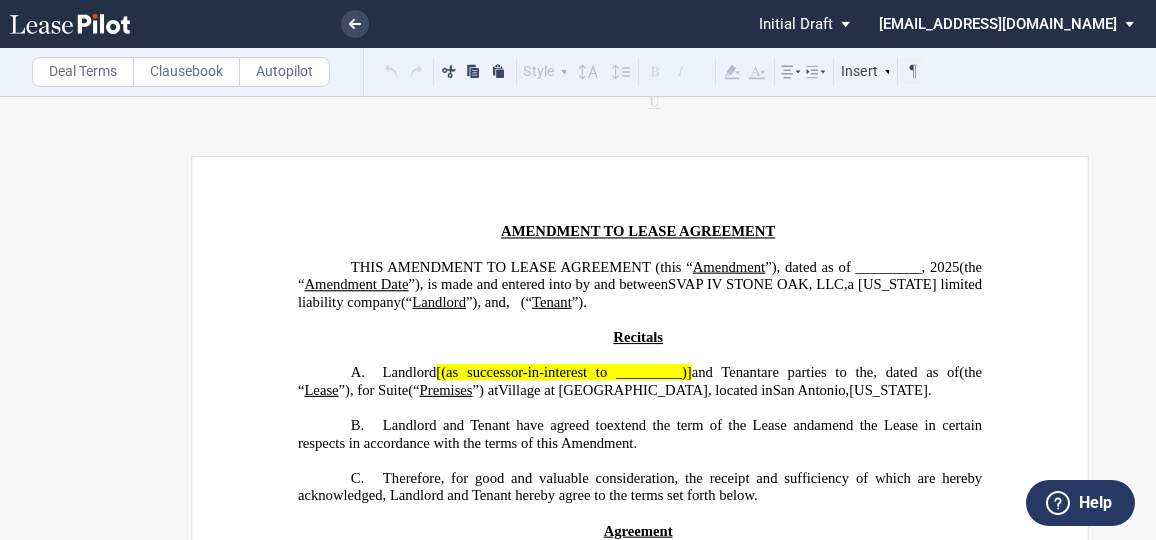 scroll, scrollTop: 0, scrollLeft: 0, axis: both 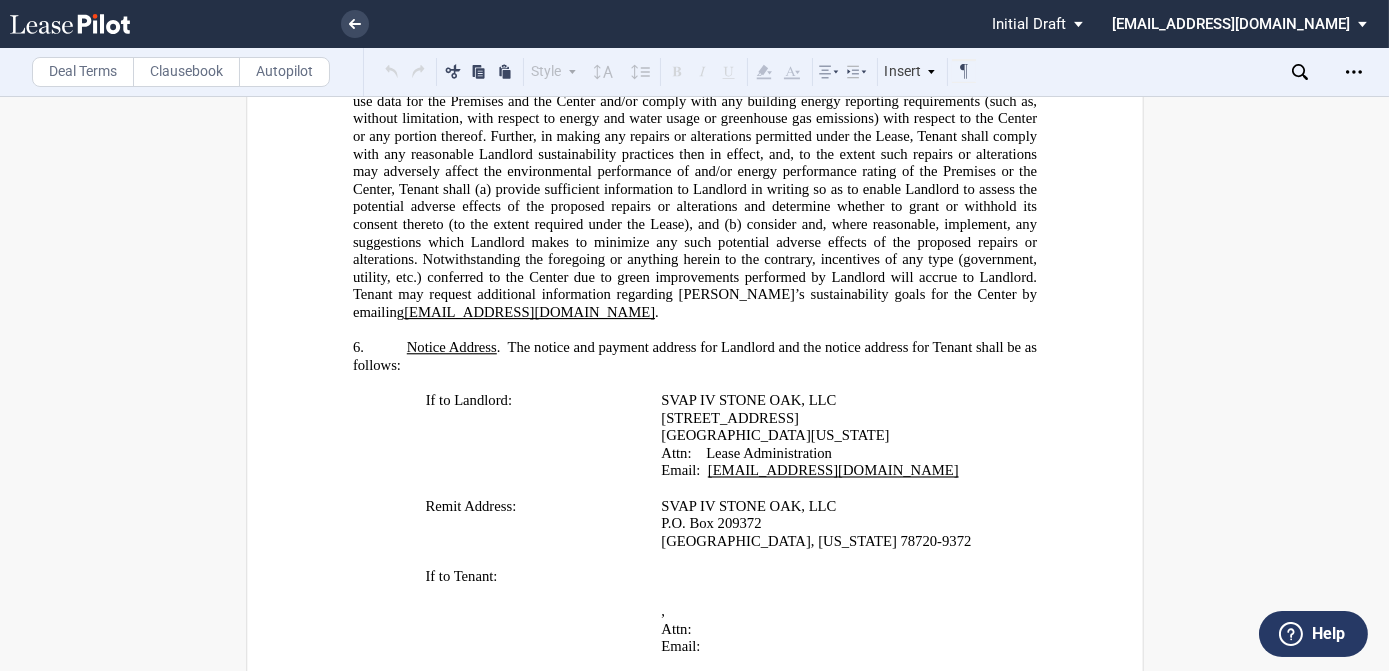 click on "﻿" at bounding box center [694, 384] 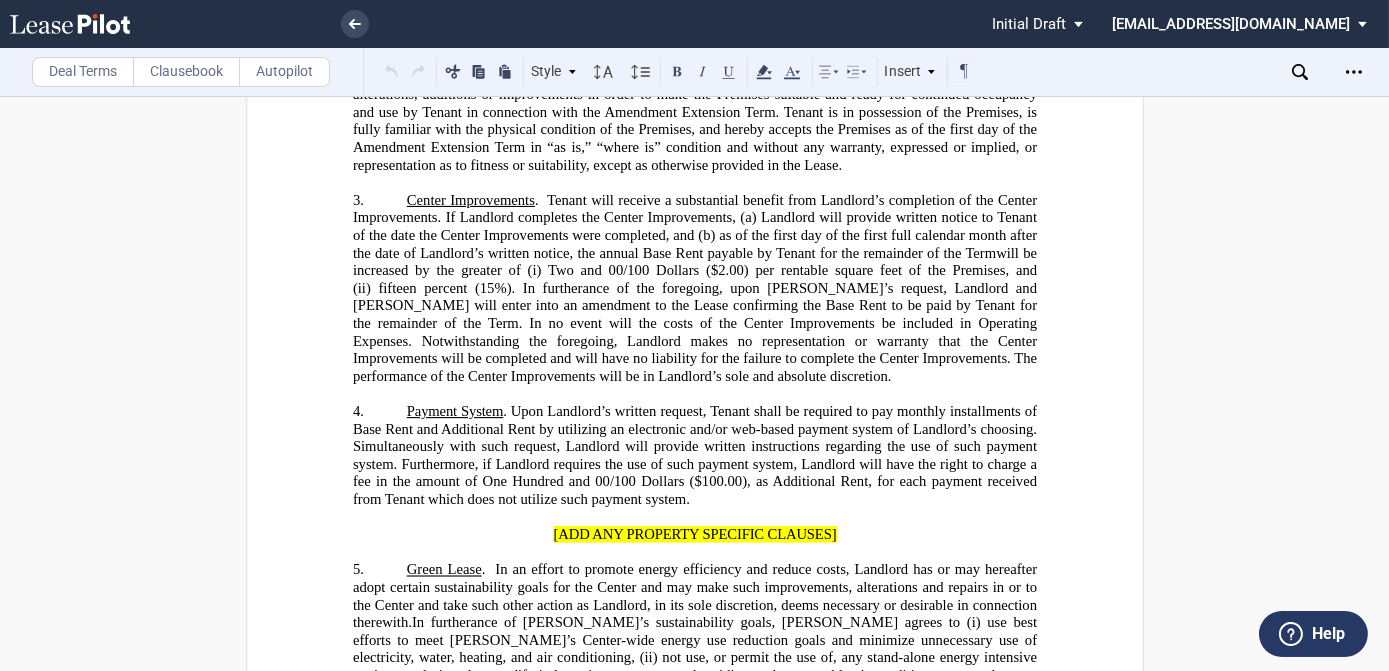 scroll, scrollTop: 1636, scrollLeft: 0, axis: vertical 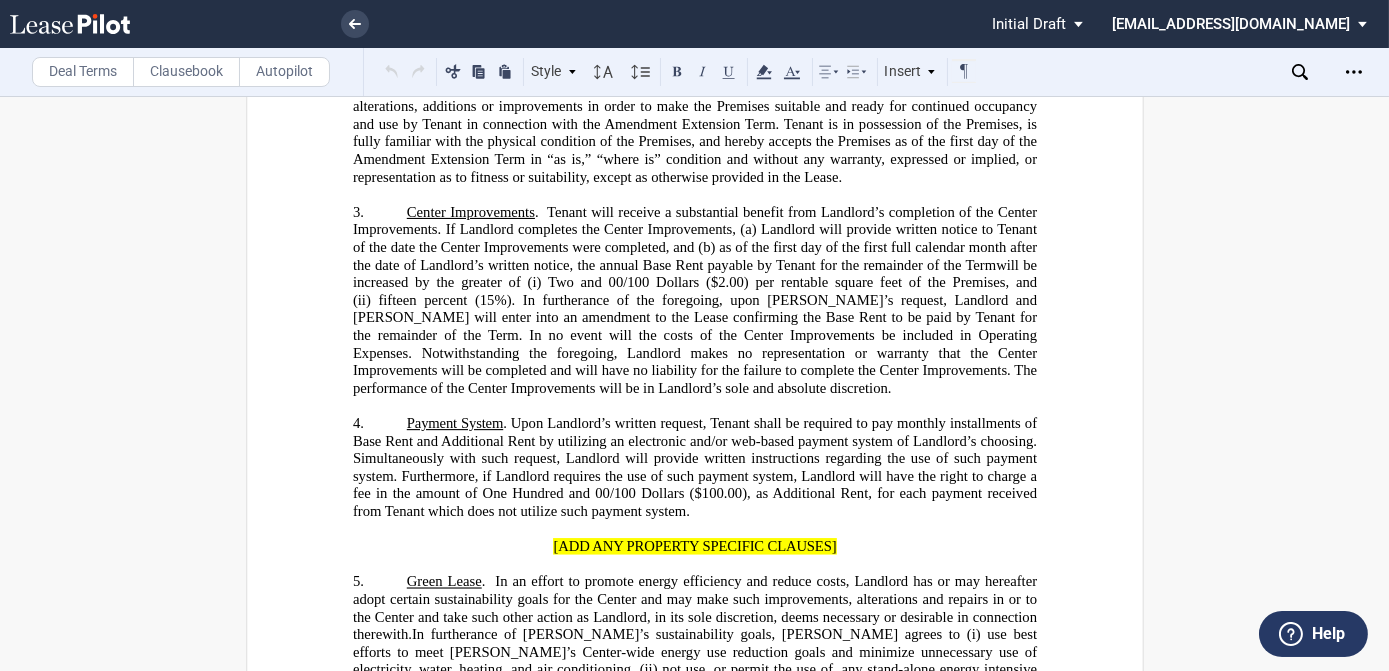 click on "Deal Terms" at bounding box center (83, 72) 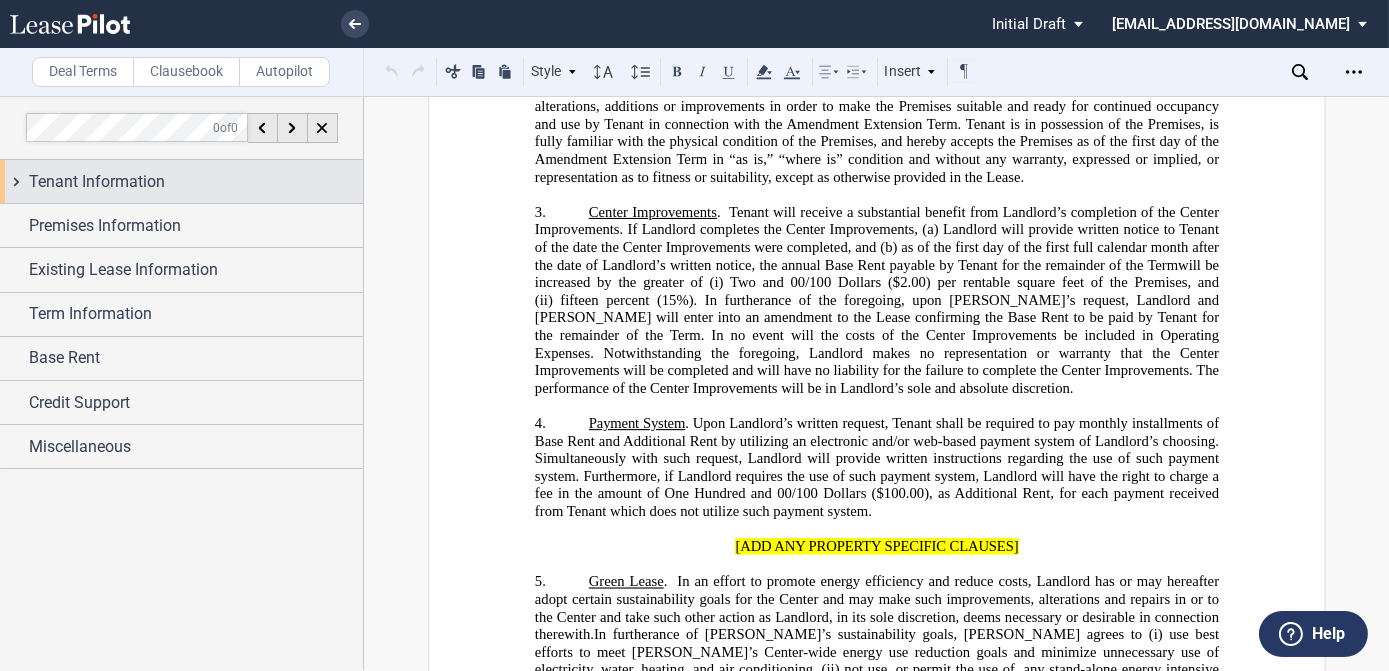 click on "Tenant Information" at bounding box center (97, 182) 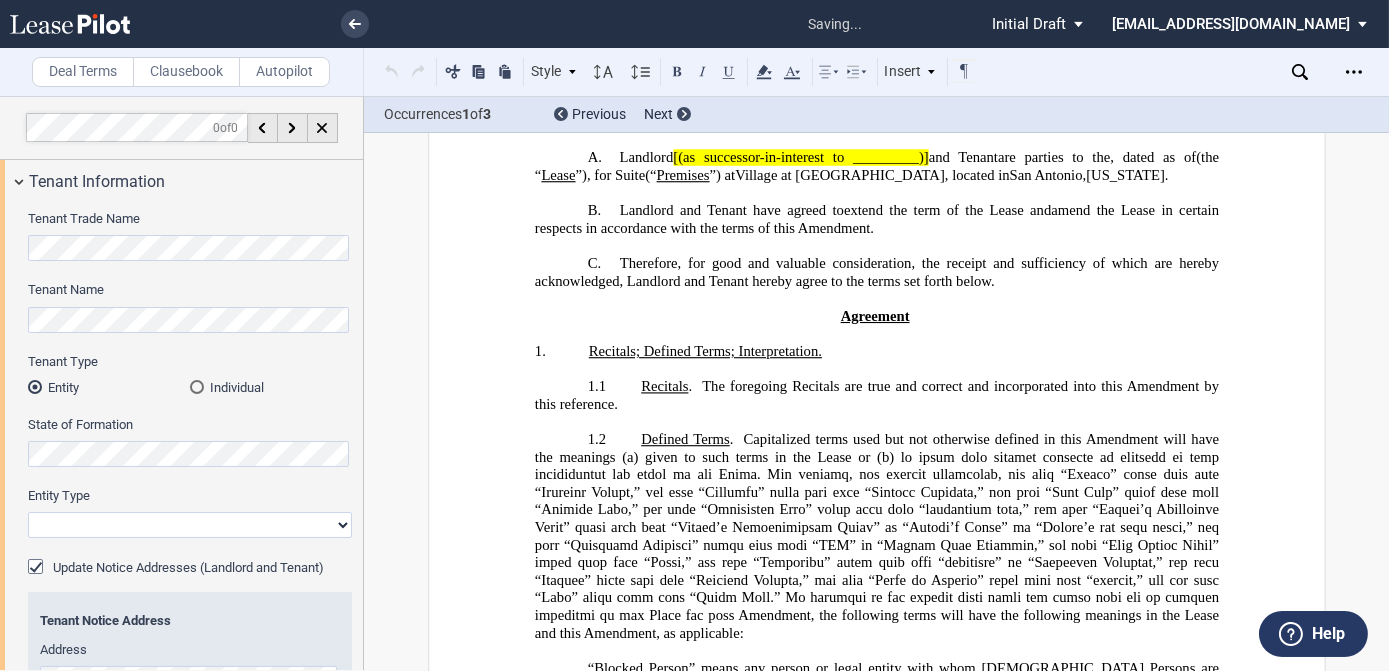 scroll, scrollTop: 0, scrollLeft: 0, axis: both 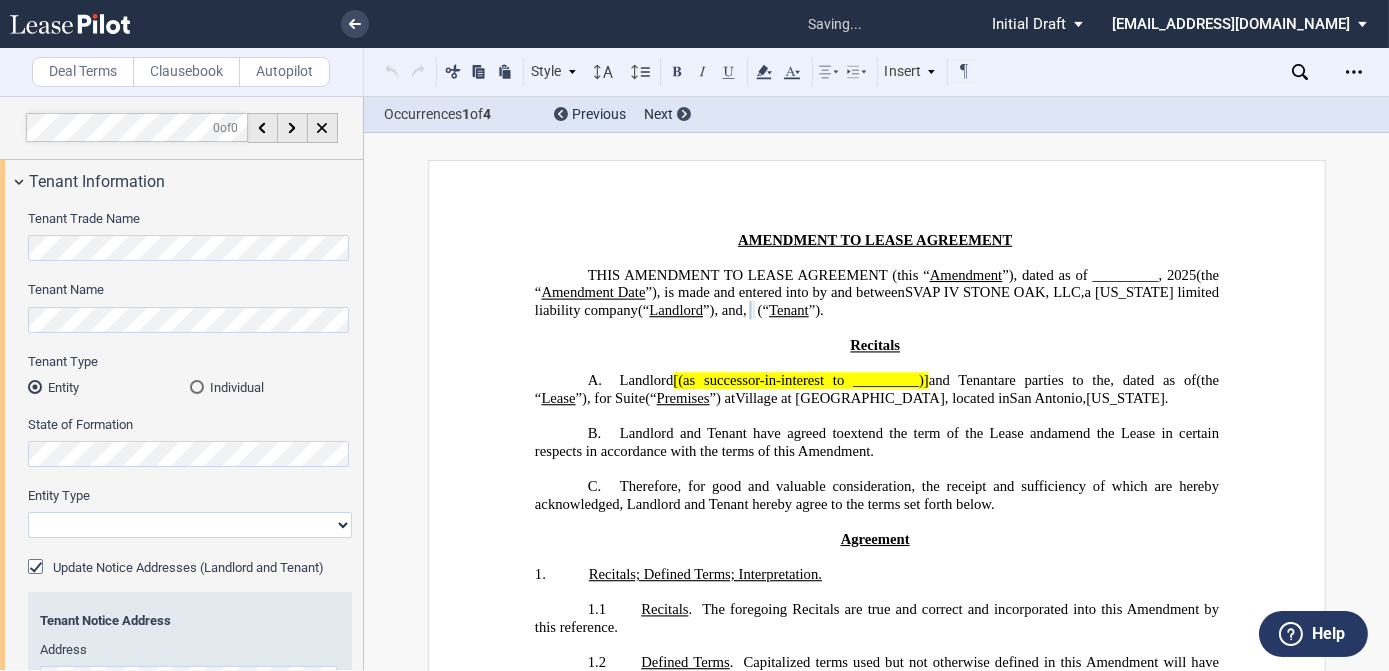select on "limited liability company" 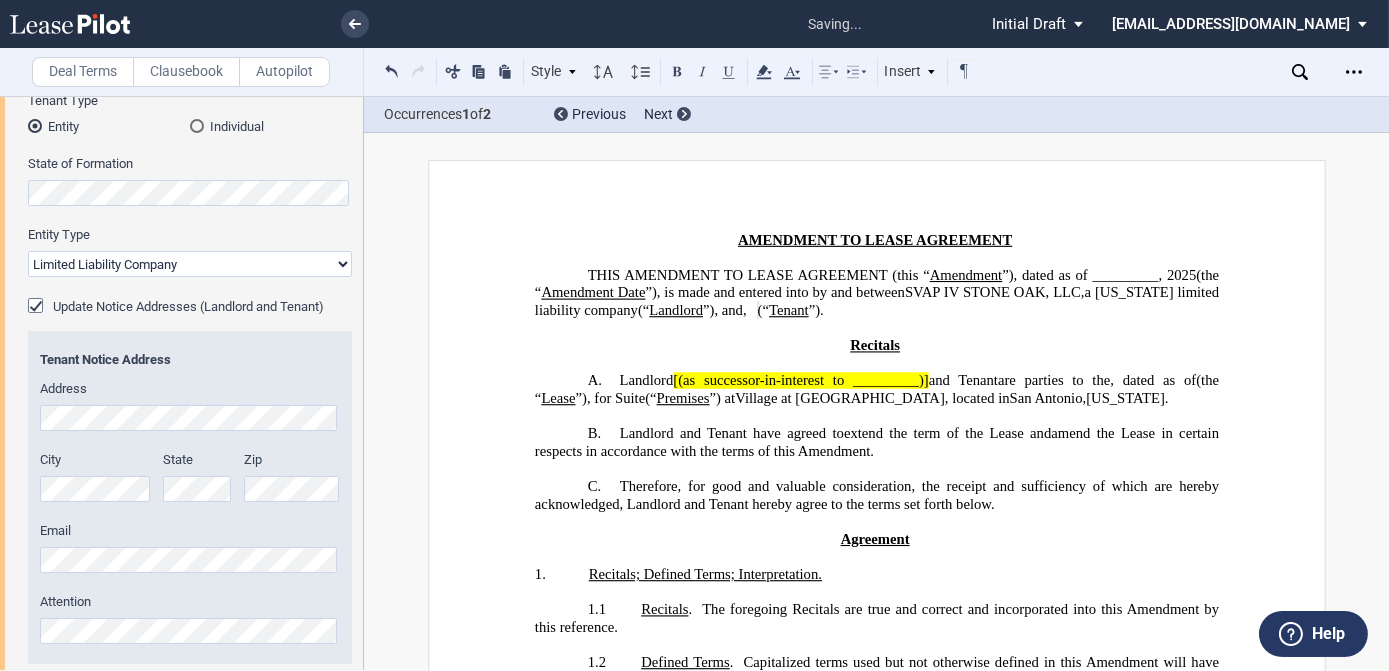 scroll, scrollTop: 272, scrollLeft: 0, axis: vertical 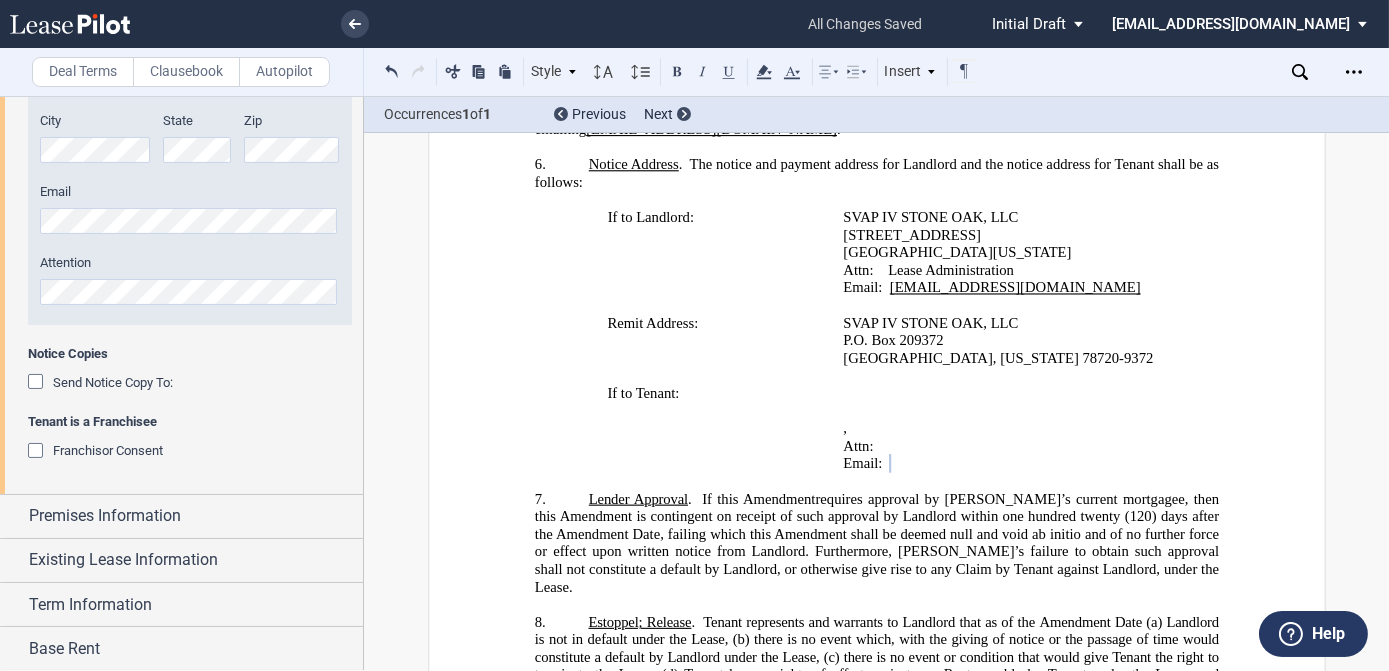 click on "If to Tenant:" at bounding box center [694, 429] 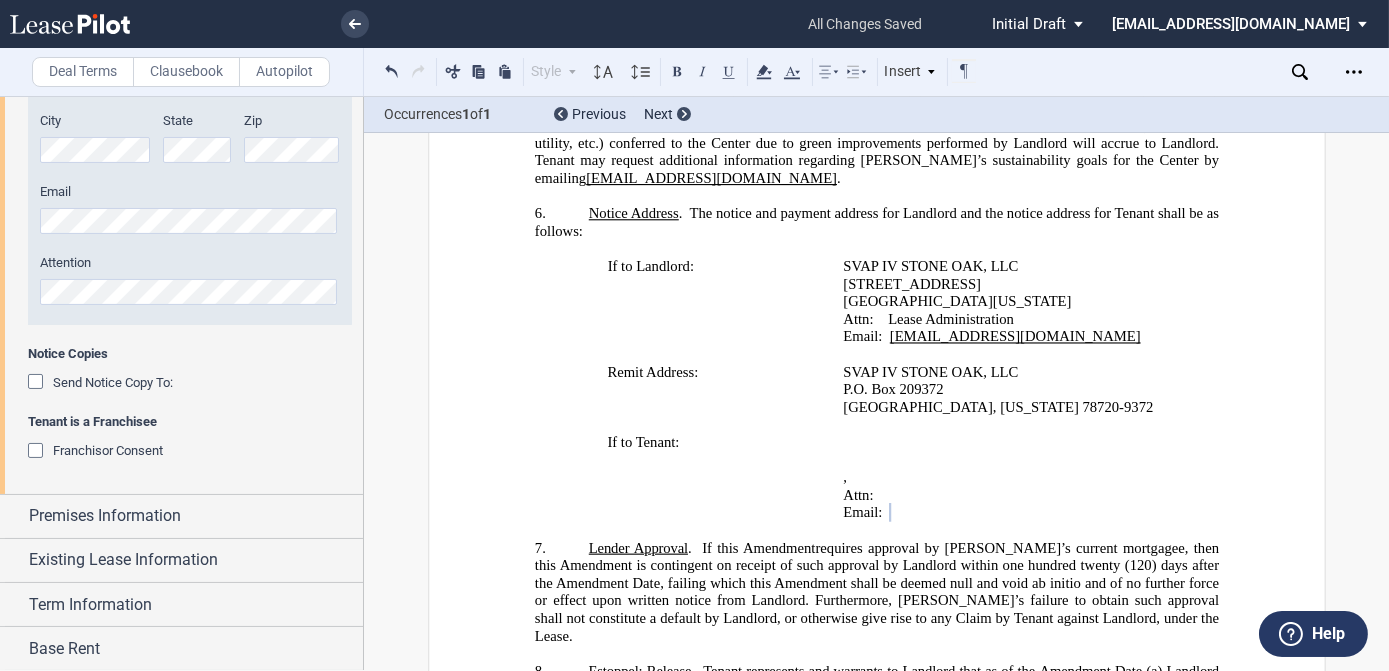 scroll, scrollTop: 2455, scrollLeft: 0, axis: vertical 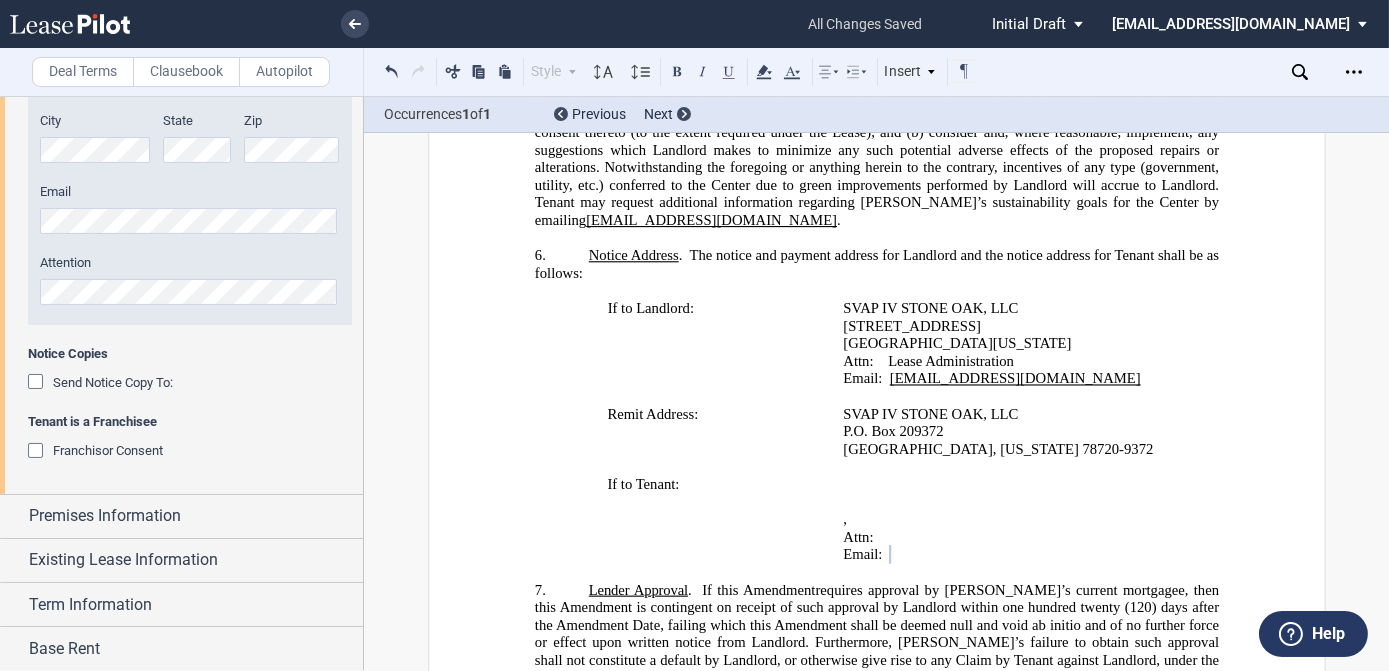 click at bounding box center [38, 453] 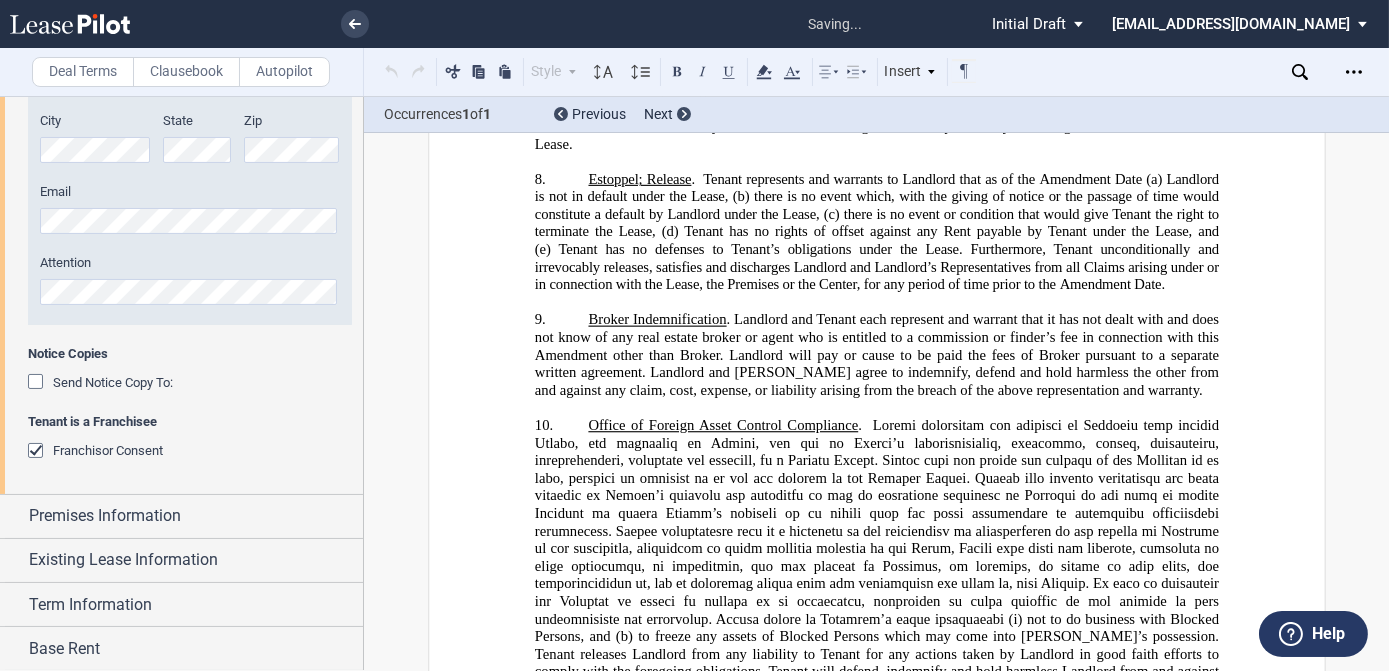 scroll, scrollTop: 3368, scrollLeft: 0, axis: vertical 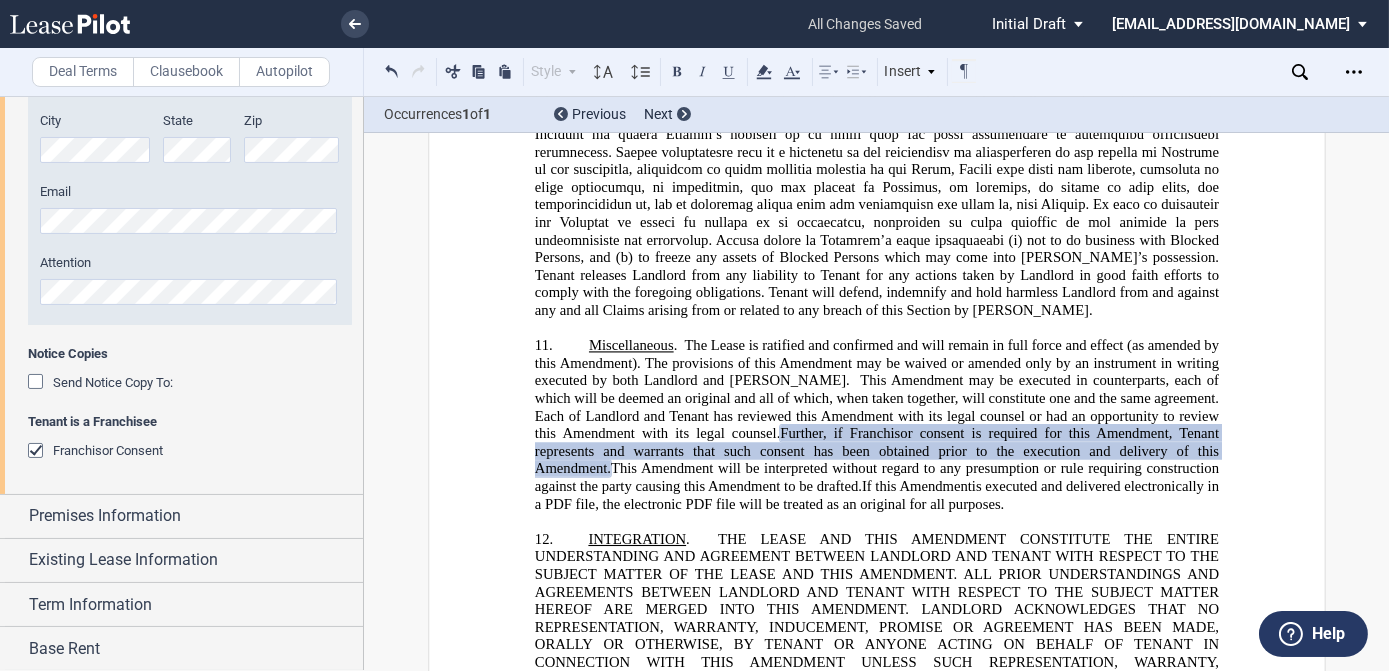 click at bounding box center [38, 453] 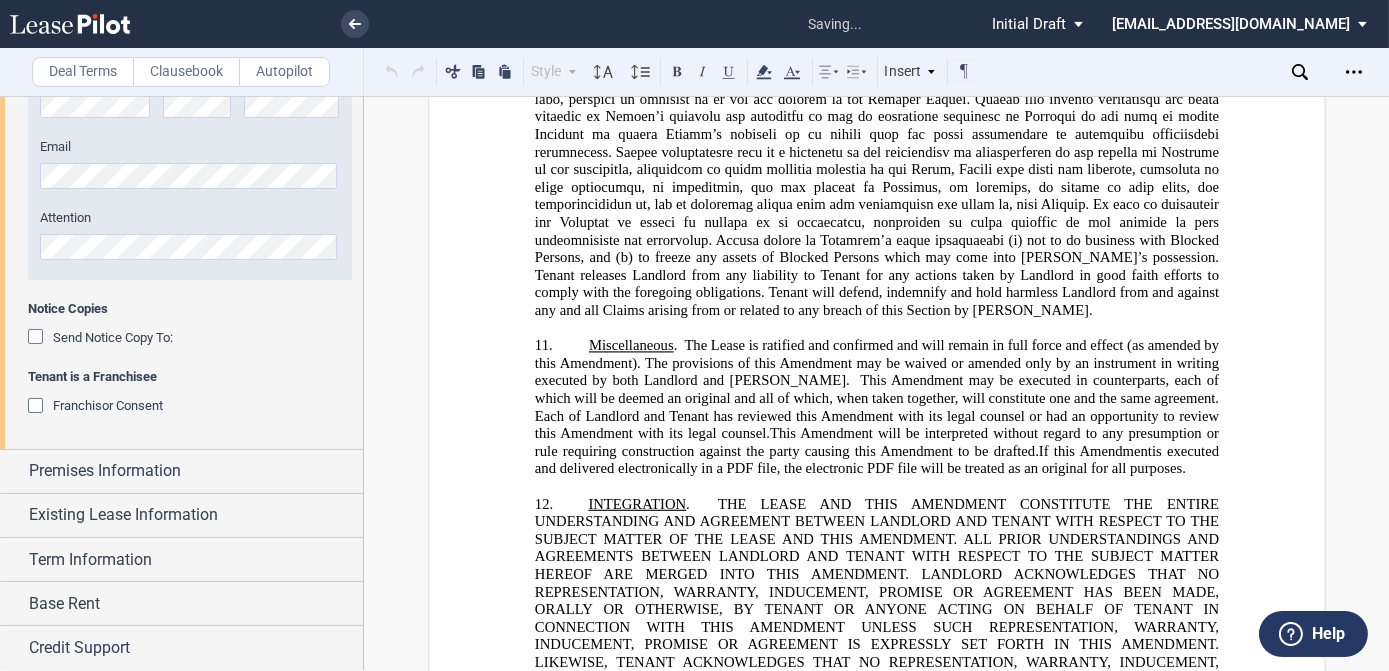scroll, scrollTop: 687, scrollLeft: 0, axis: vertical 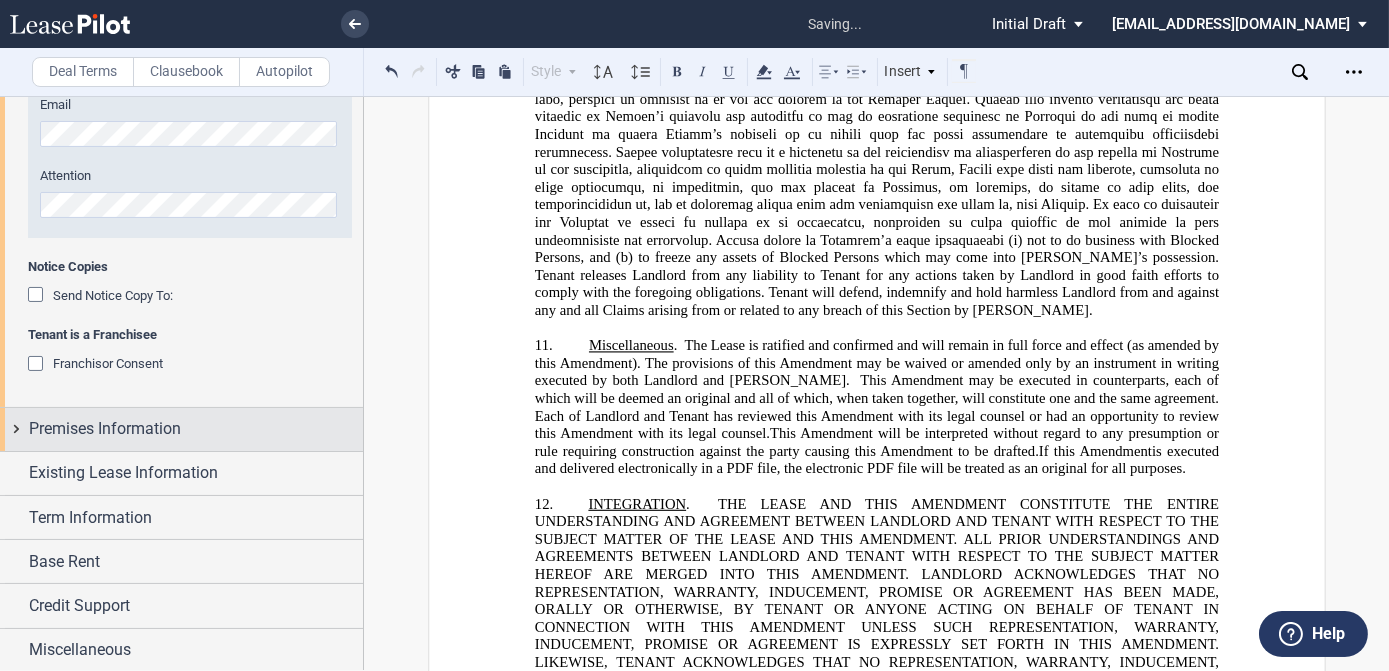 click on "Premises Information" at bounding box center [105, 429] 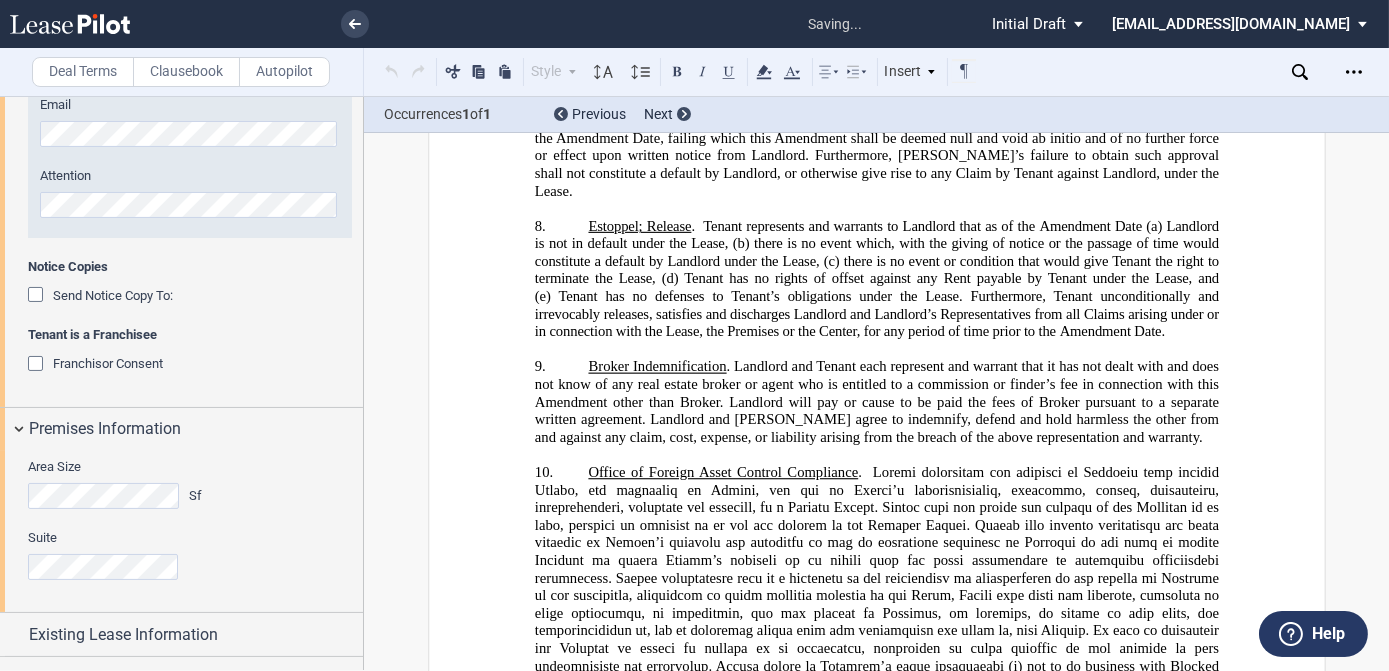 scroll, scrollTop: 1240, scrollLeft: 0, axis: vertical 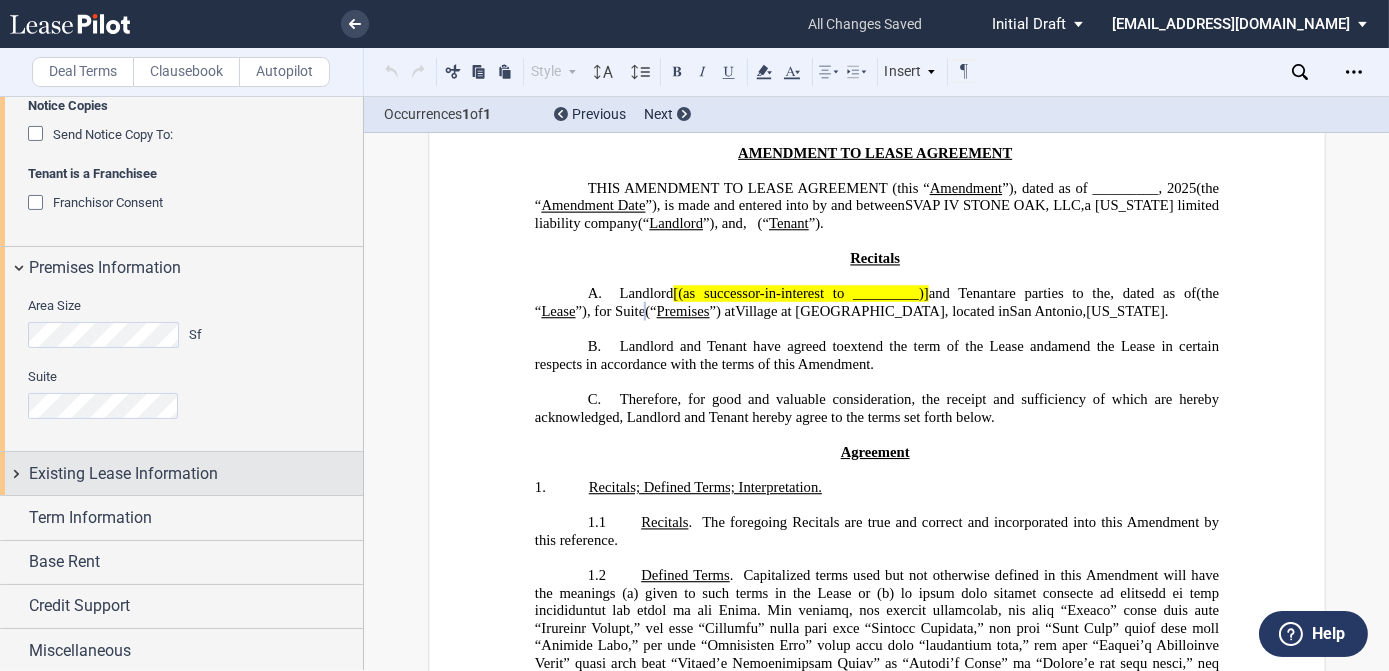 click on "Existing Lease Information" at bounding box center [123, 474] 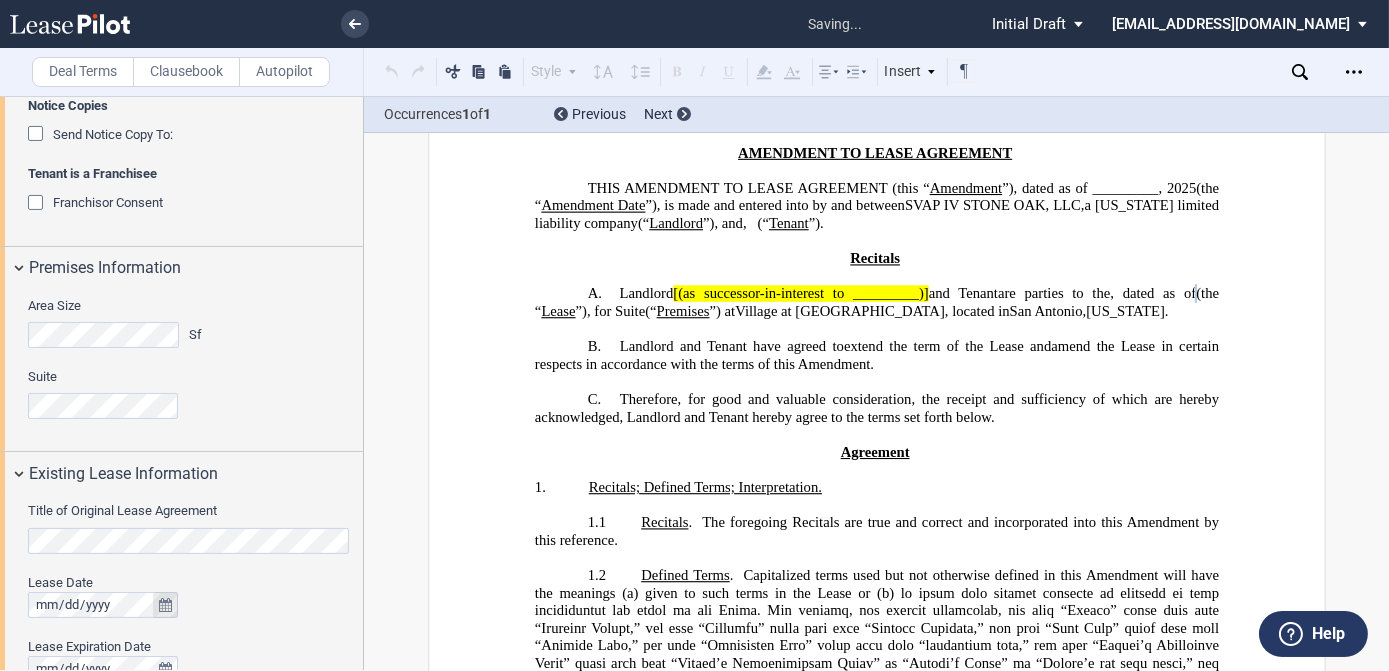 type 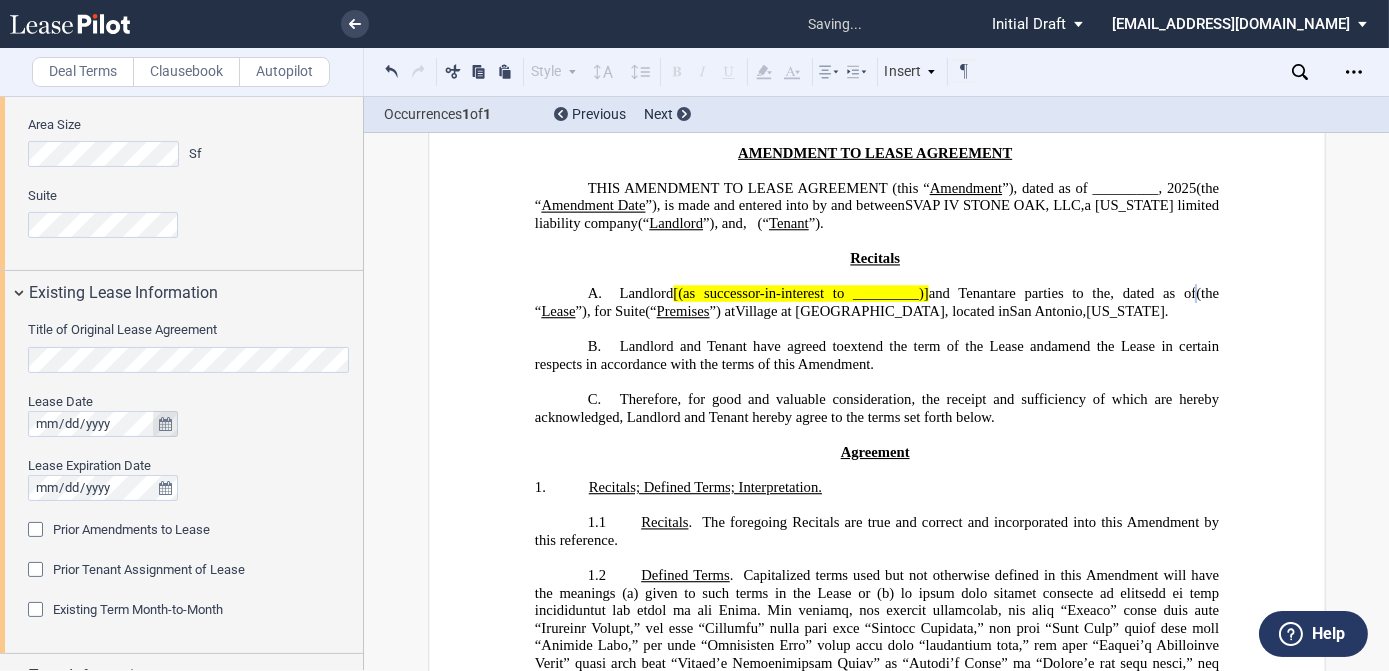 scroll, scrollTop: 1030, scrollLeft: 0, axis: vertical 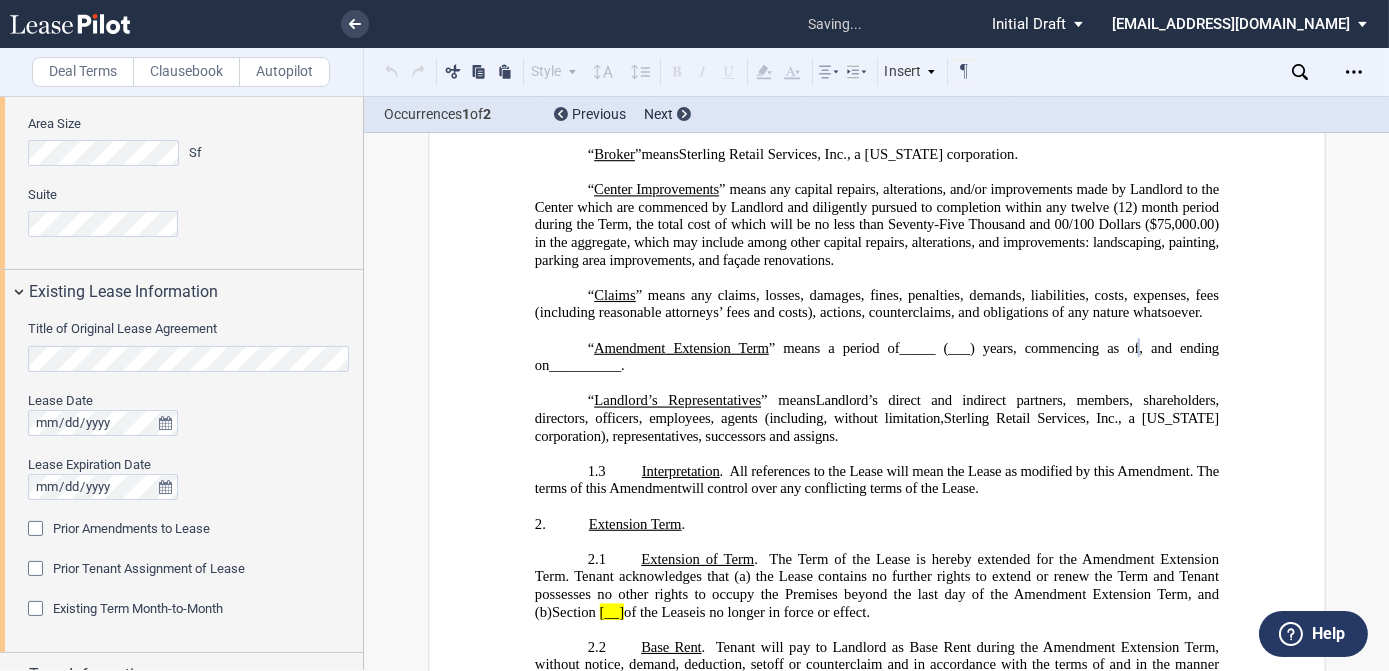 type 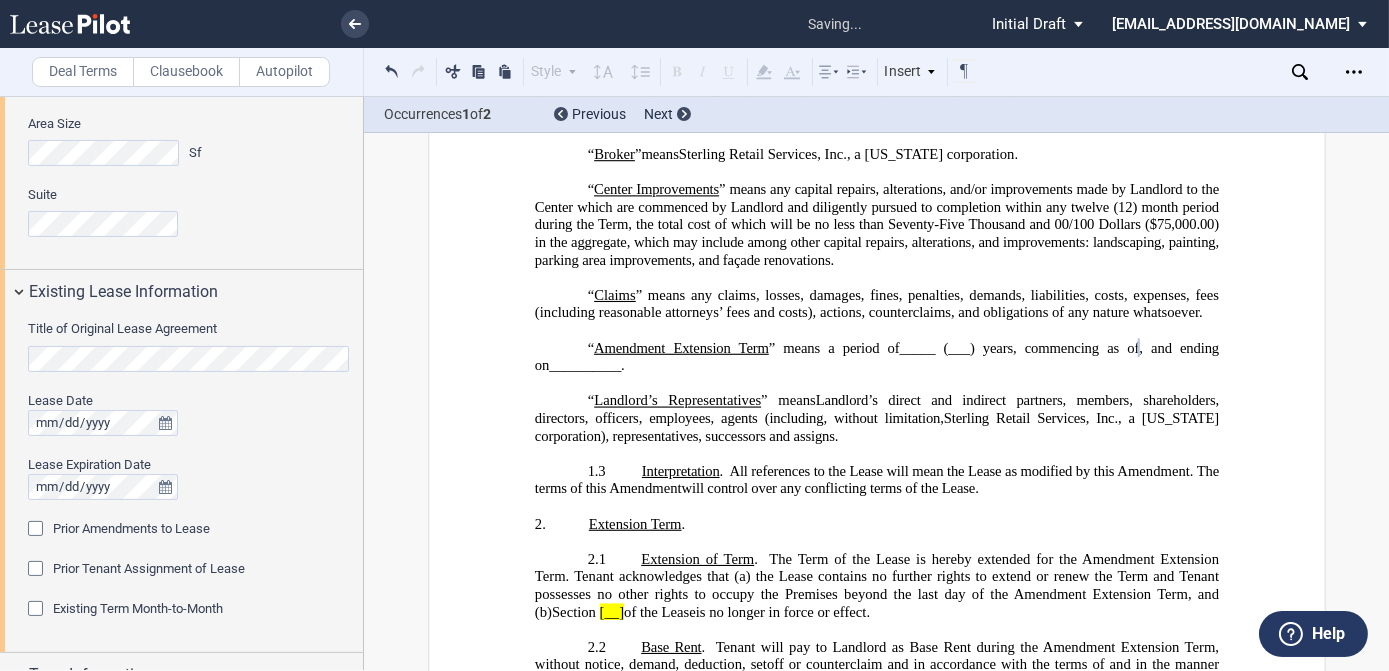 click at bounding box center (38, 531) 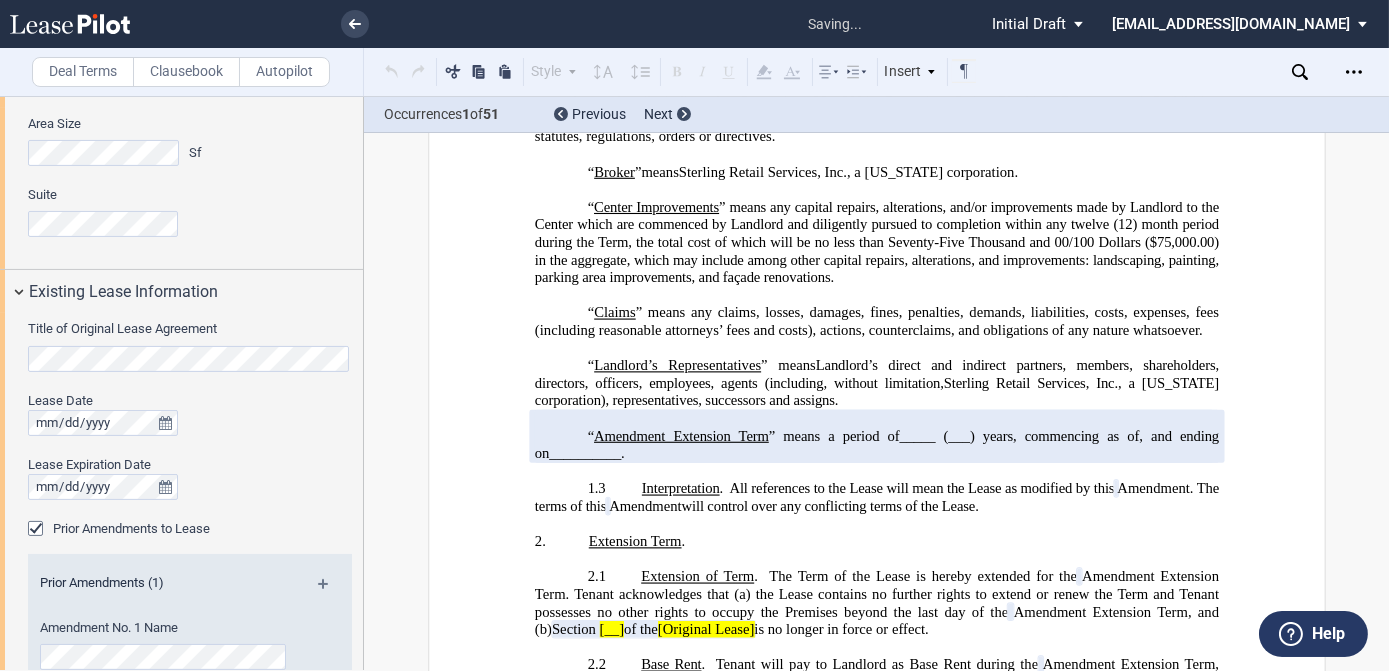 scroll, scrollTop: 877, scrollLeft: 0, axis: vertical 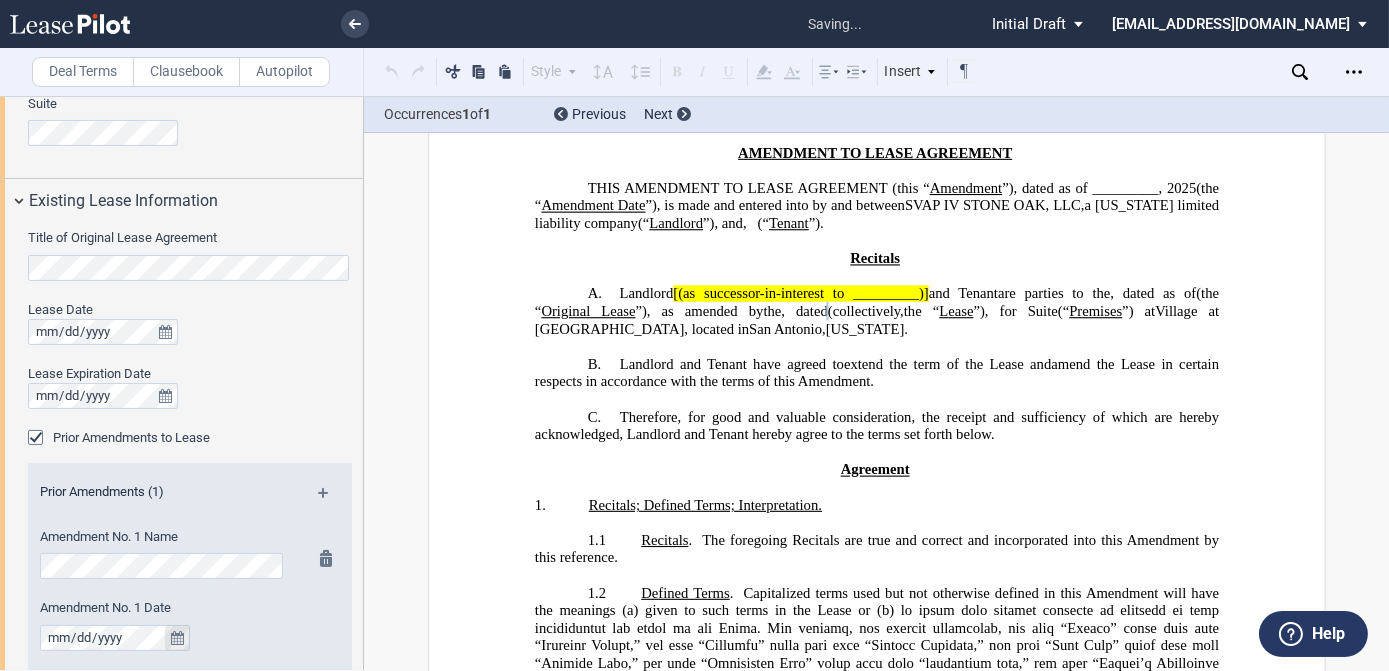 type 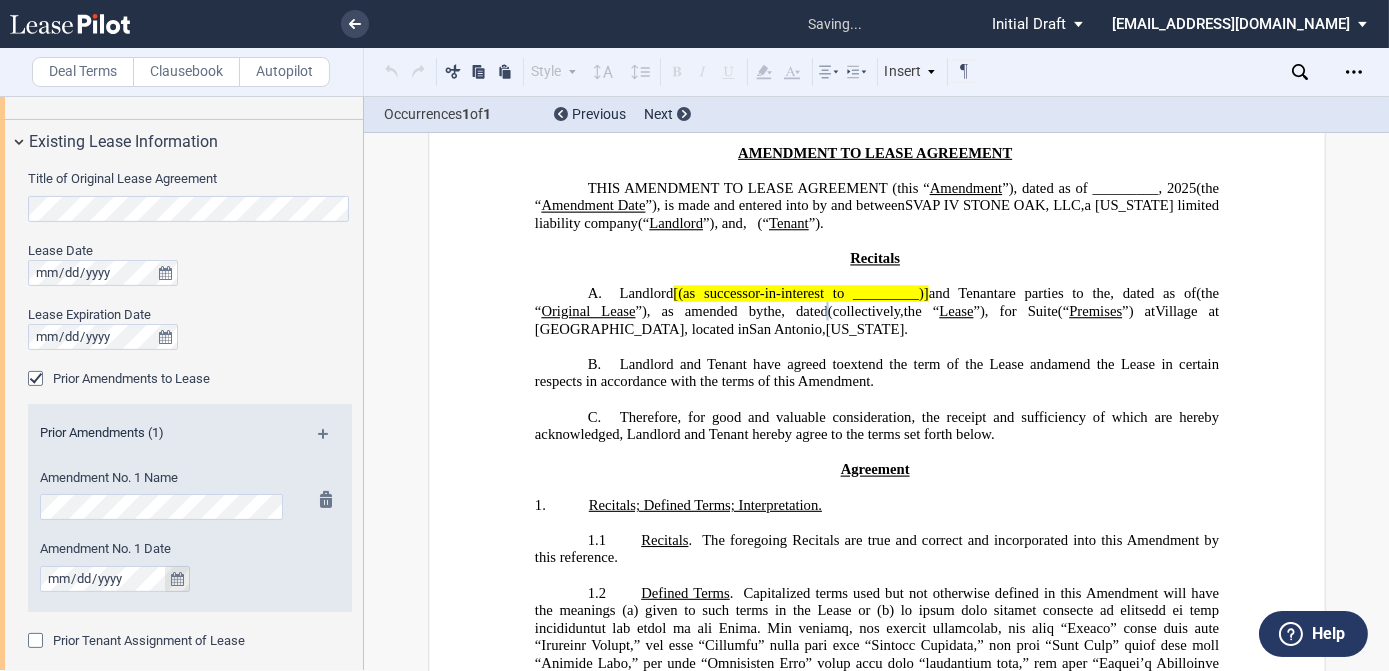 scroll, scrollTop: 1212, scrollLeft: 0, axis: vertical 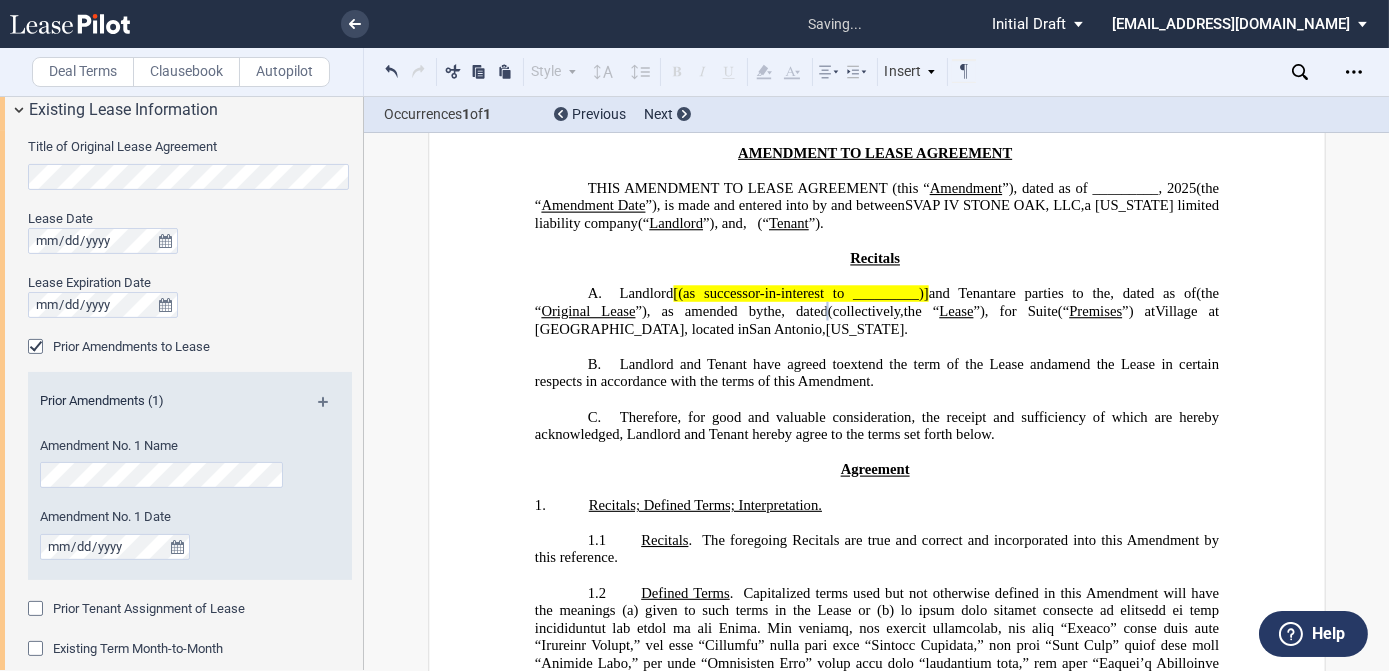 click on "Prior Tenant Assignment of Lease" at bounding box center [149, 608] 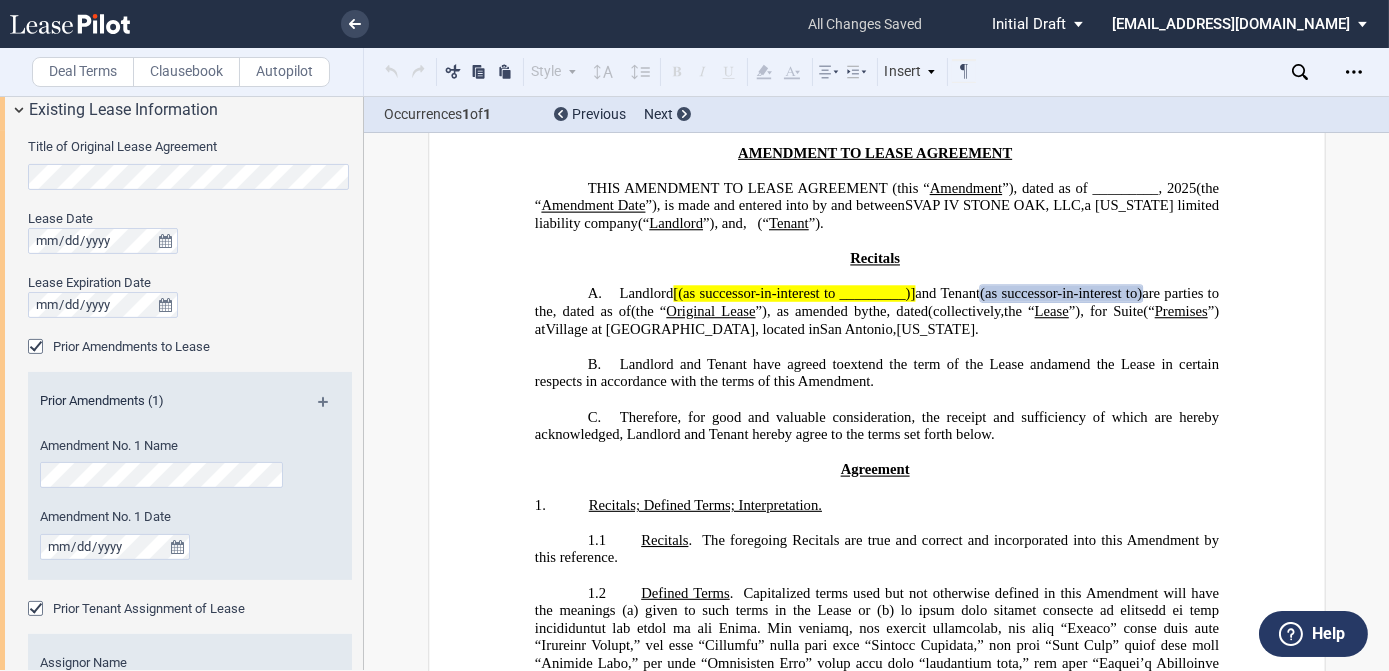 click on "Prior Tenant Assignment of Lease" at bounding box center (149, 608) 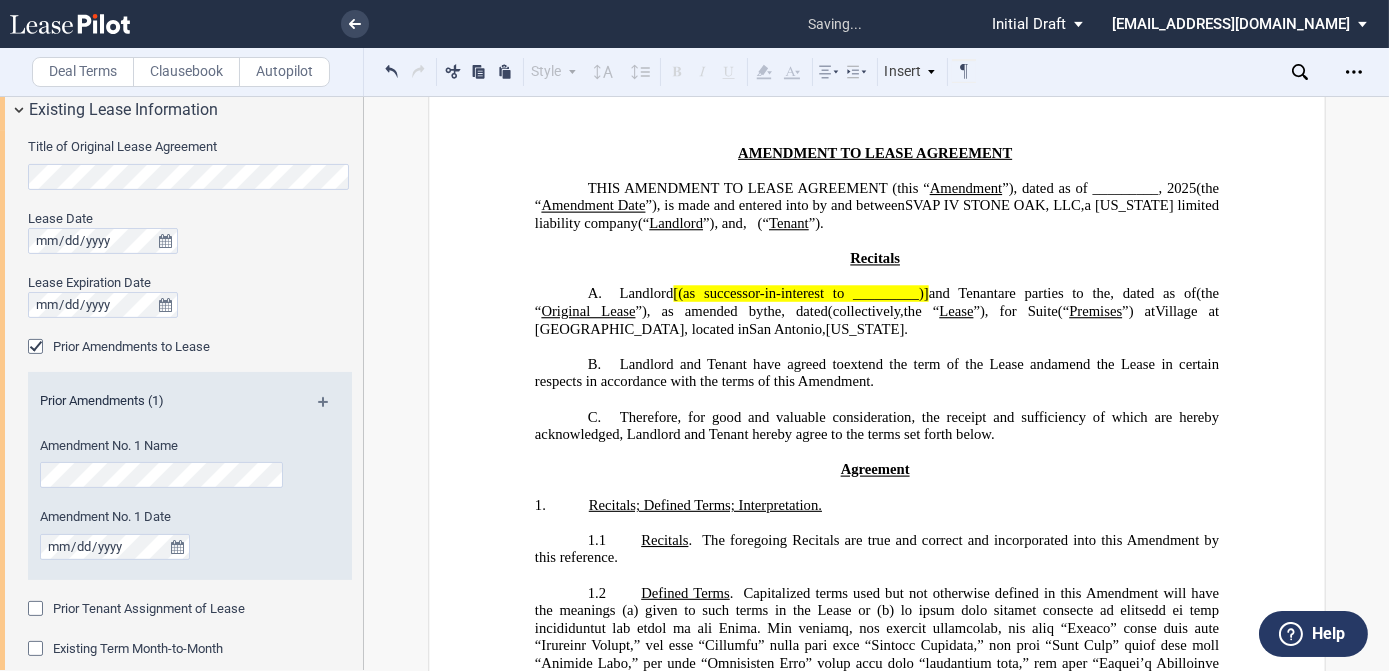 click at bounding box center [331, 409] 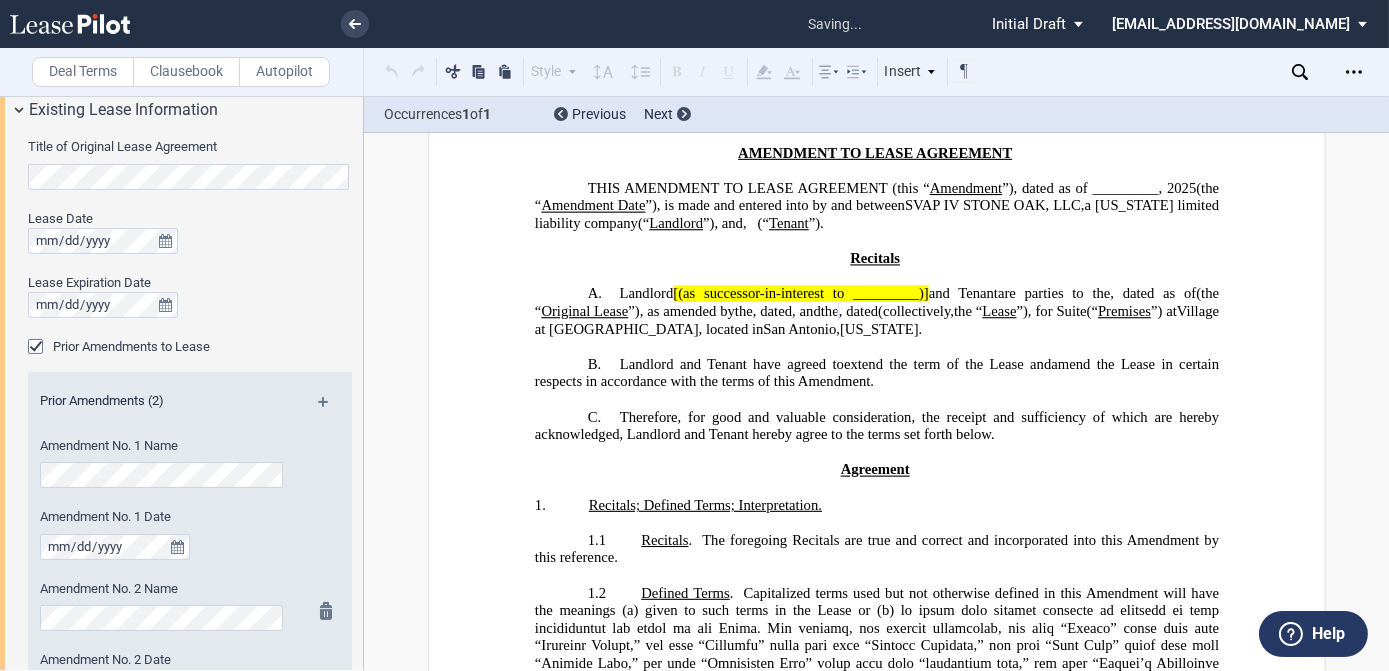 scroll, scrollTop: 1517, scrollLeft: 0, axis: vertical 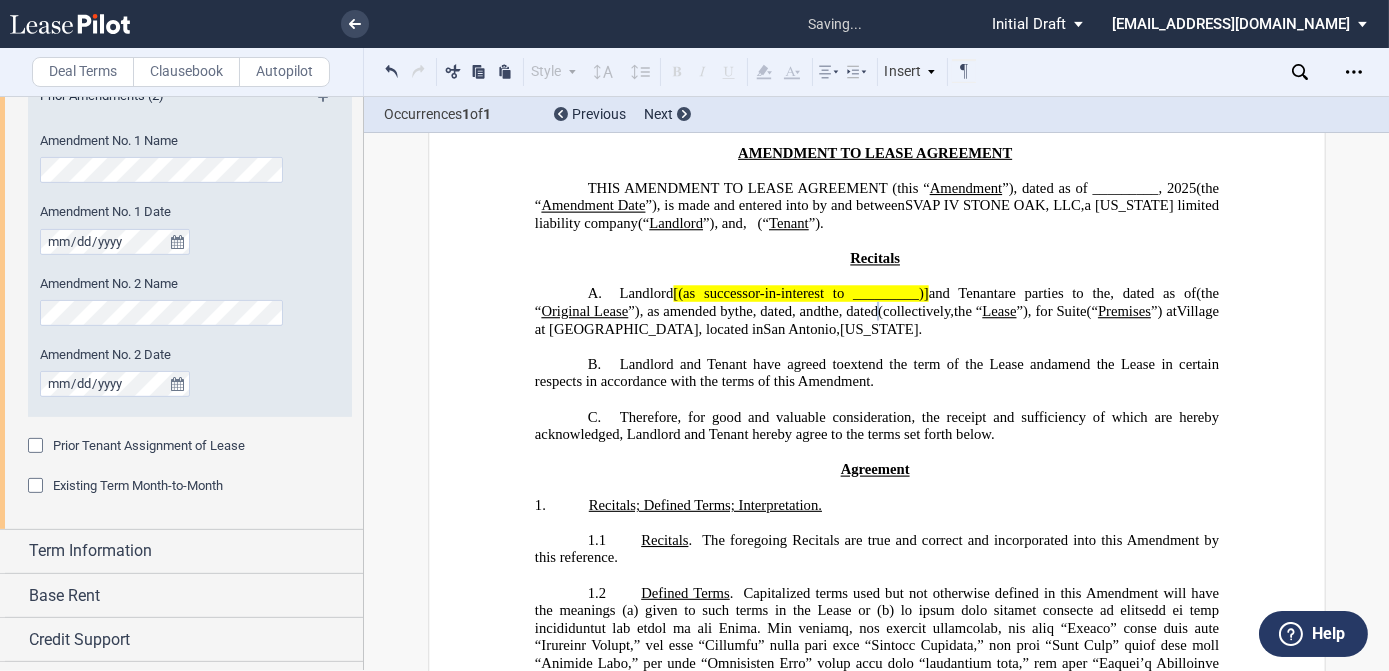 click on "Deal Terms
Clausebook
Autopilot" at bounding box center [182, 72] 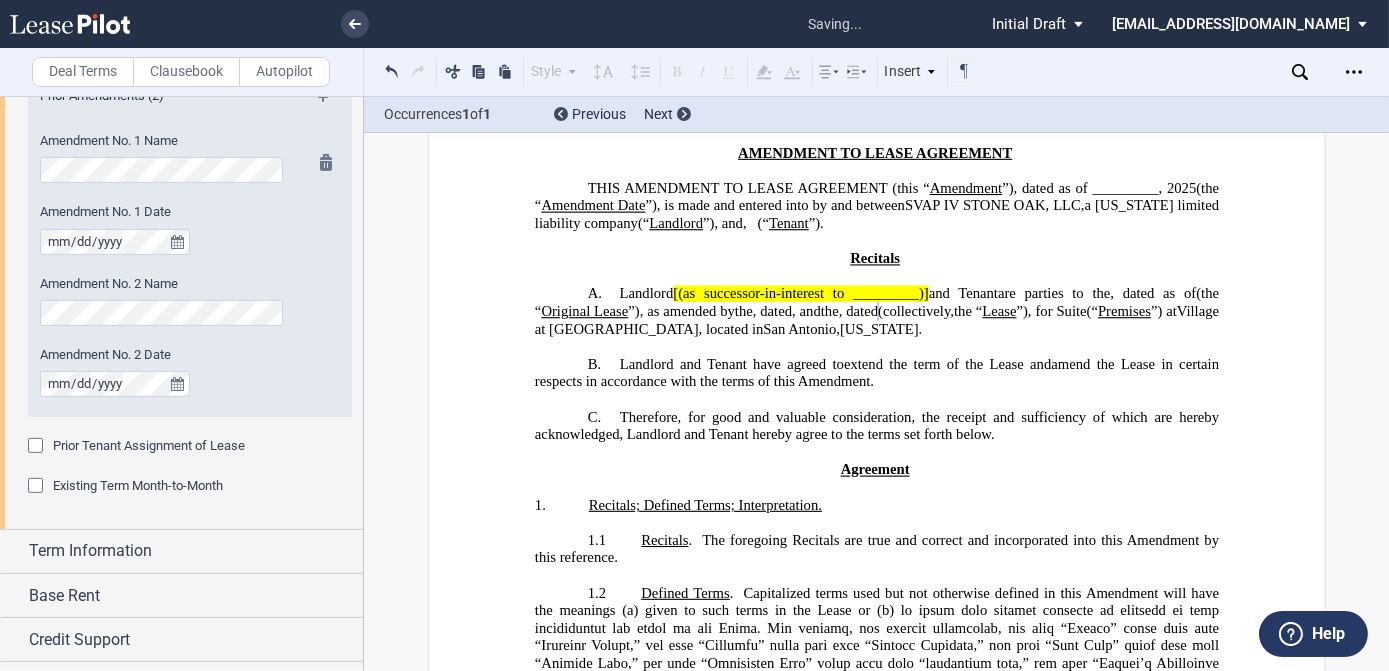 scroll, scrollTop: 1426, scrollLeft: 0, axis: vertical 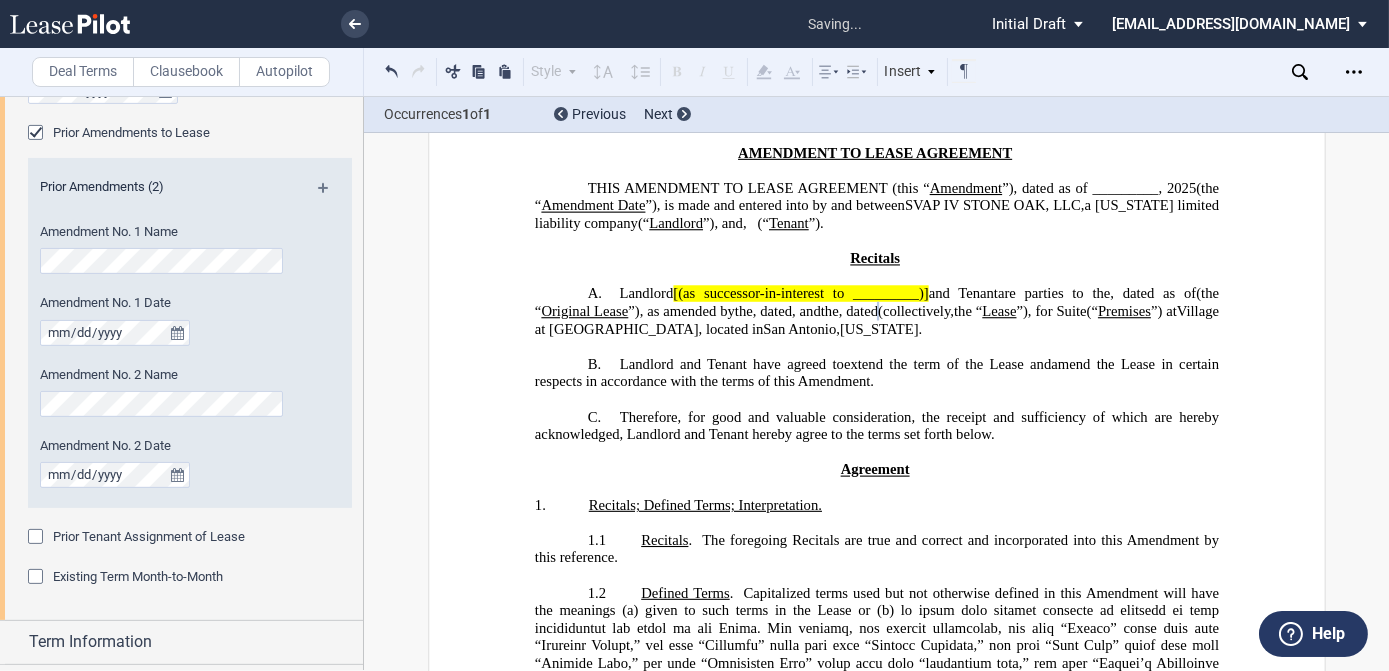 click at bounding box center (331, 195) 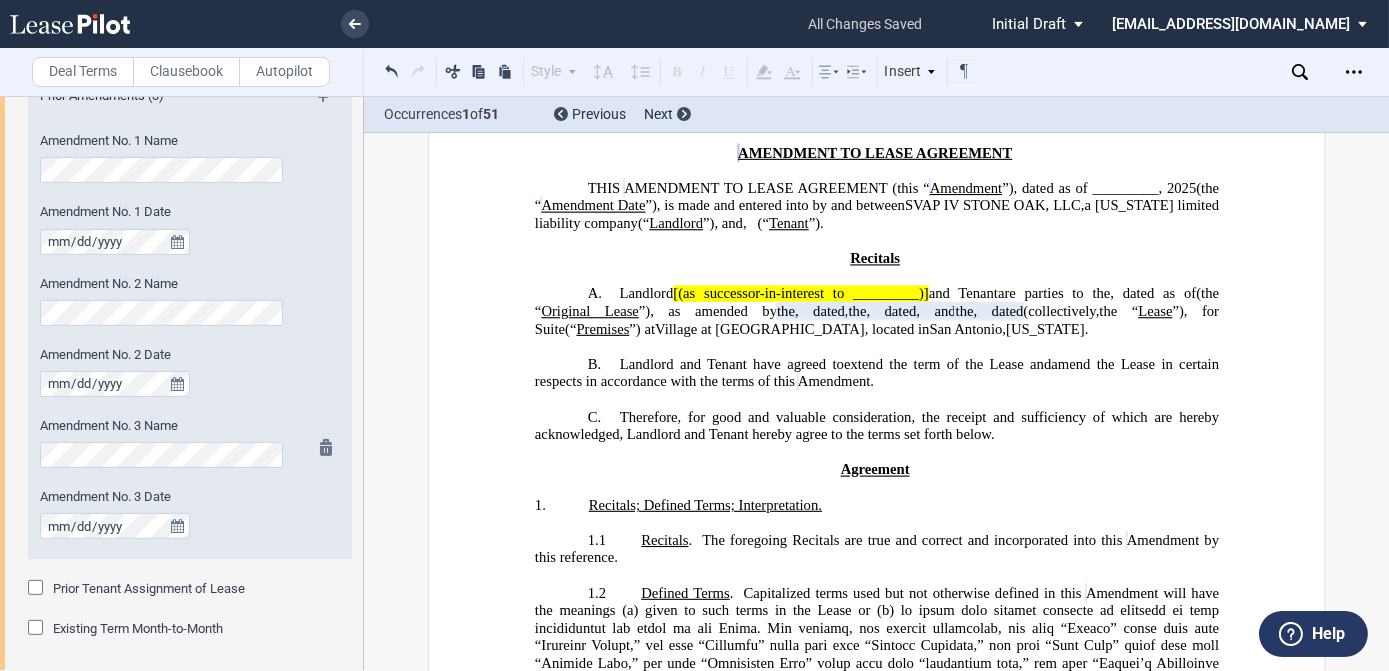 scroll, scrollTop: 1608, scrollLeft: 0, axis: vertical 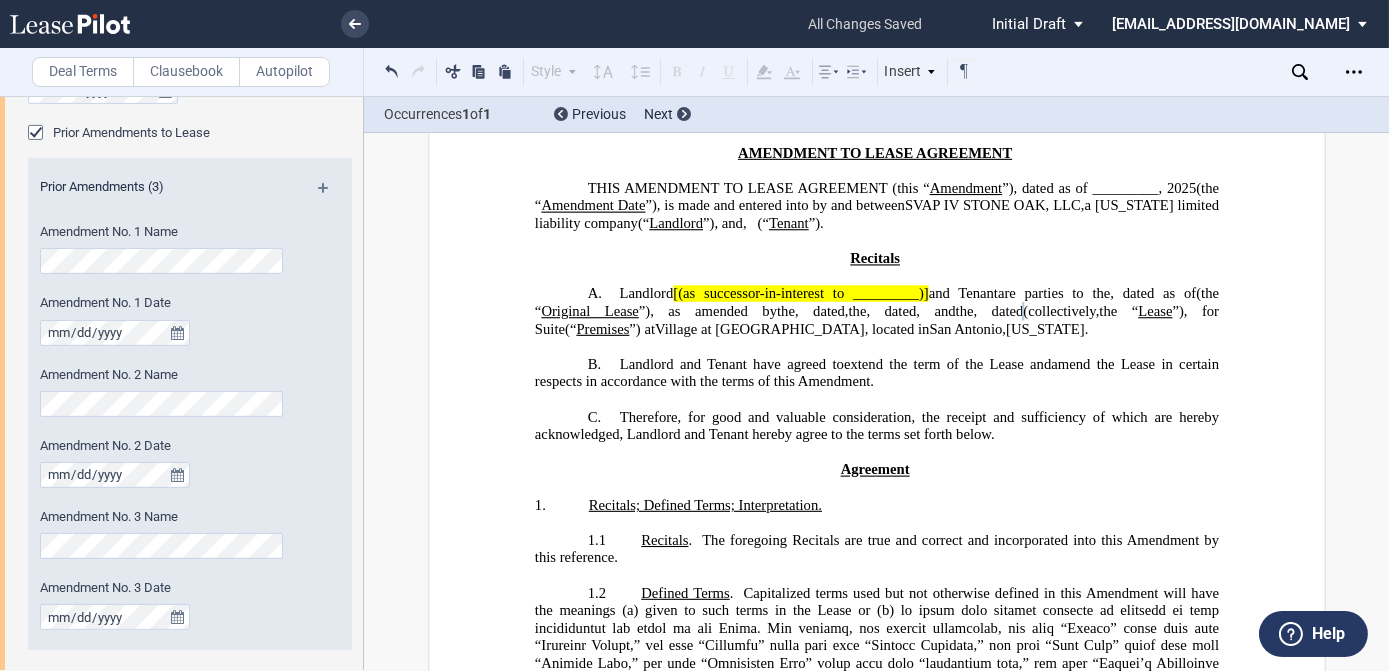 click at bounding box center (331, 195) 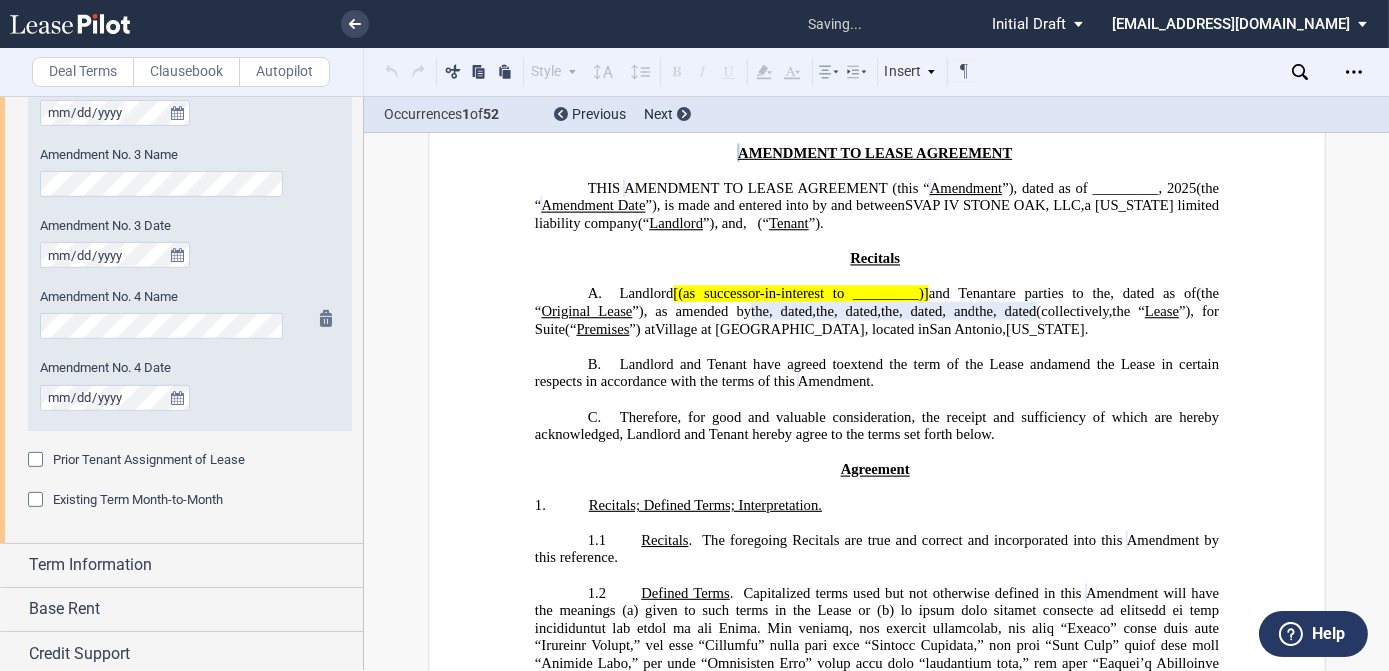 scroll, scrollTop: 1789, scrollLeft: 0, axis: vertical 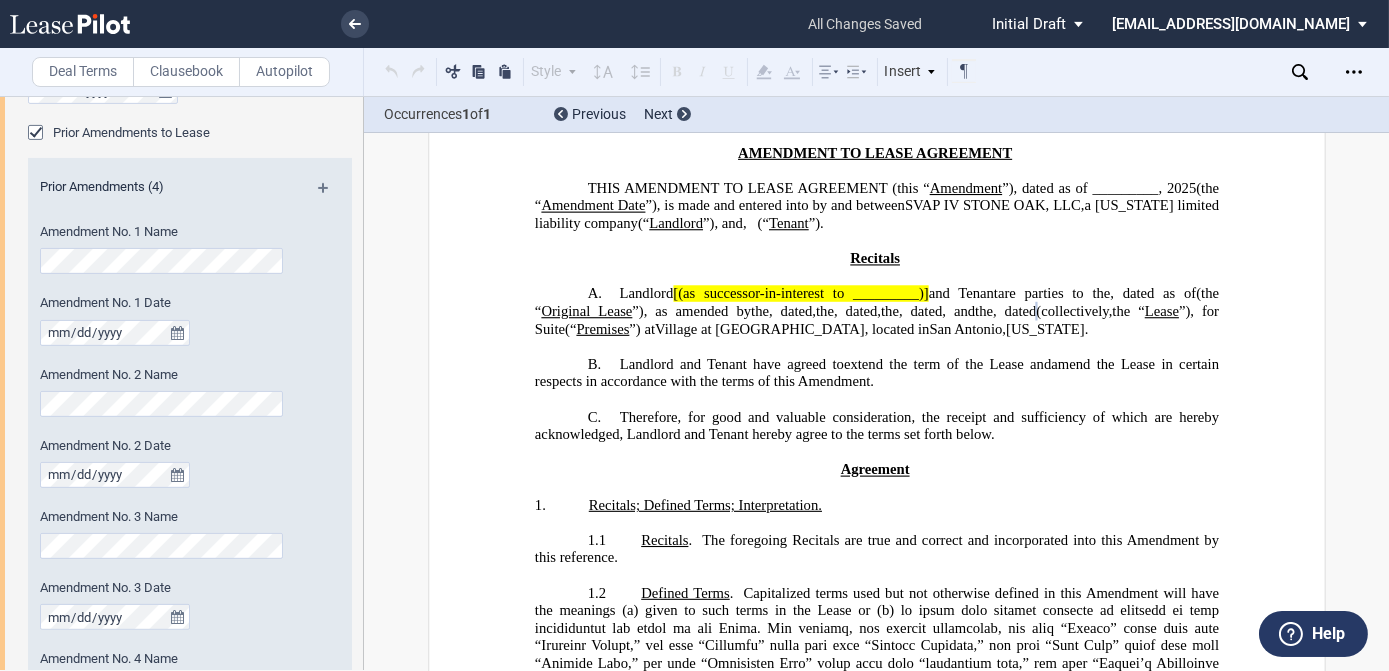 click at bounding box center [331, 195] 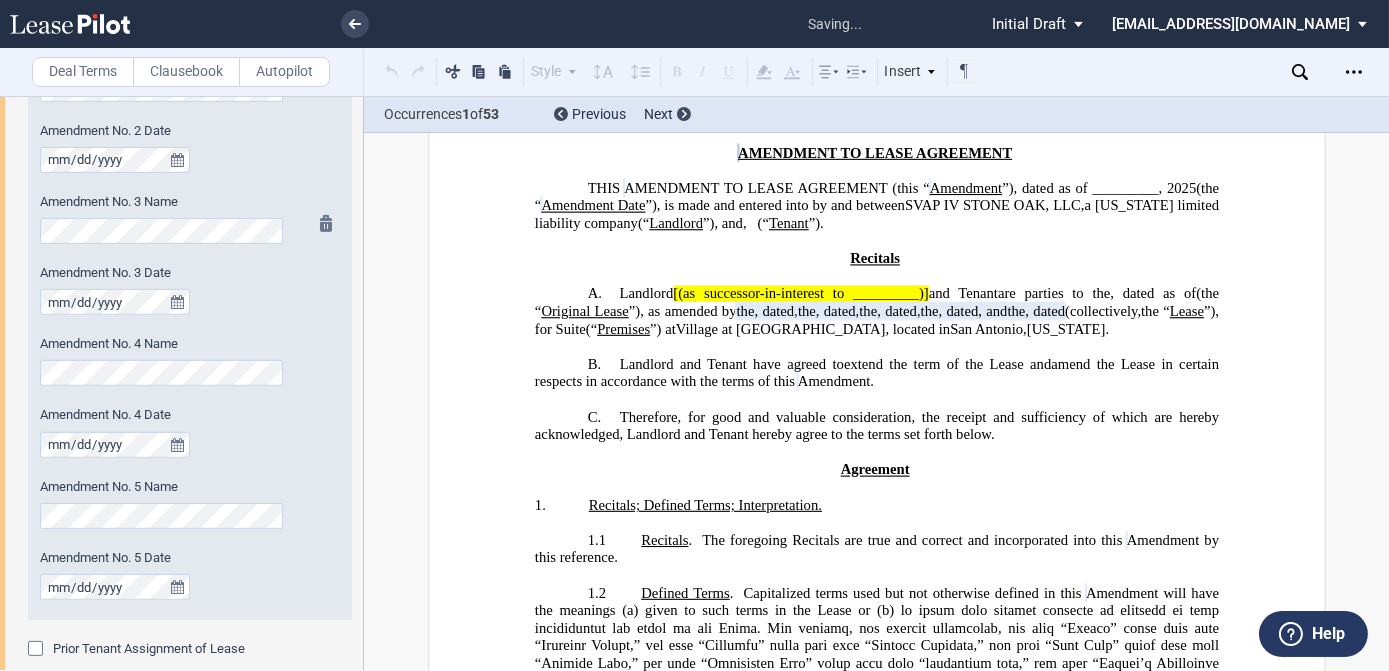 scroll, scrollTop: 1789, scrollLeft: 0, axis: vertical 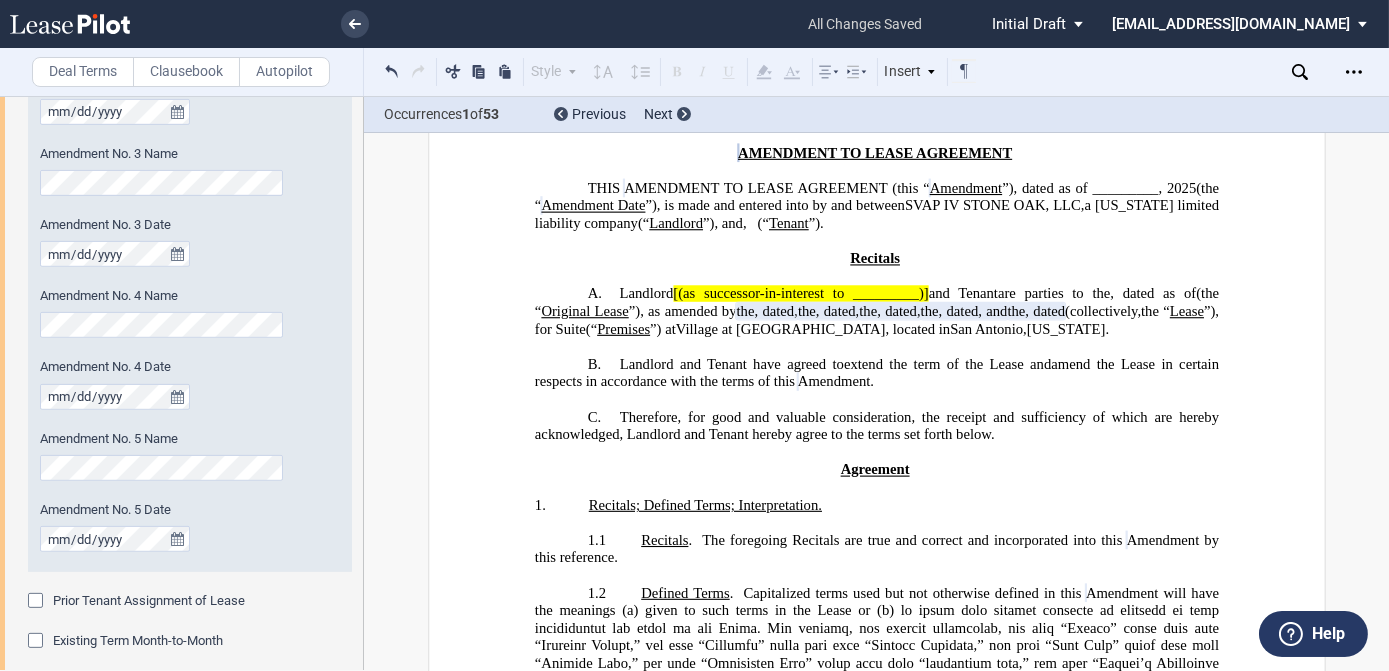 click on "Title of Original Lease Agreement
Lease Date
Lease Expiration Date
Prior Amendments to Lease
Prior Amendments (5)
Amendment No. 1 Name" at bounding box center (181, 119) 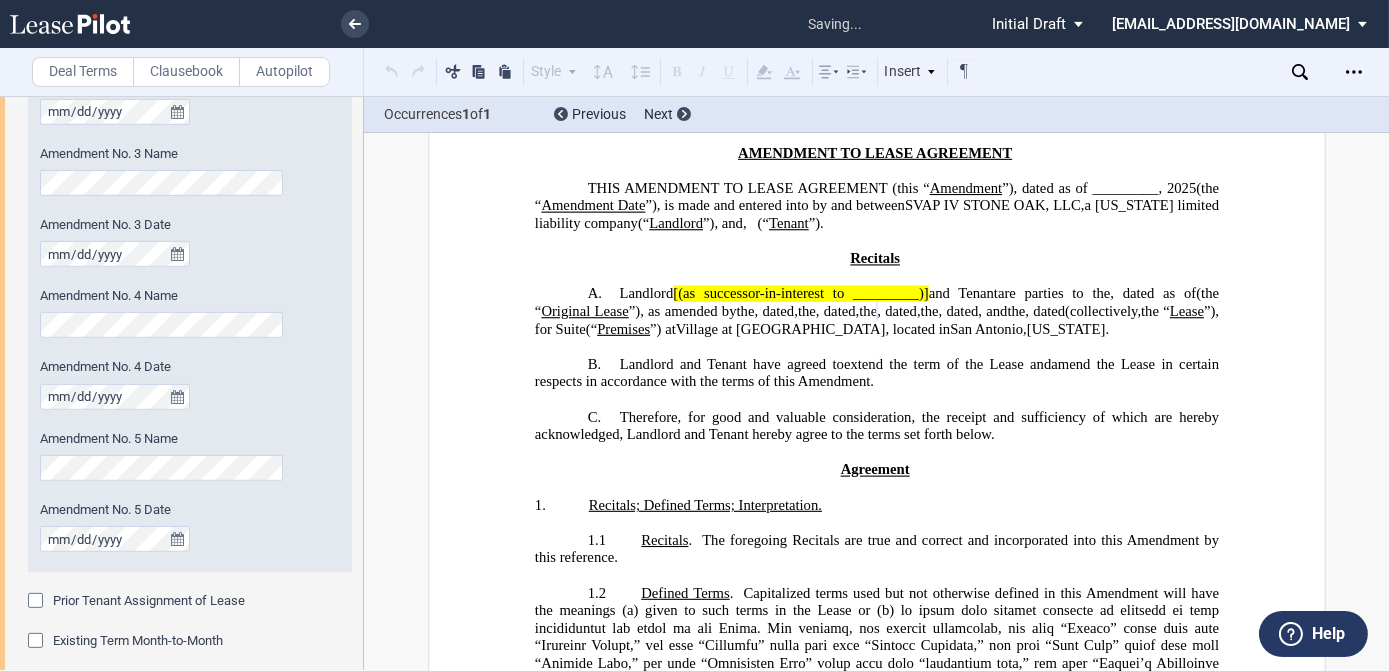 click on "Title of Original Lease Agreement
Lease Date
Lease Expiration Date
Prior Amendments to Lease
Prior Amendments (5)
Amendment No. 1 Name" at bounding box center (181, 119) 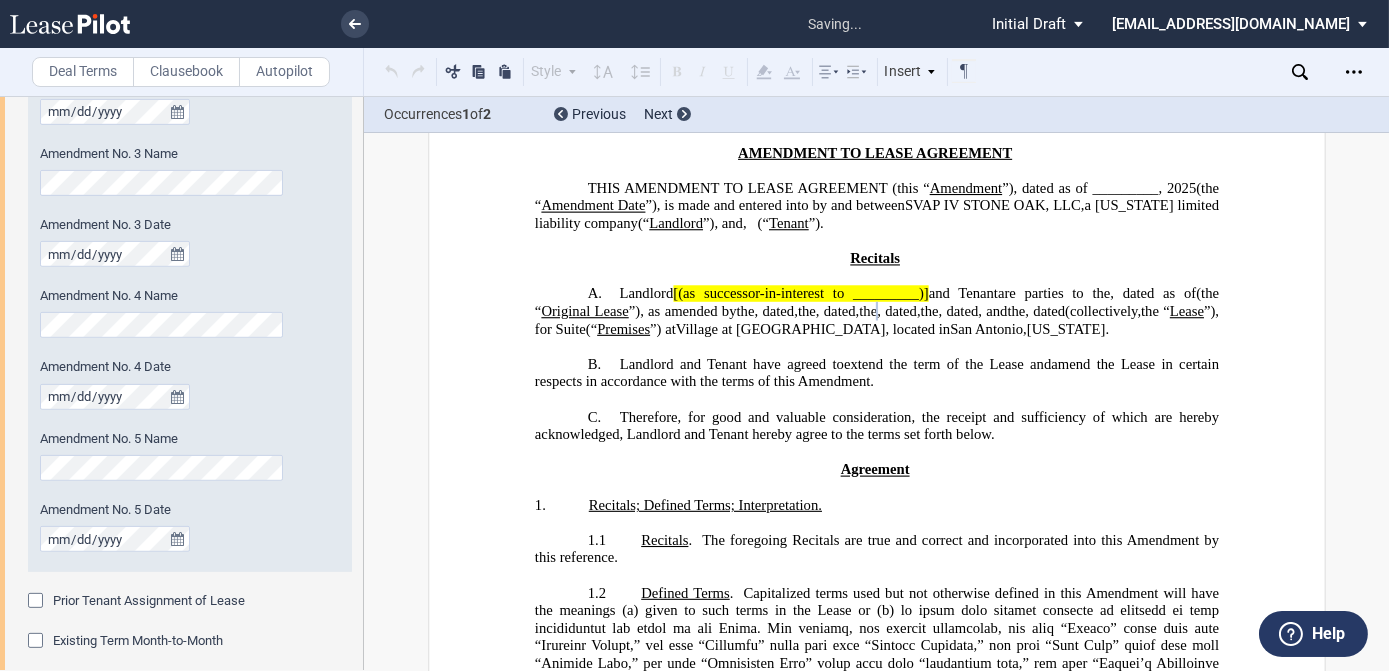 click on "Title of Original Lease Agreement
Lease Date
Lease Expiration Date
Prior Amendments to Lease
Prior Amendments (5)
Amendment No. 1 Name" at bounding box center [181, 119] 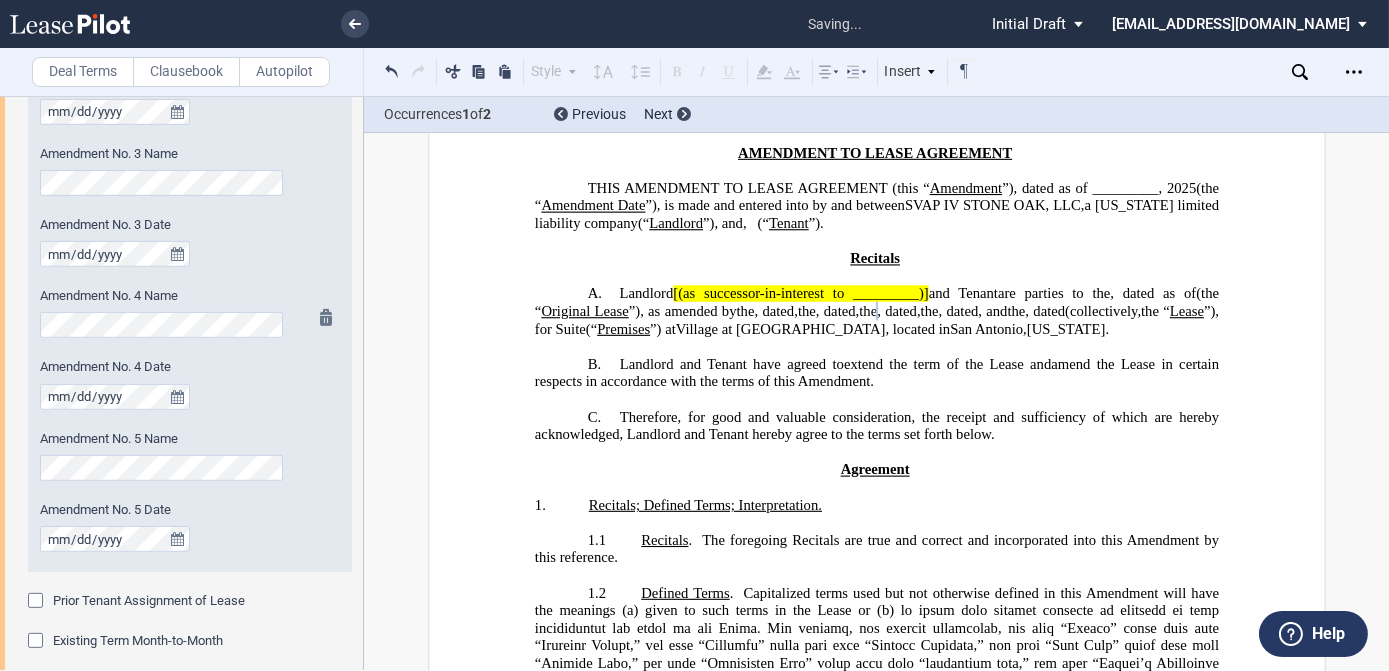 click on "Amendment No. 4 Name" at bounding box center [163, 322] 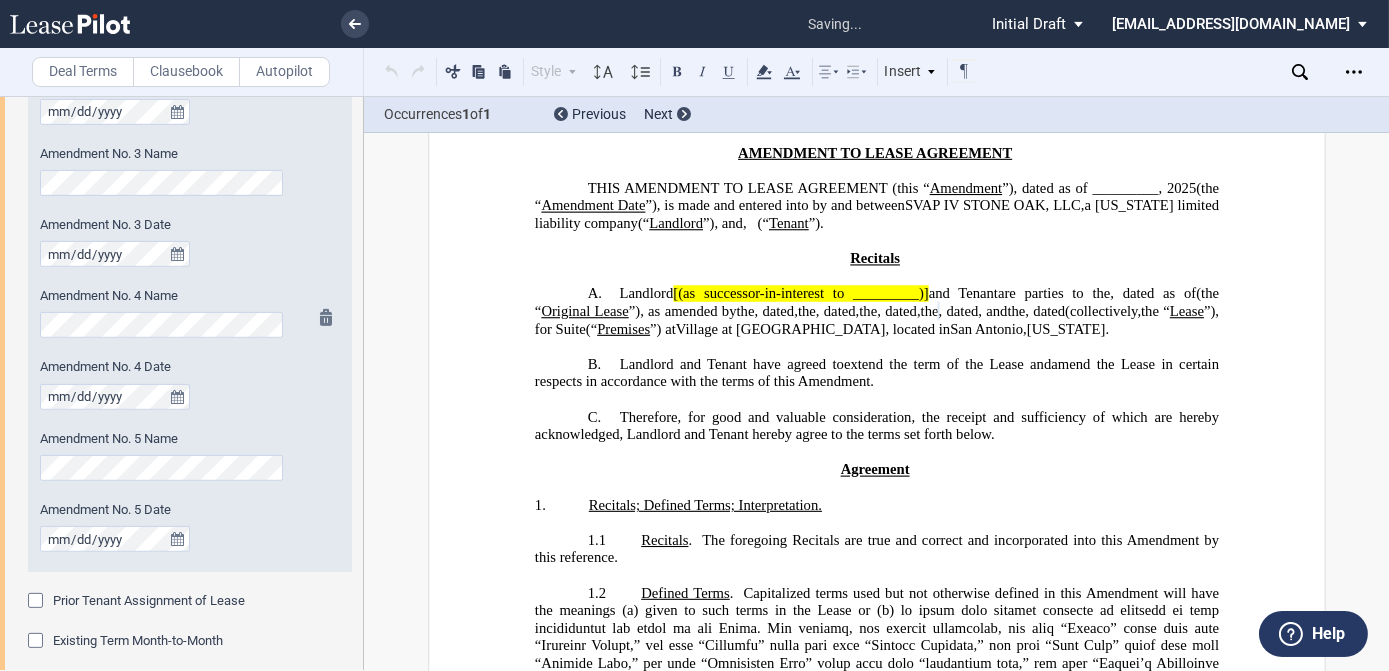 scroll, scrollTop: 0, scrollLeft: 175, axis: horizontal 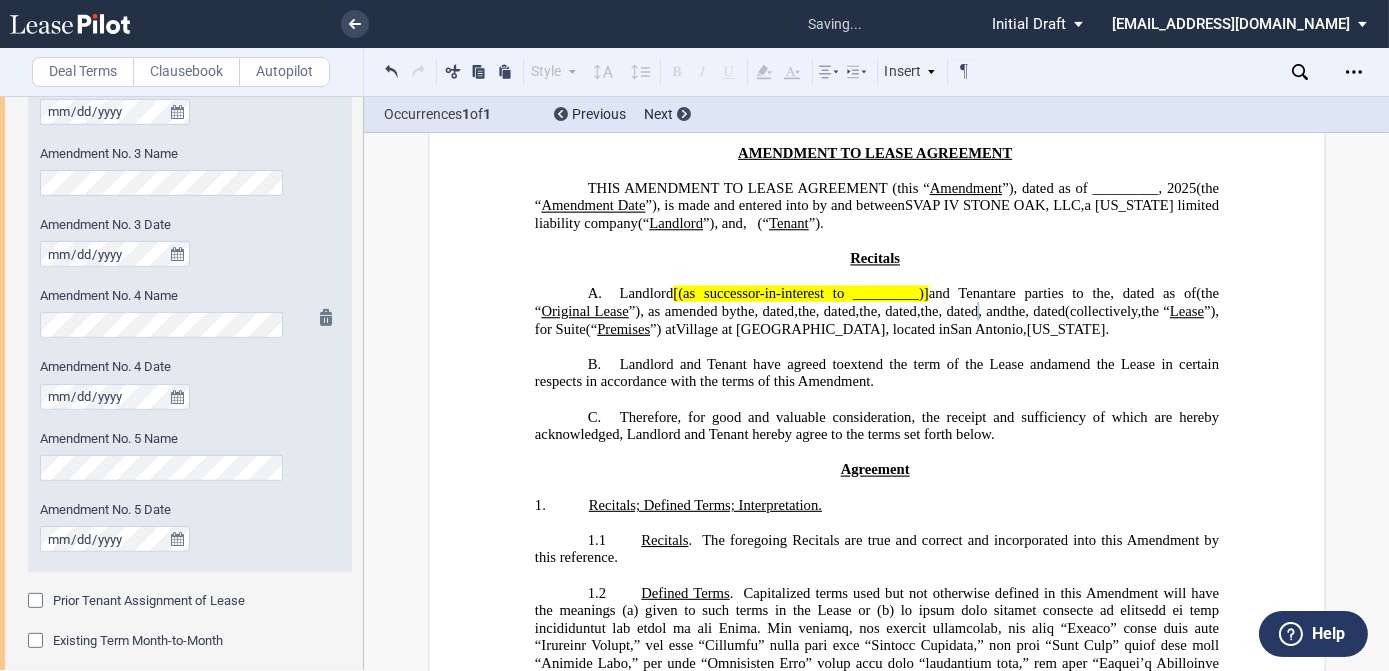 click on "Amendment No. 4 Date" at bounding box center (163, 393) 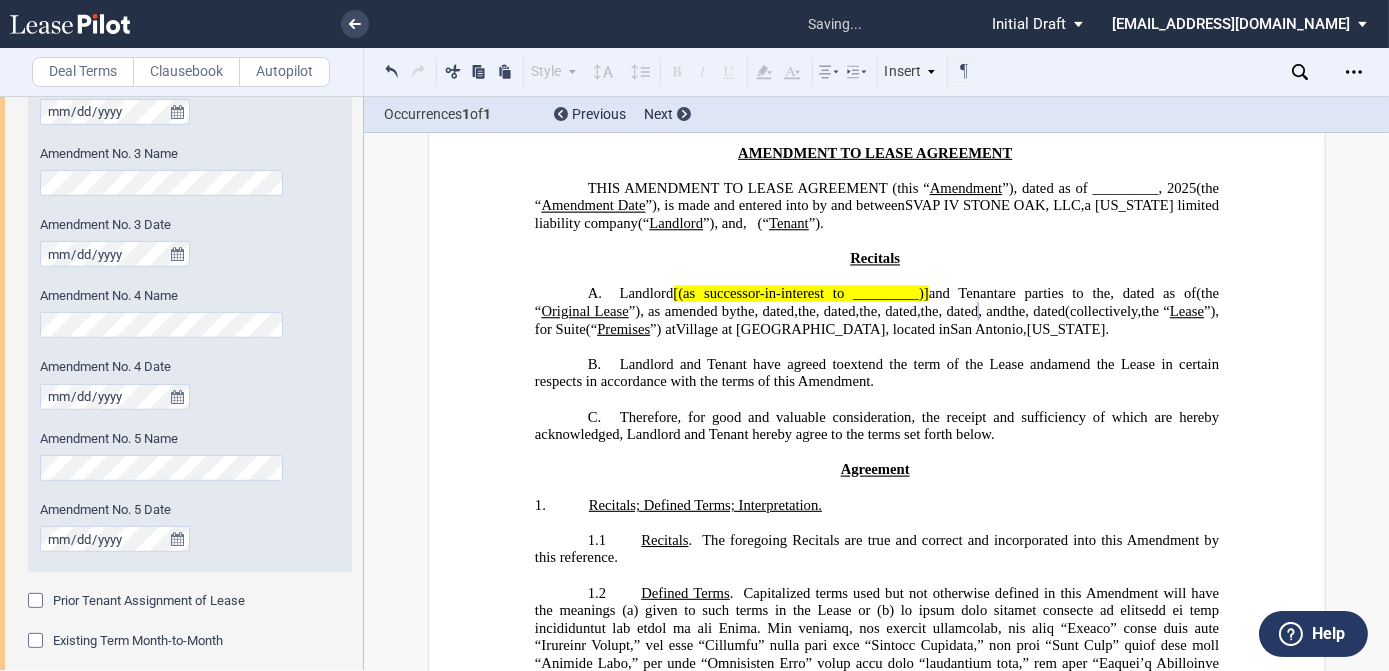 click at bounding box center [332, 464] 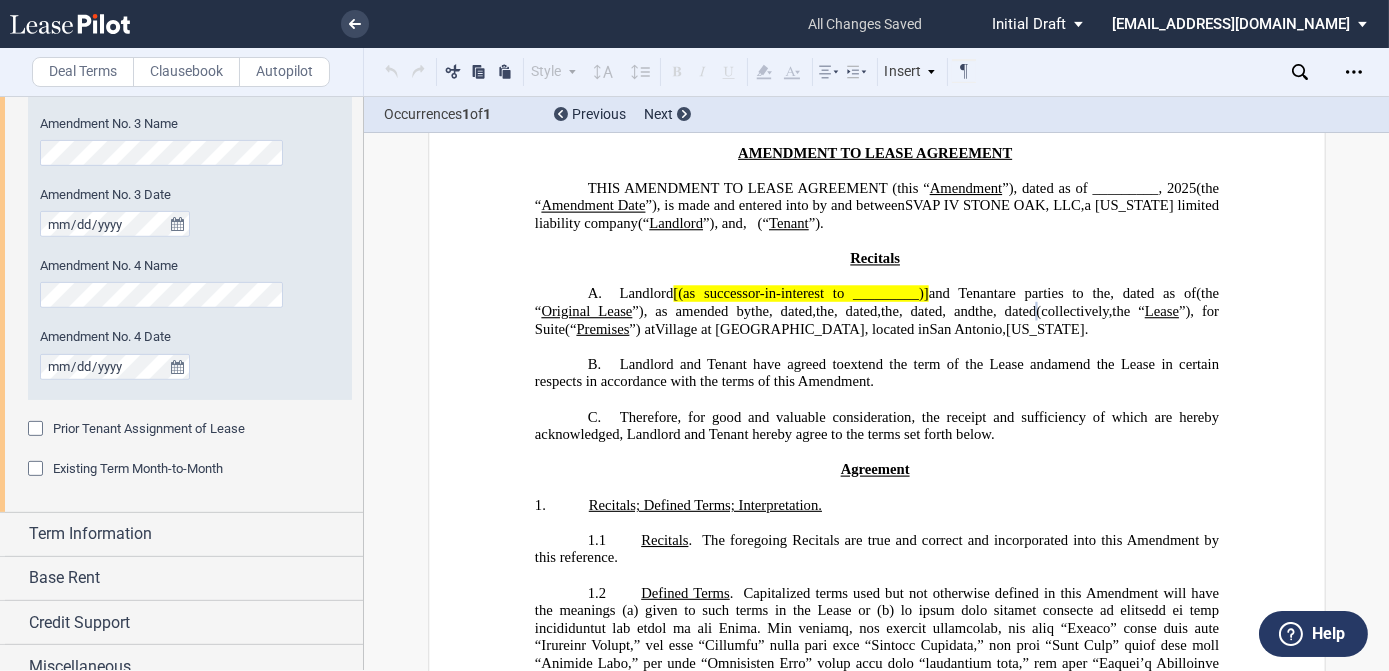 scroll, scrollTop: 1836, scrollLeft: 0, axis: vertical 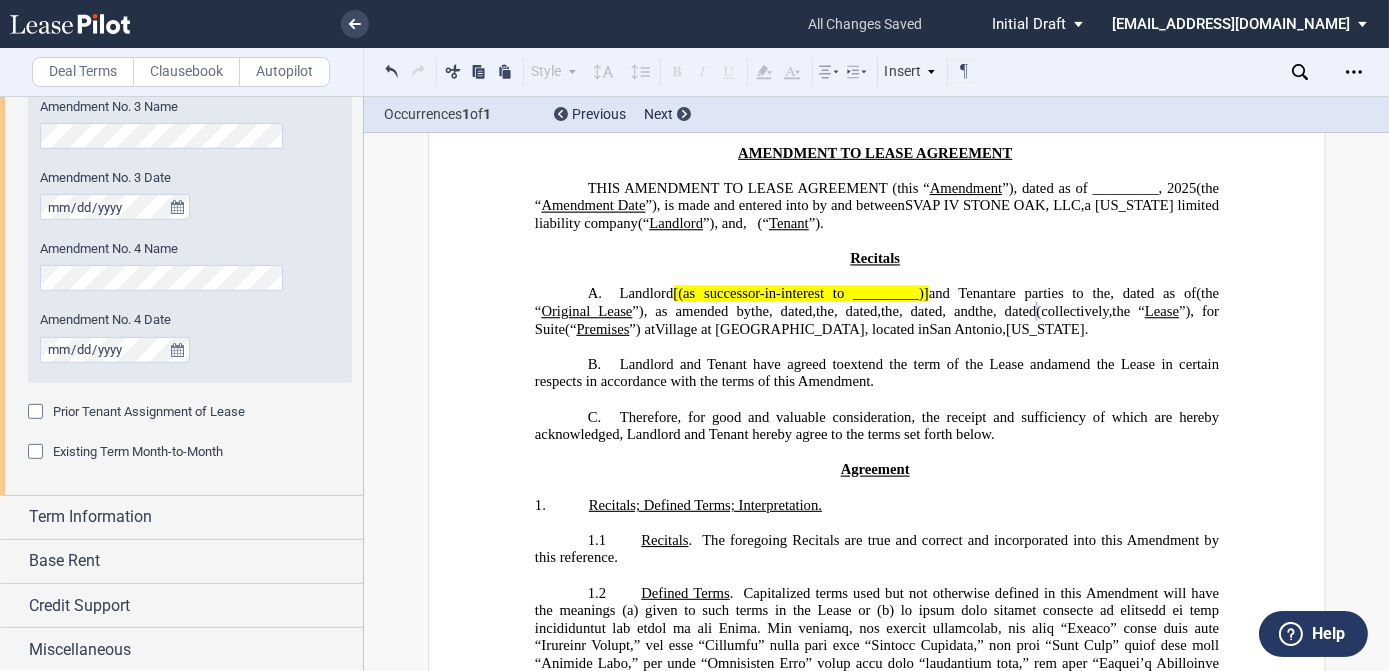 click on "Prior Tenant Assignment of Lease" at bounding box center [149, 411] 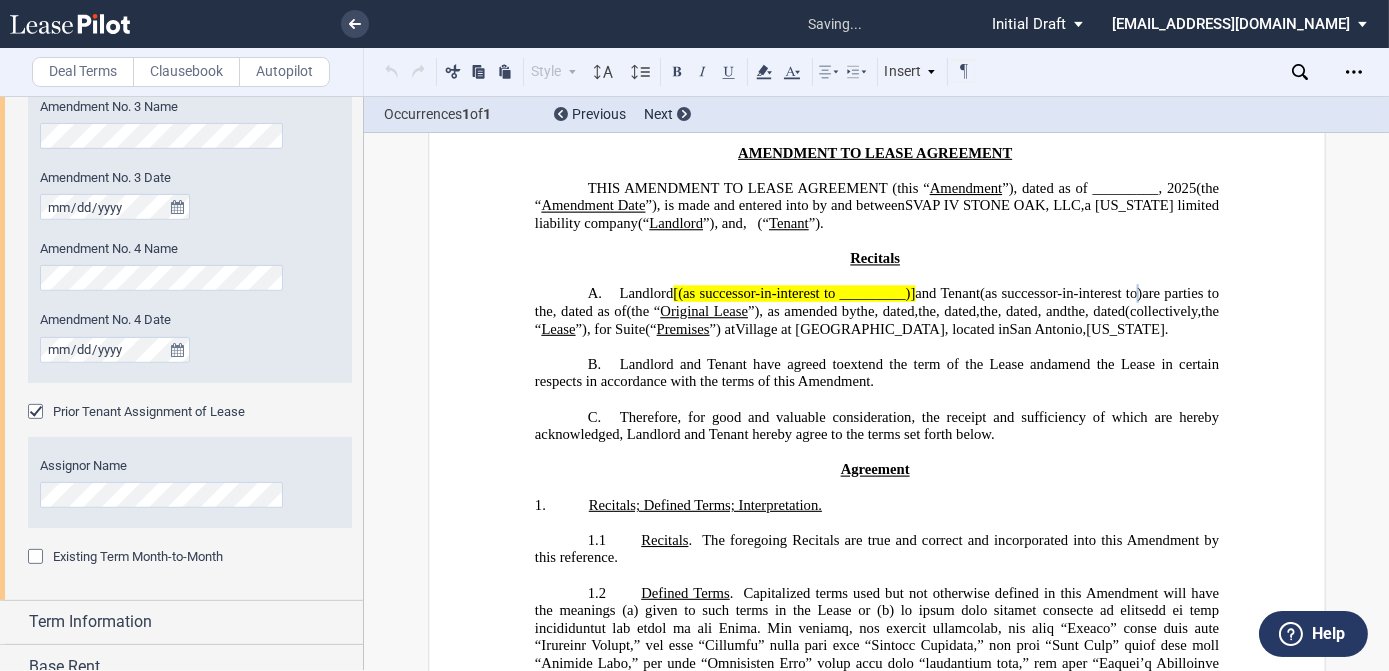 scroll, scrollTop: 0, scrollLeft: 81, axis: horizontal 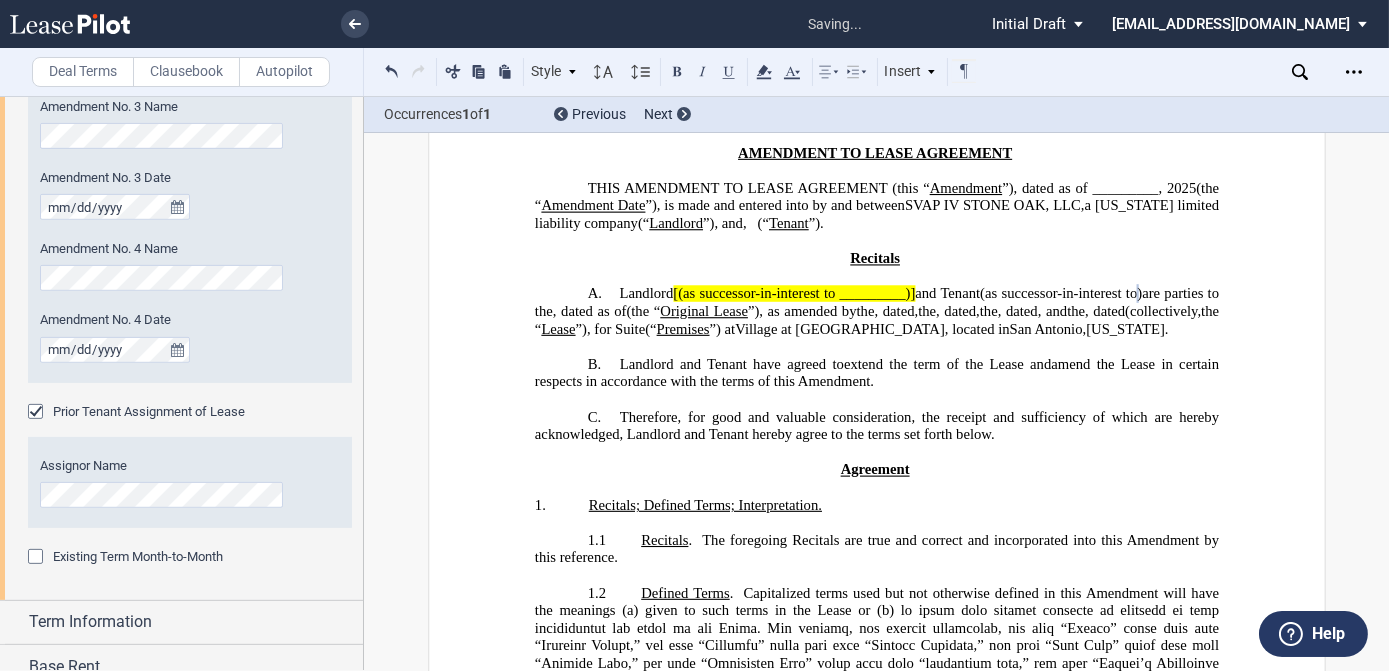 click on "[(as successor-in-interest to _________)]" 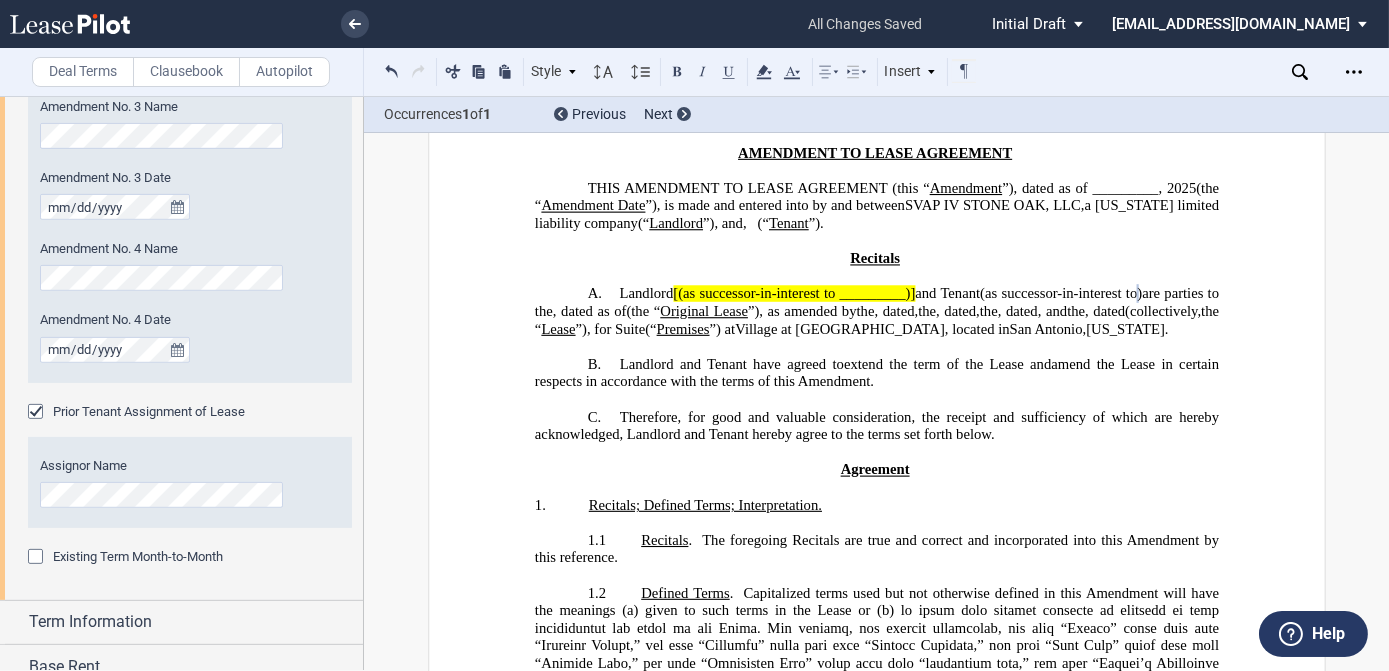 type 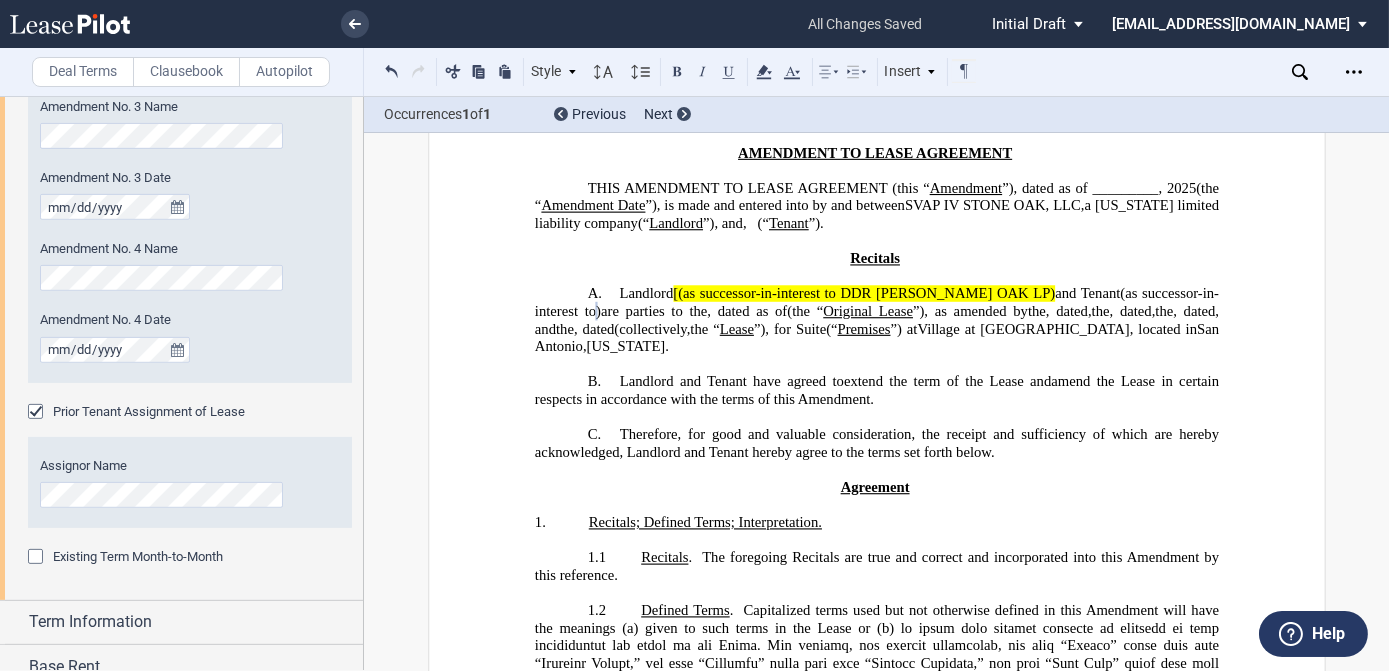 click on "[(as successor-in-interest to DDR [PERSON_NAME] OAK LP)" 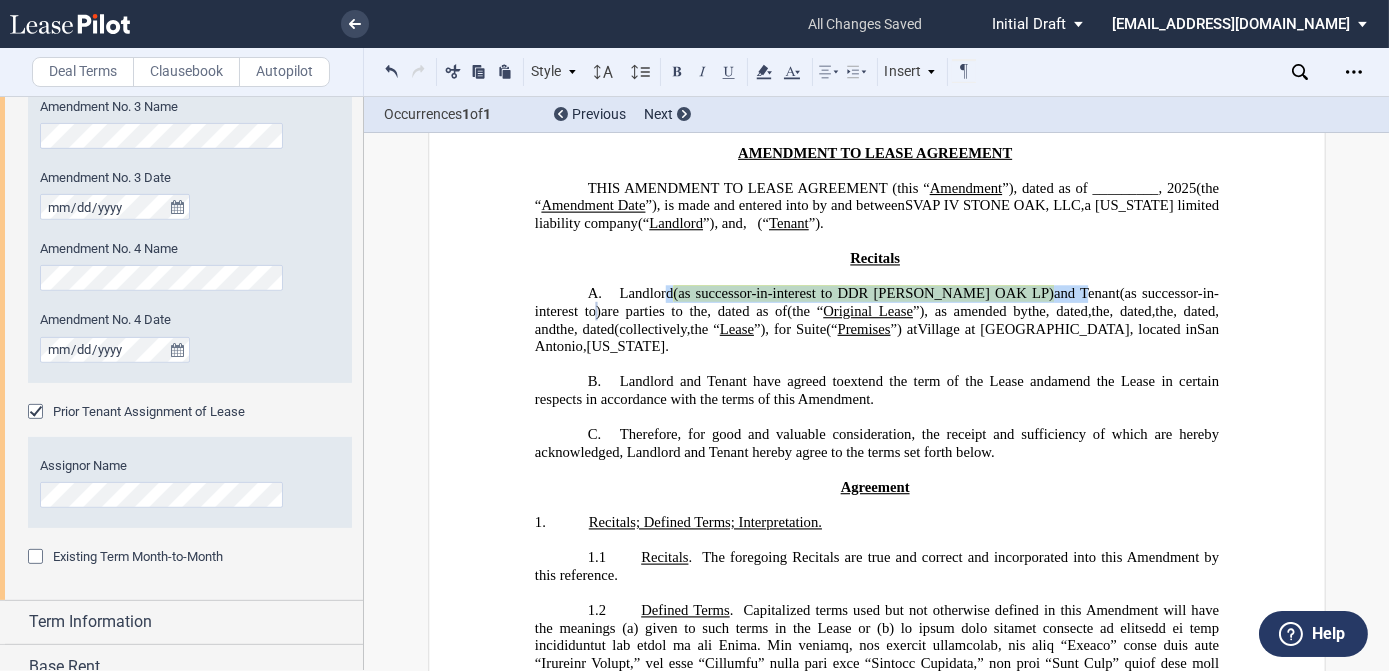 drag, startPoint x: 1032, startPoint y: 300, endPoint x: 663, endPoint y: 300, distance: 369 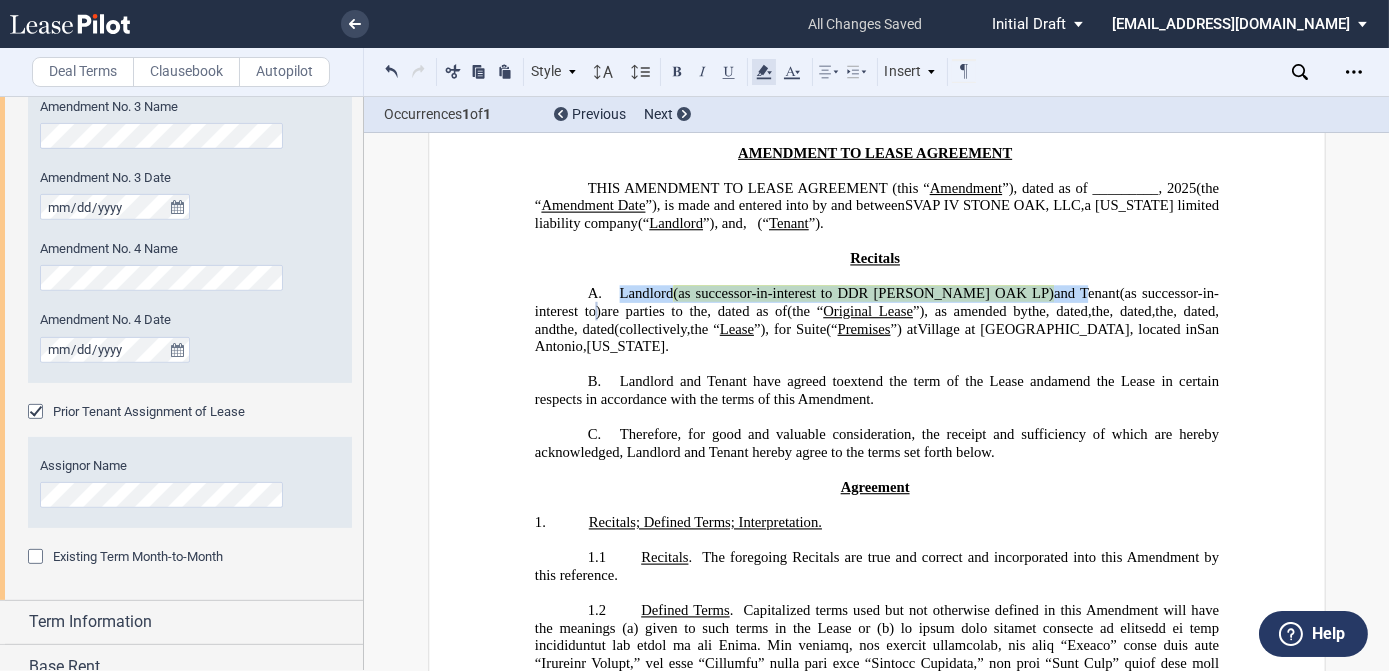 click 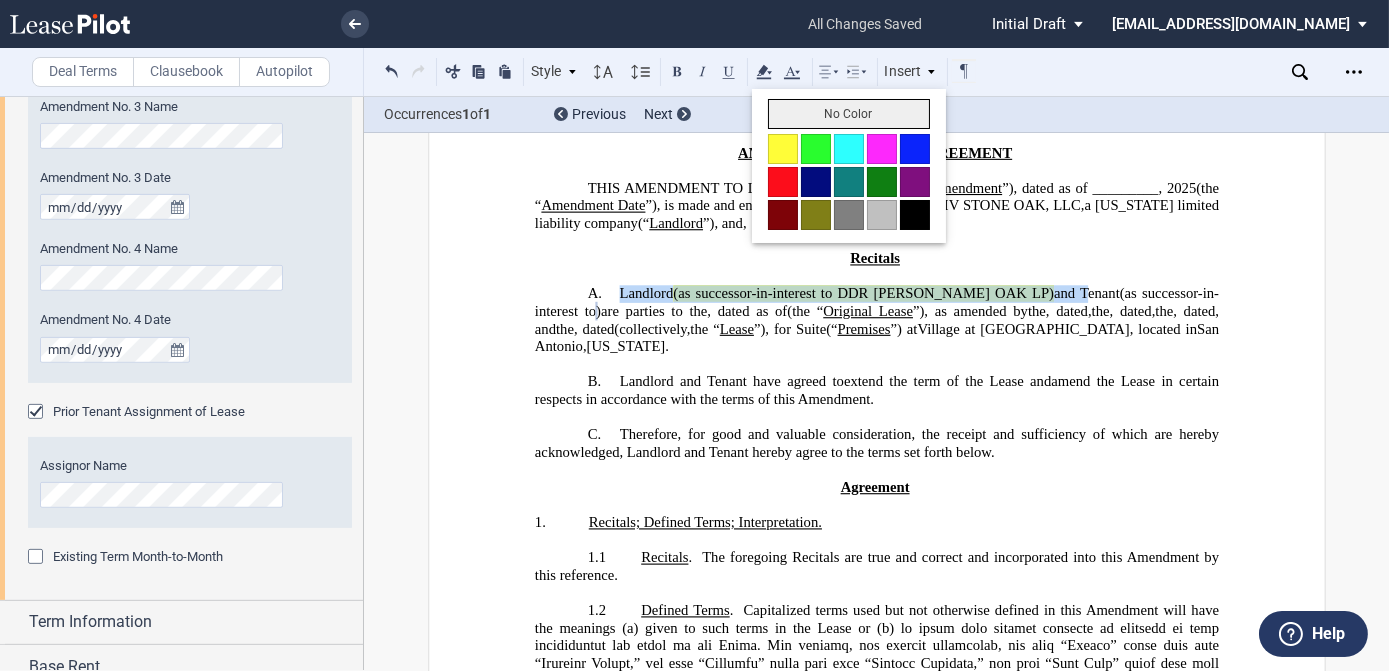 click on "No Color" at bounding box center (849, 114) 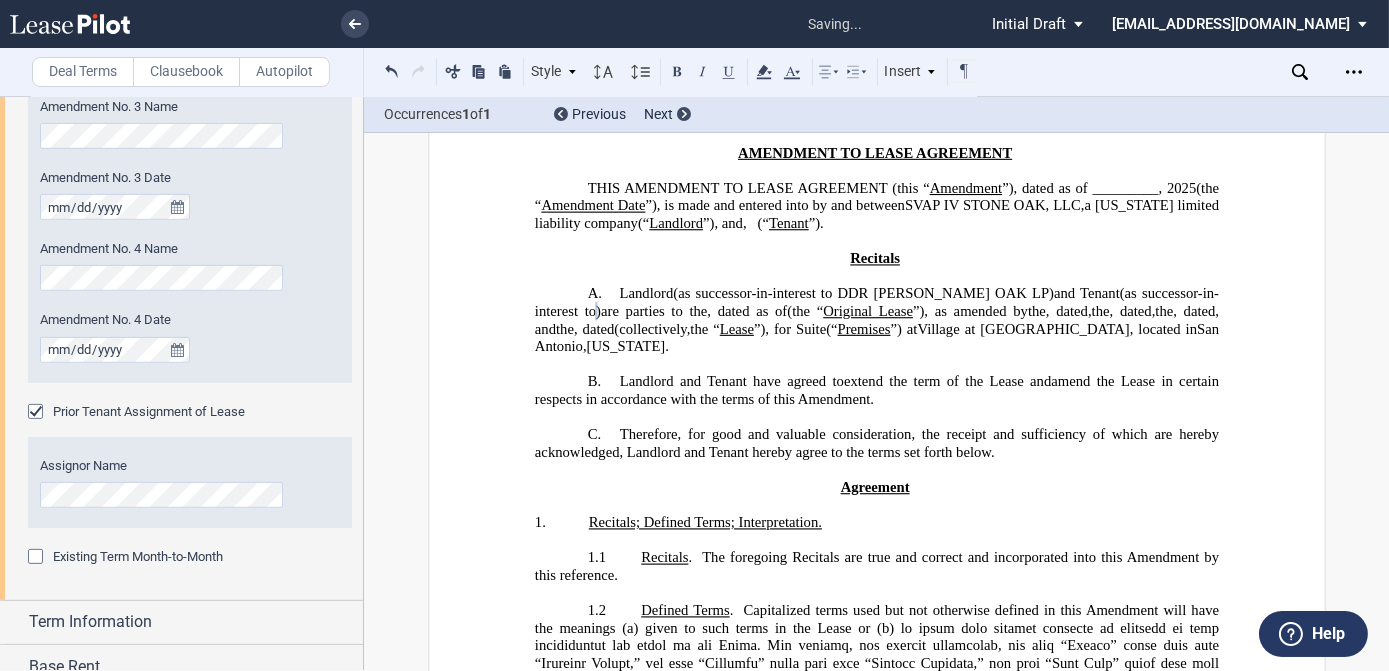 click on "THIS   ﻿ ﻿   ﻿ ﻿  AMENDMENT TO LEASE AGREEMENT (this “ ﻿ ﻿ ﻿ ﻿  Amendment ”), dated as of _________,   2025  (the “ ﻿ ﻿ ﻿ ﻿  Amendment Date ”), is made and entered into by and between  SVAP IV STONE OAK, LLC ,  a   [US_STATE]   limited liability company  (“ Landlord ”), and  ﻿ ﻿ ,   ﻿ ﻿   ﻿ ﻿   ﻿ ﻿  an individual  (“ Tenant ”)." at bounding box center (876, 206) 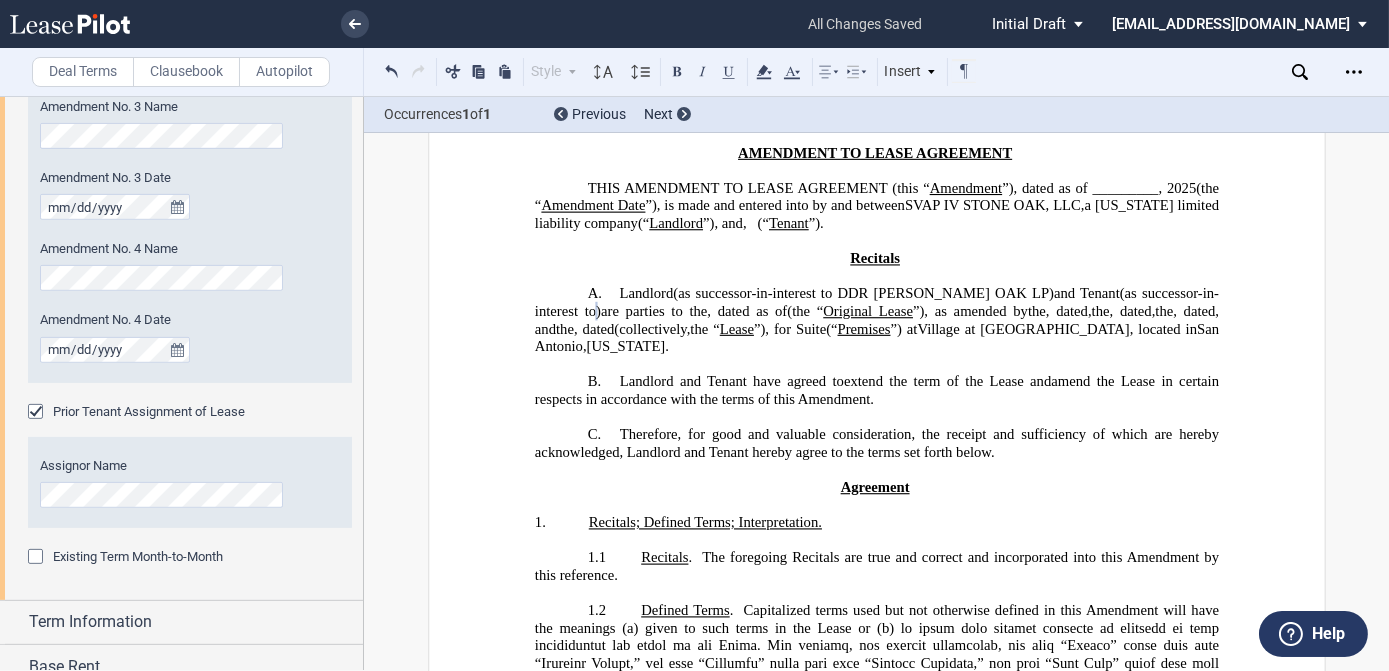 click on ", dated as of" 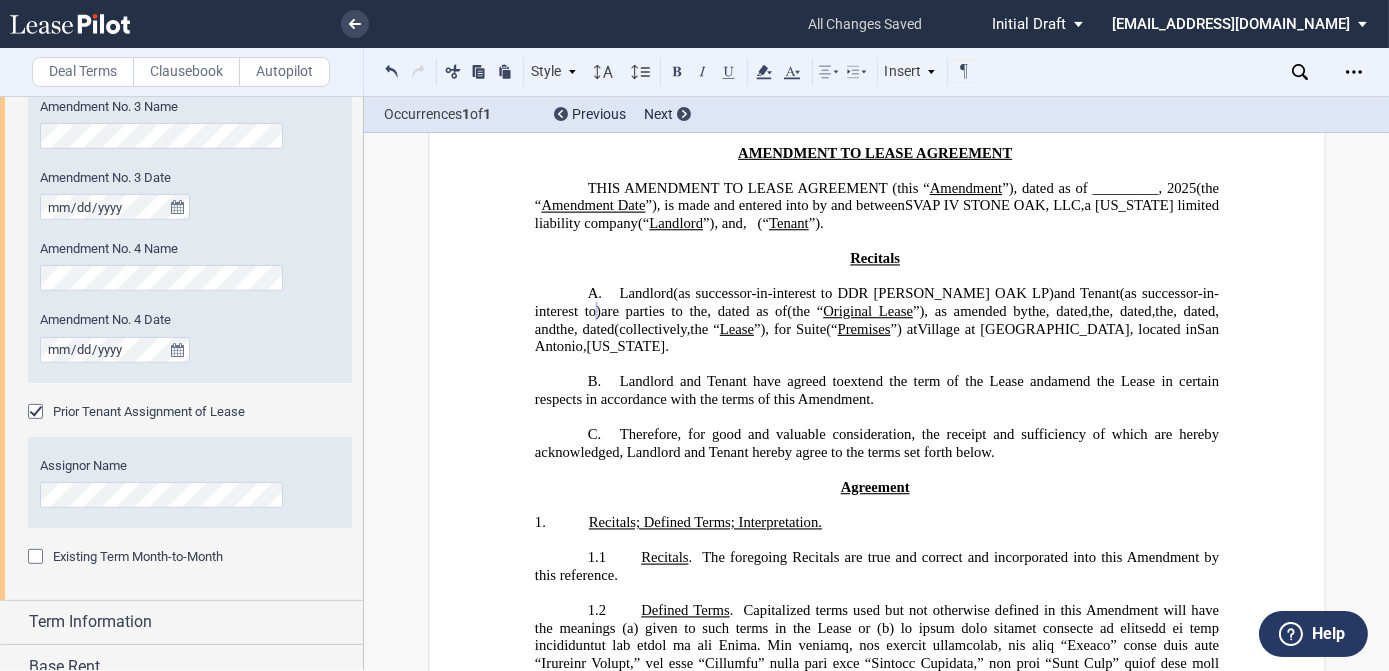 click on "Village at [GEOGRAPHIC_DATA]" 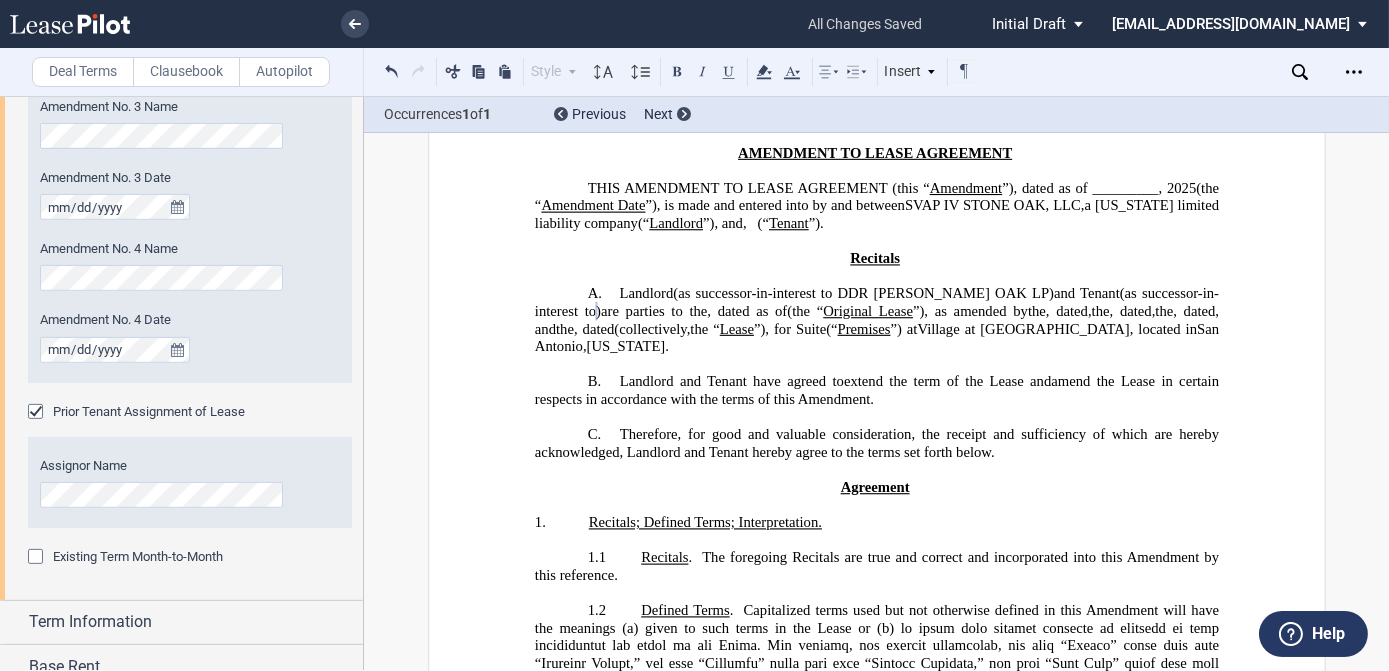 type 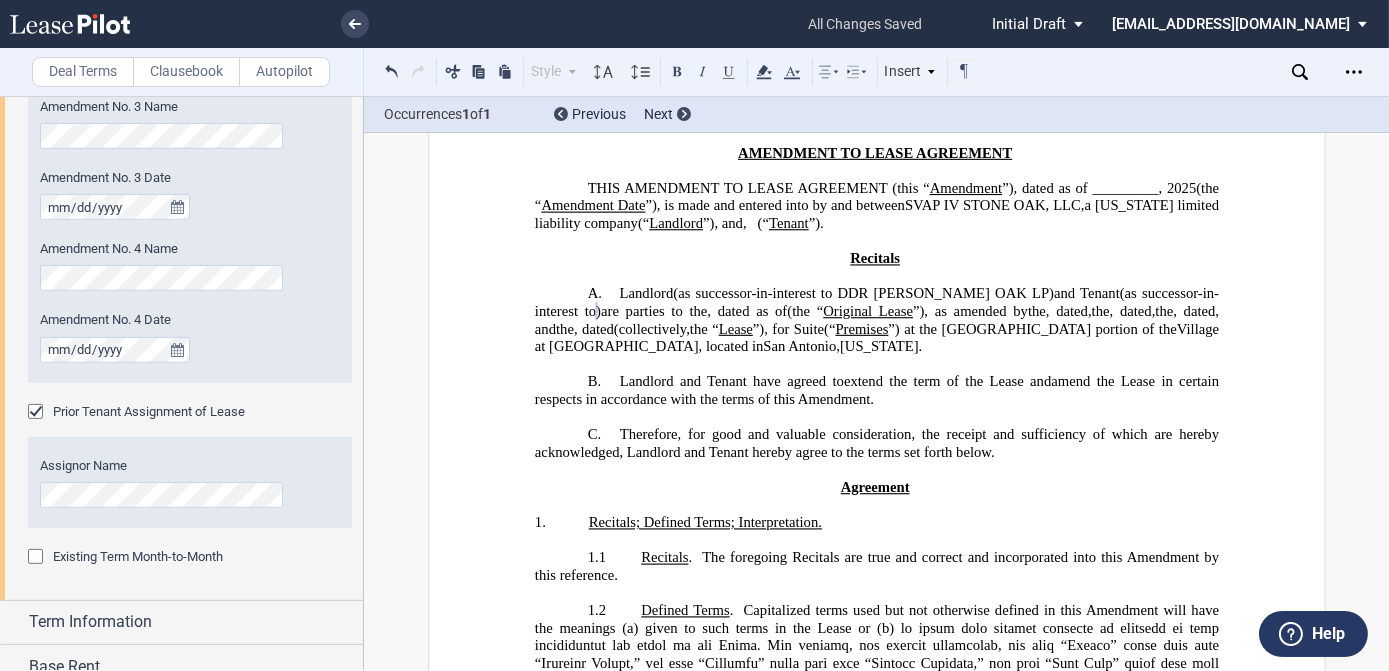 drag, startPoint x: 546, startPoint y: 385, endPoint x: 664, endPoint y: 419, distance: 122.80065 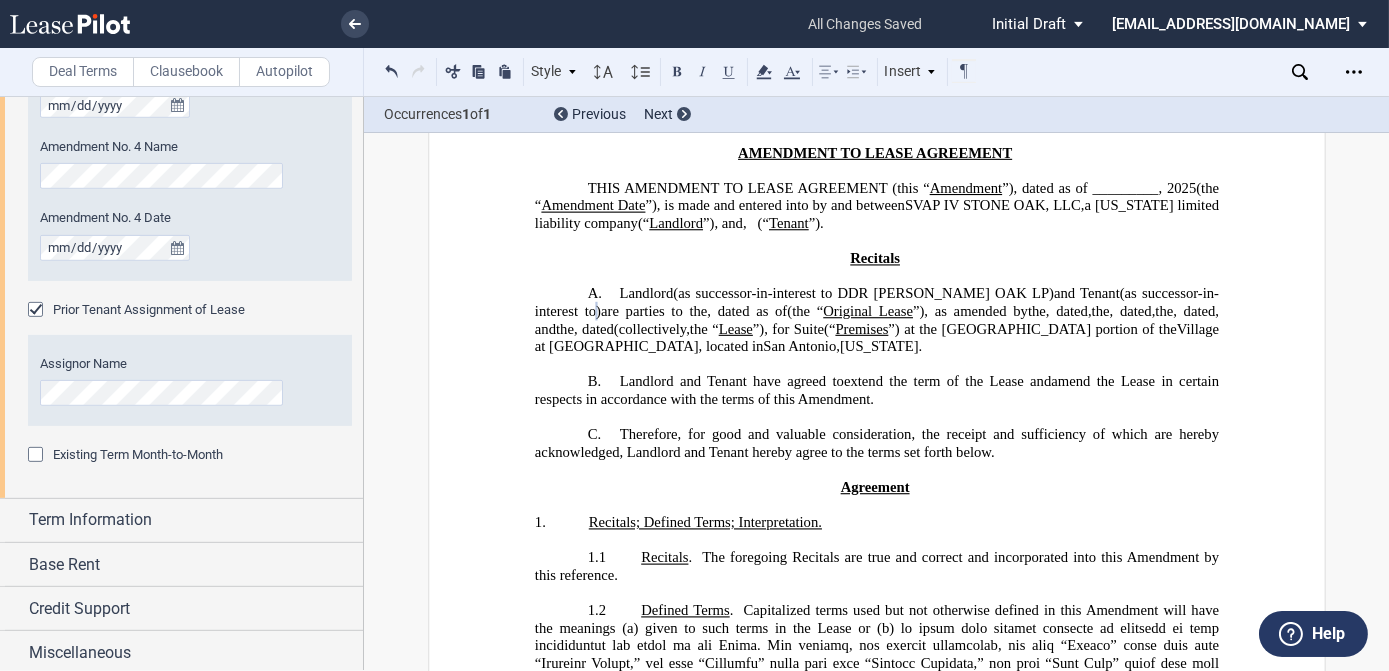 scroll, scrollTop: 1941, scrollLeft: 0, axis: vertical 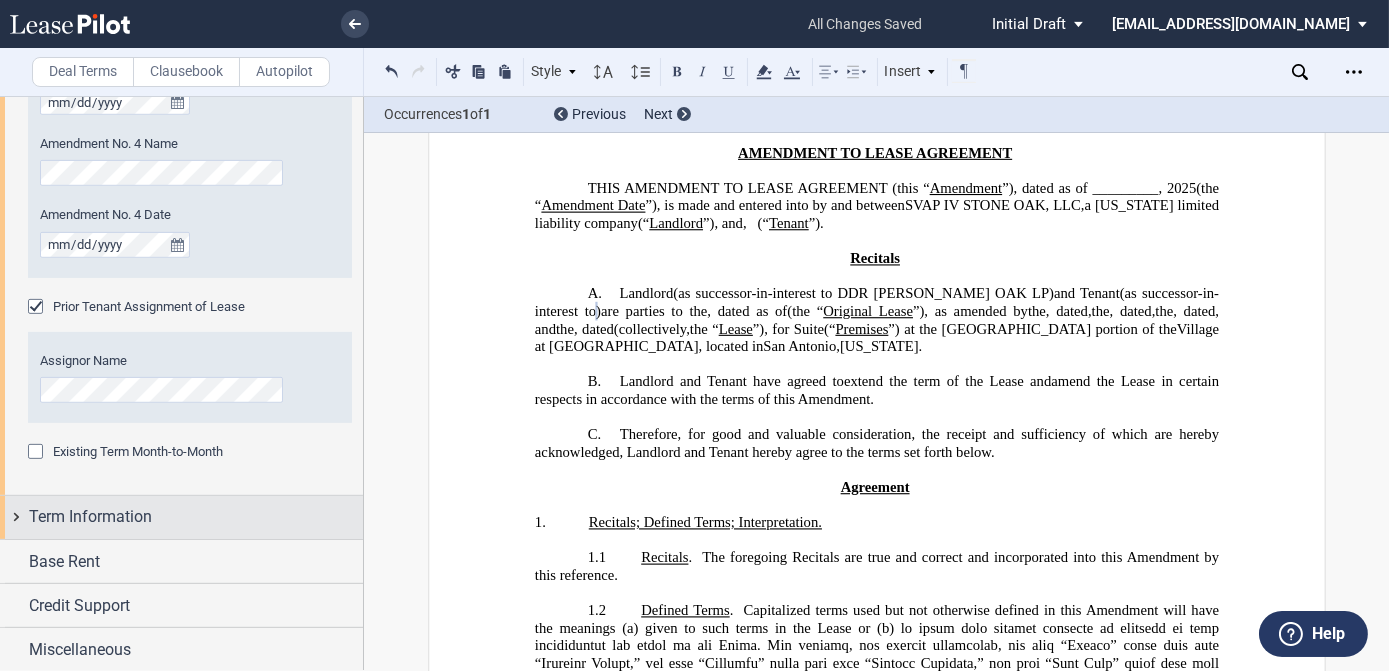 click on "Term Information" at bounding box center (90, 517) 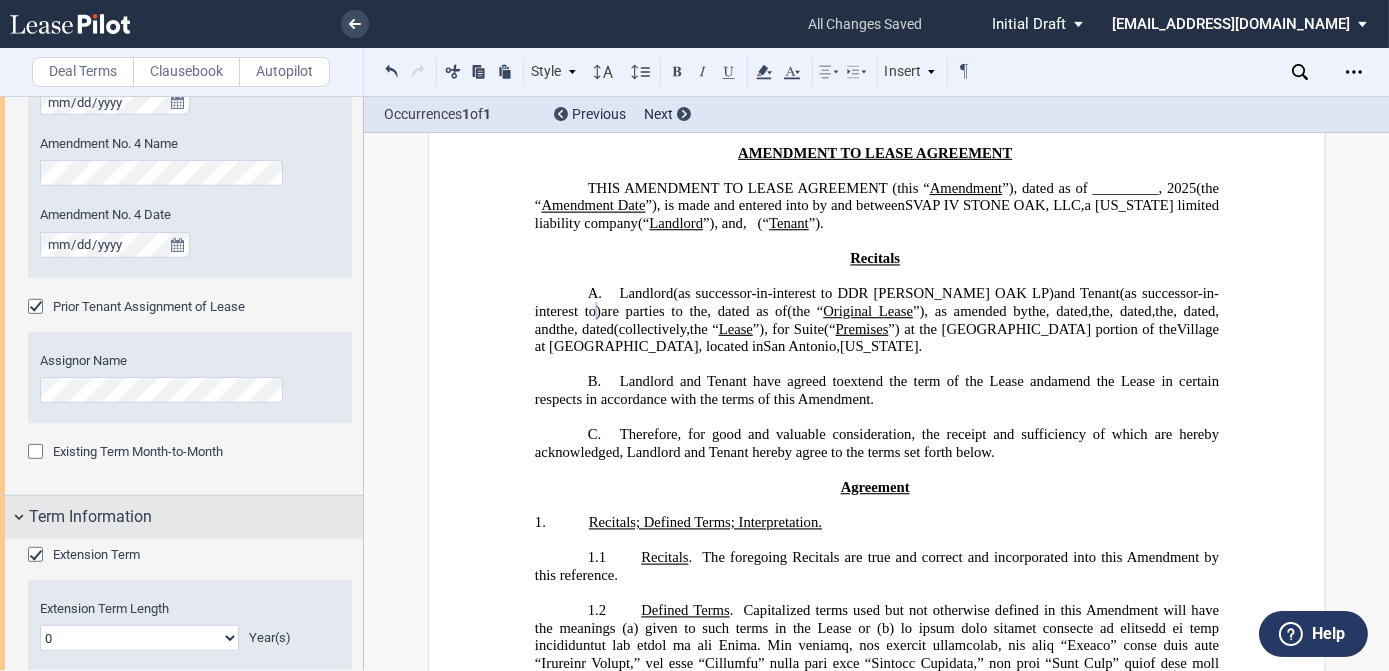scroll, scrollTop: 2032, scrollLeft: 0, axis: vertical 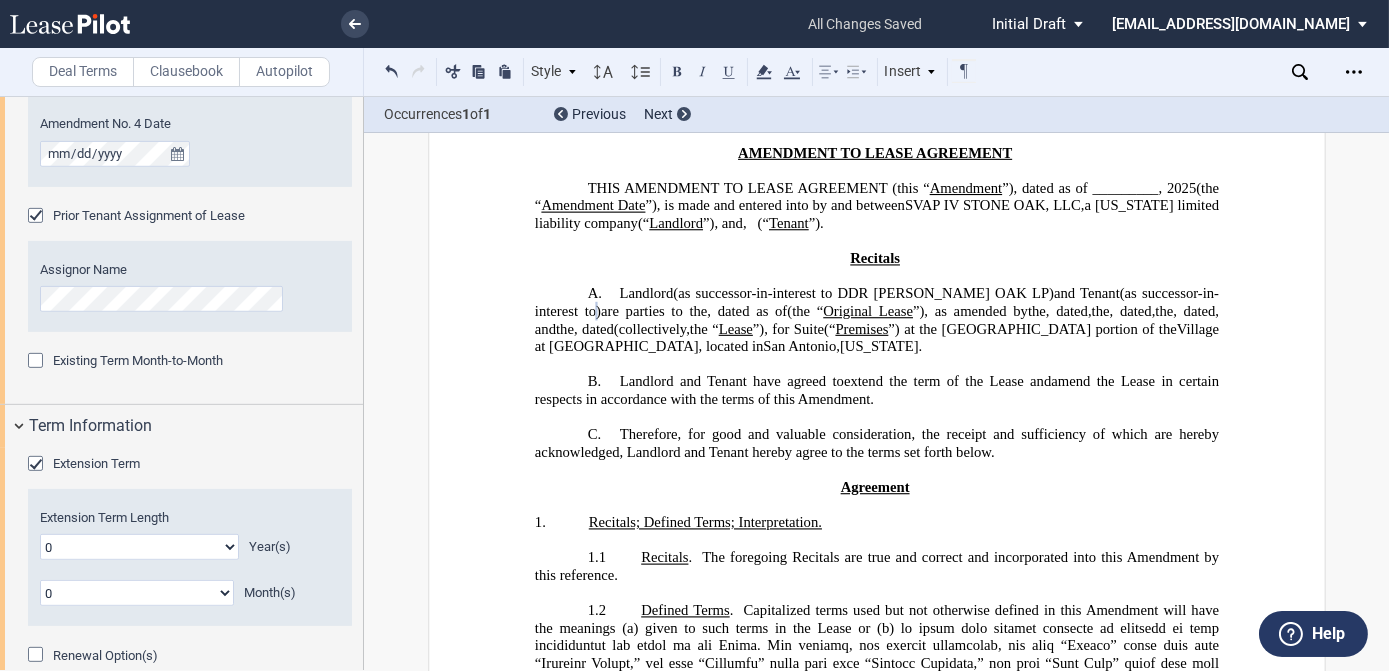 click on "0 1 2 3 4 5 6 7 8 9 10 11 12 13 14 15 16 17 18 19 20" 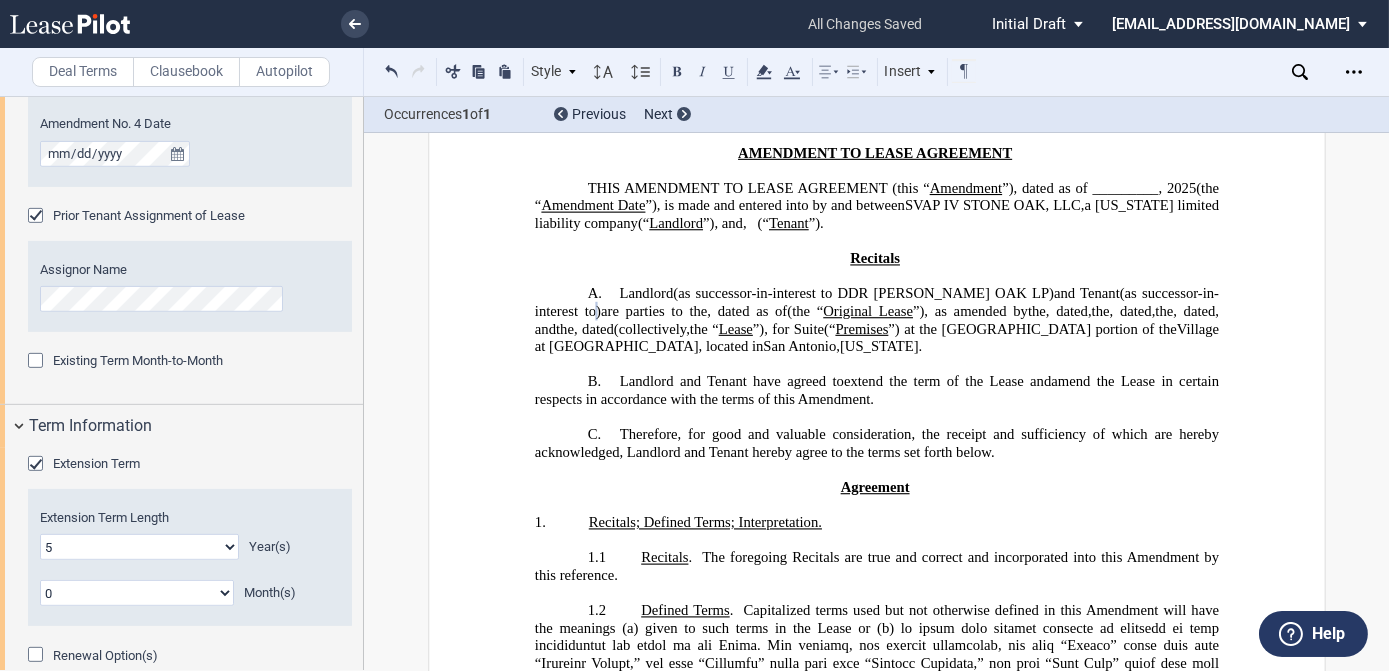 click on "0 1 2 3 4 5 6 7 8 9 10 11 12 13 14 15 16 17 18 19 20" 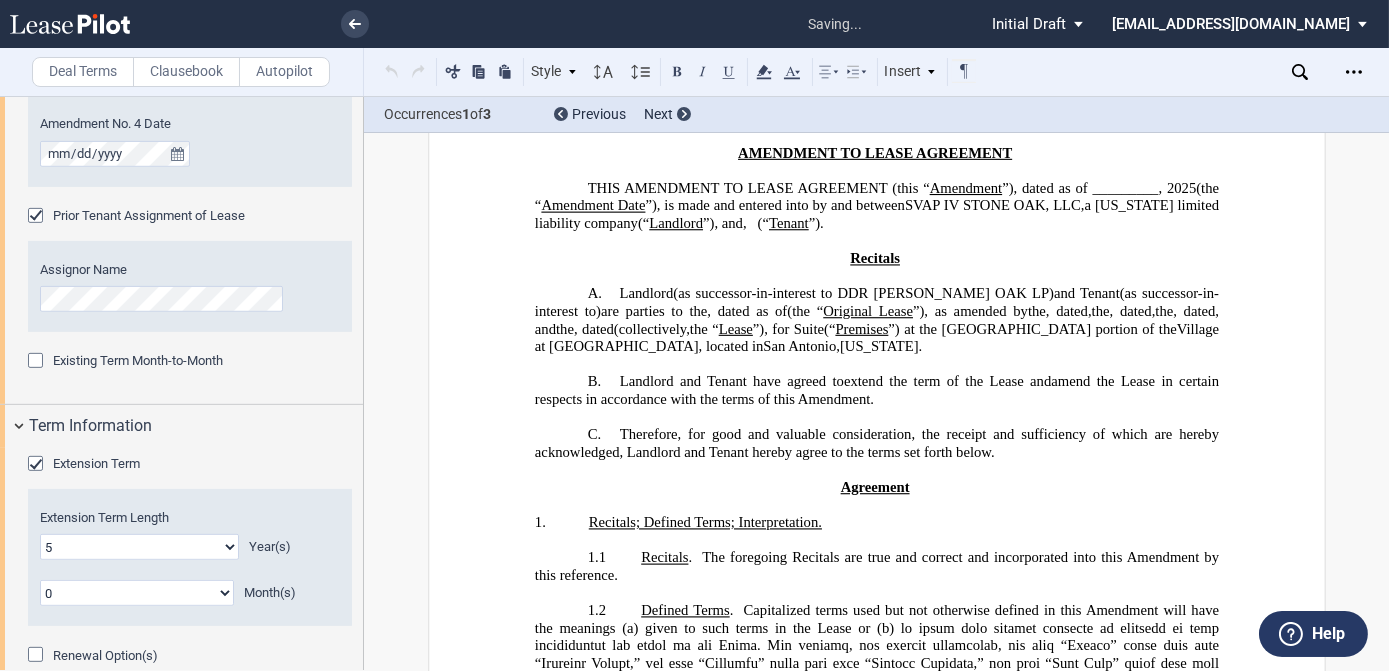 scroll, scrollTop: 2191, scrollLeft: 0, axis: vertical 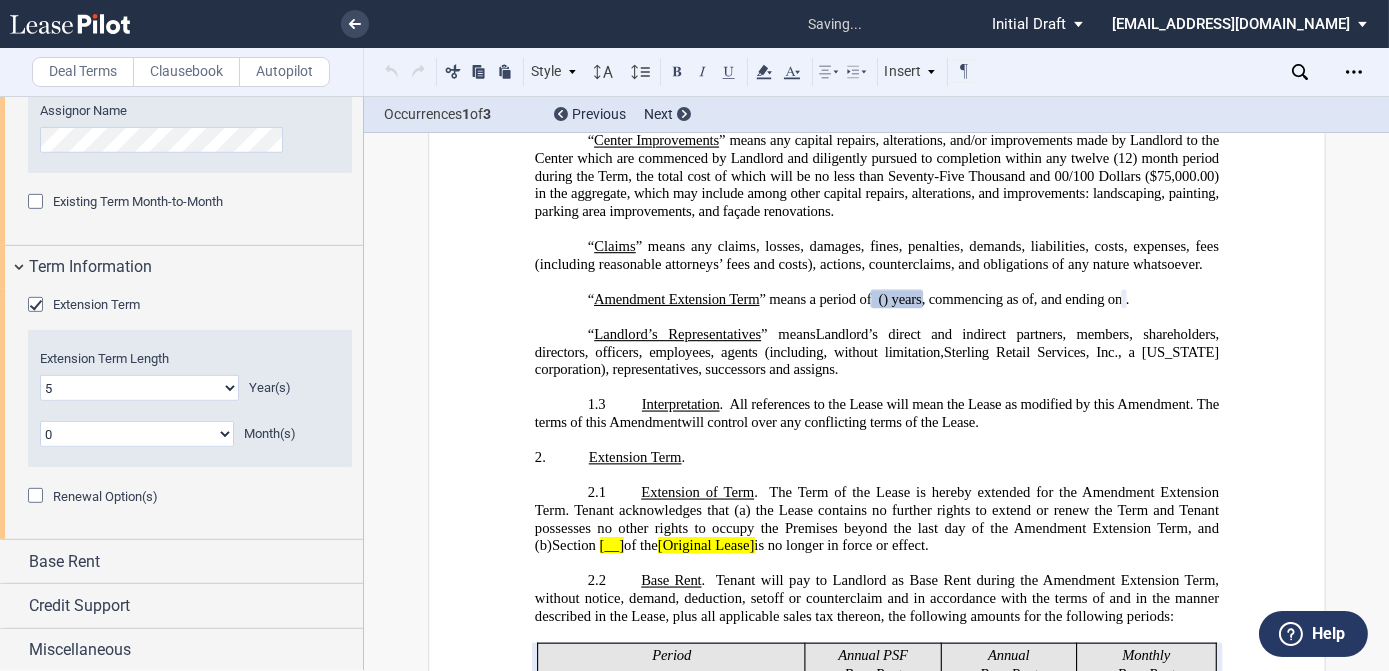 click on "Renewal Option(s)" at bounding box center (105, 496) 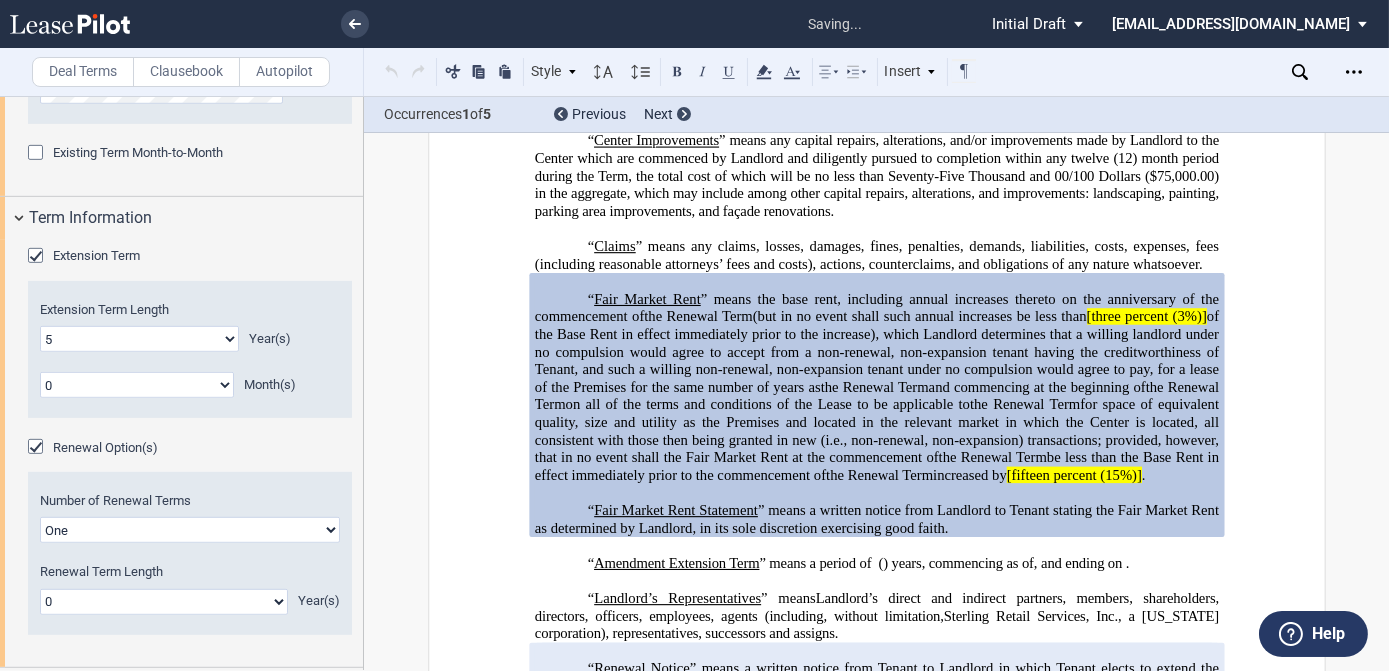 scroll, scrollTop: 2282, scrollLeft: 0, axis: vertical 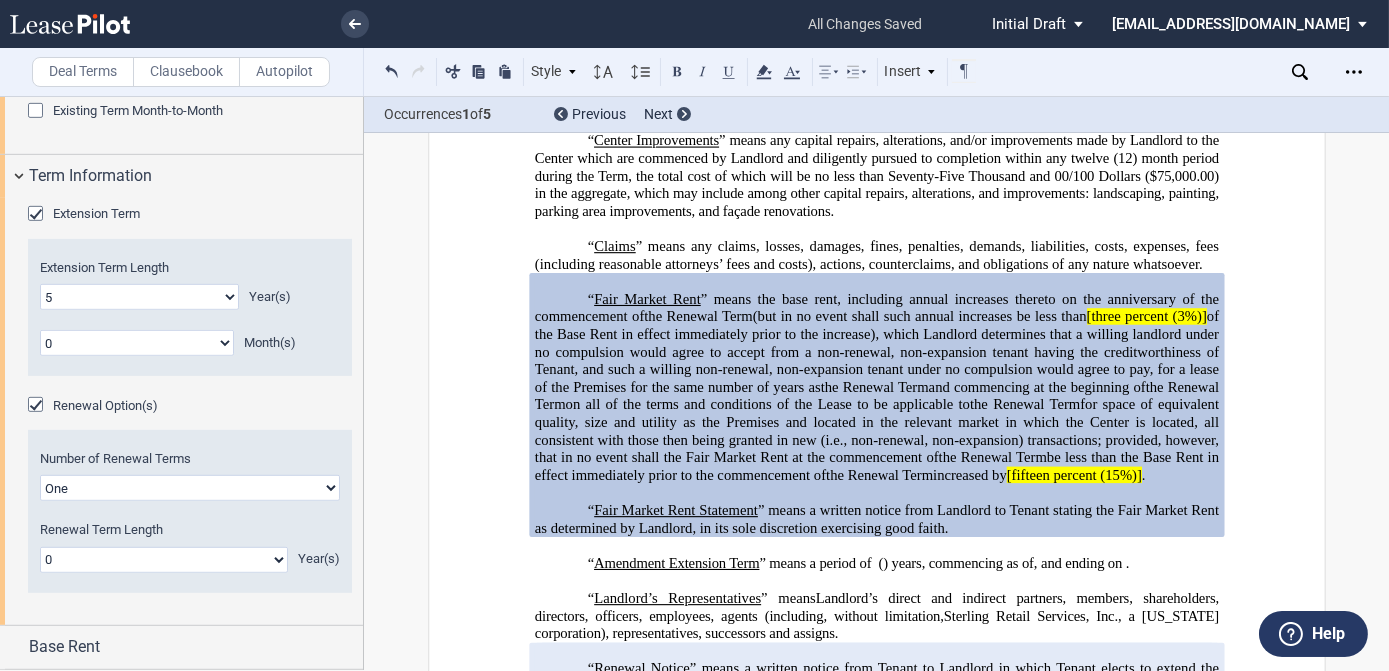 click at bounding box center (38, 407) 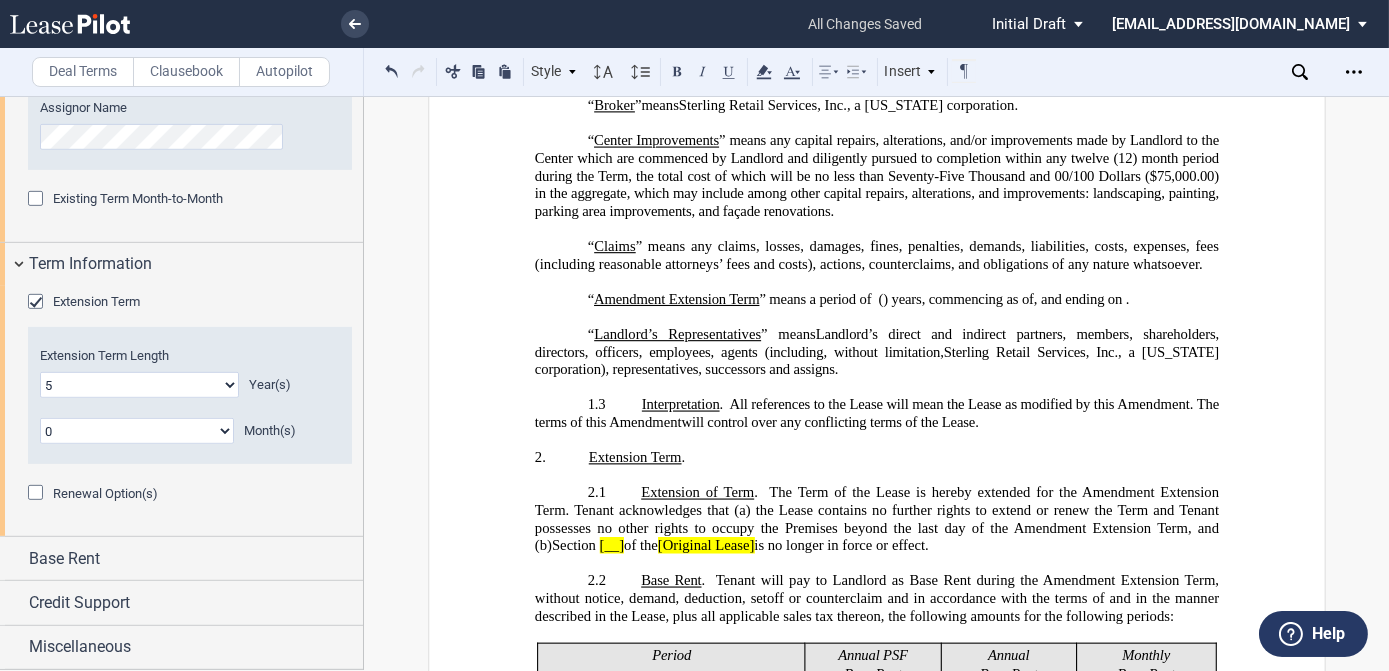 scroll, scrollTop: 2191, scrollLeft: 0, axis: vertical 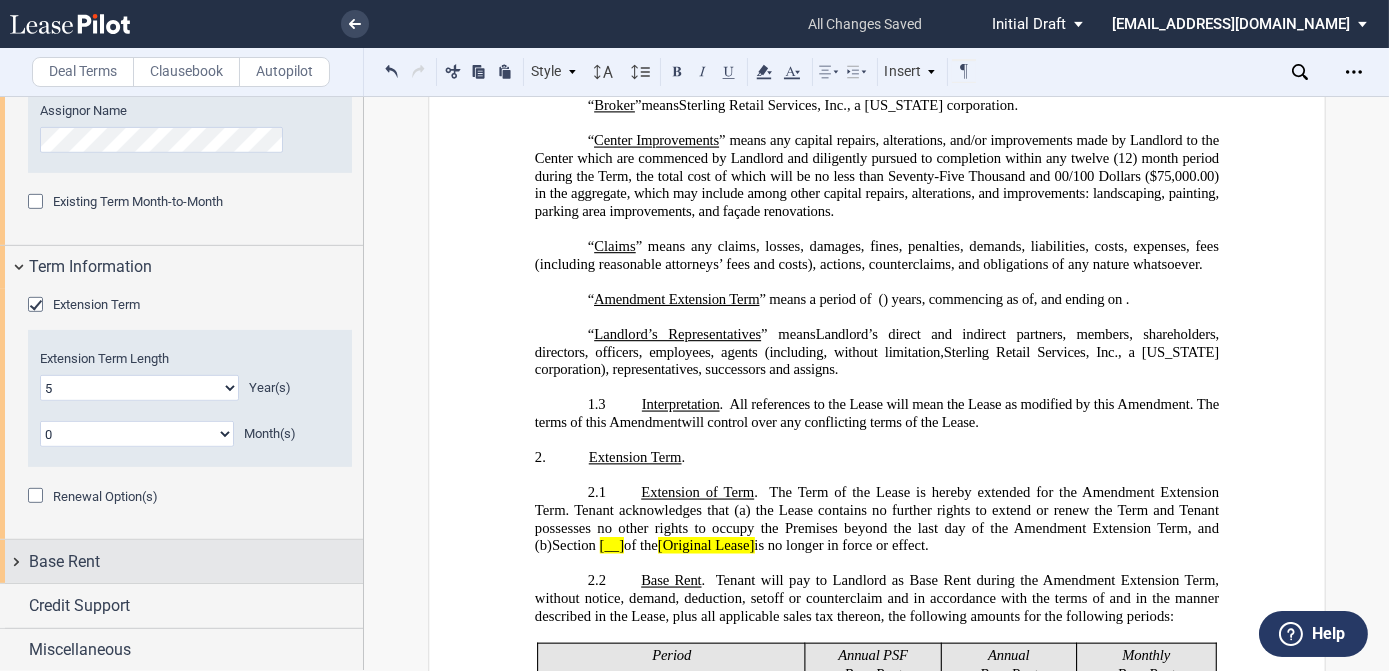 click on "Base Rent" at bounding box center [64, 562] 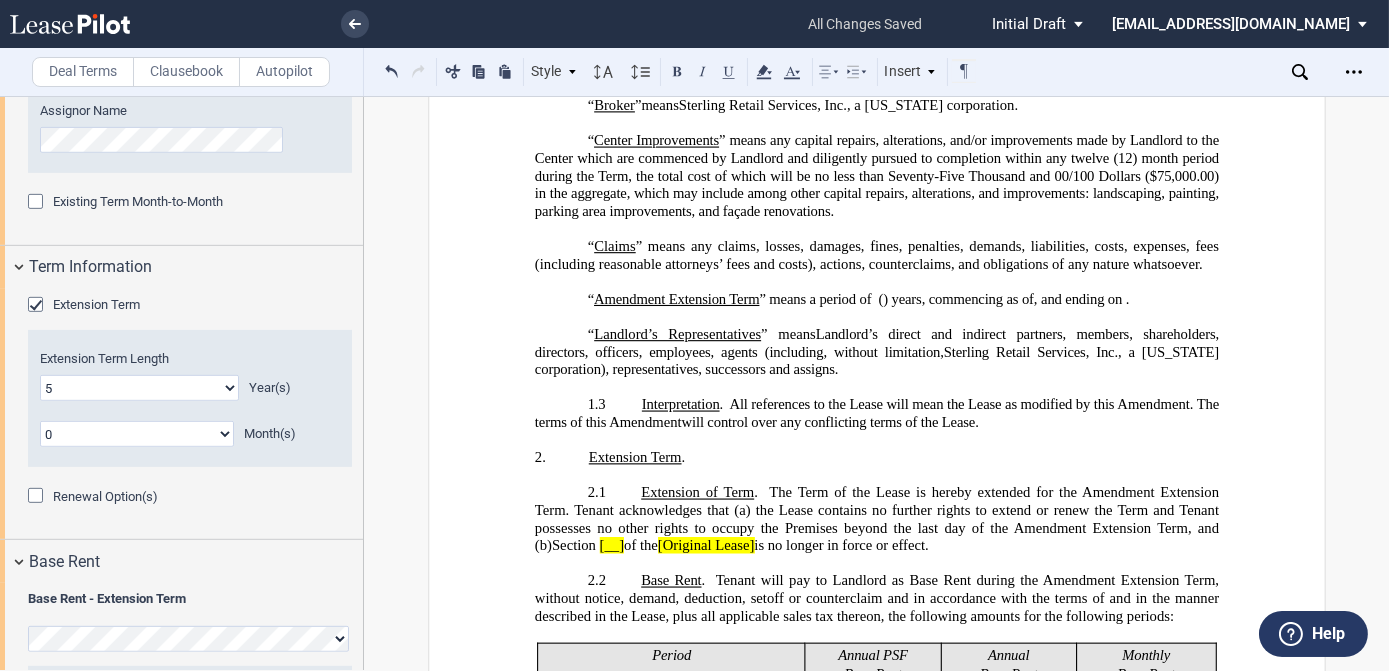 scroll, scrollTop: 2282, scrollLeft: 0, axis: vertical 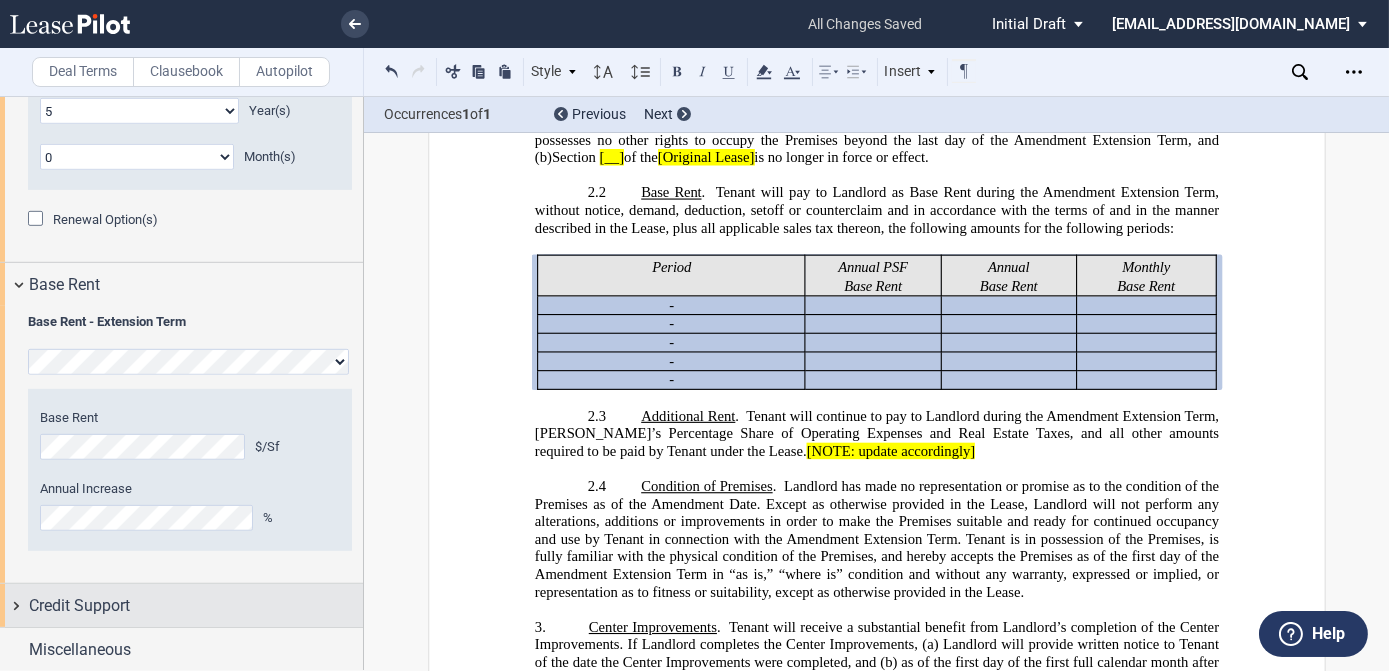 click on "Credit Support" at bounding box center [79, 606] 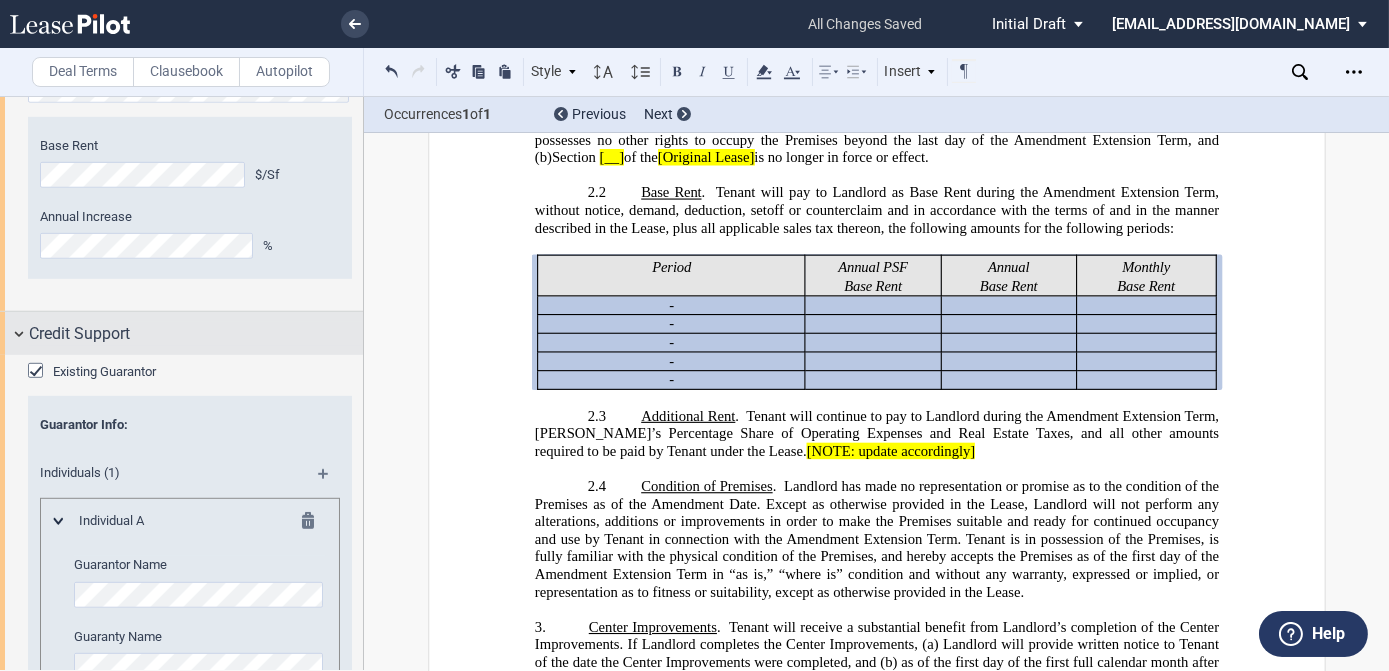 scroll, scrollTop: 2741, scrollLeft: 0, axis: vertical 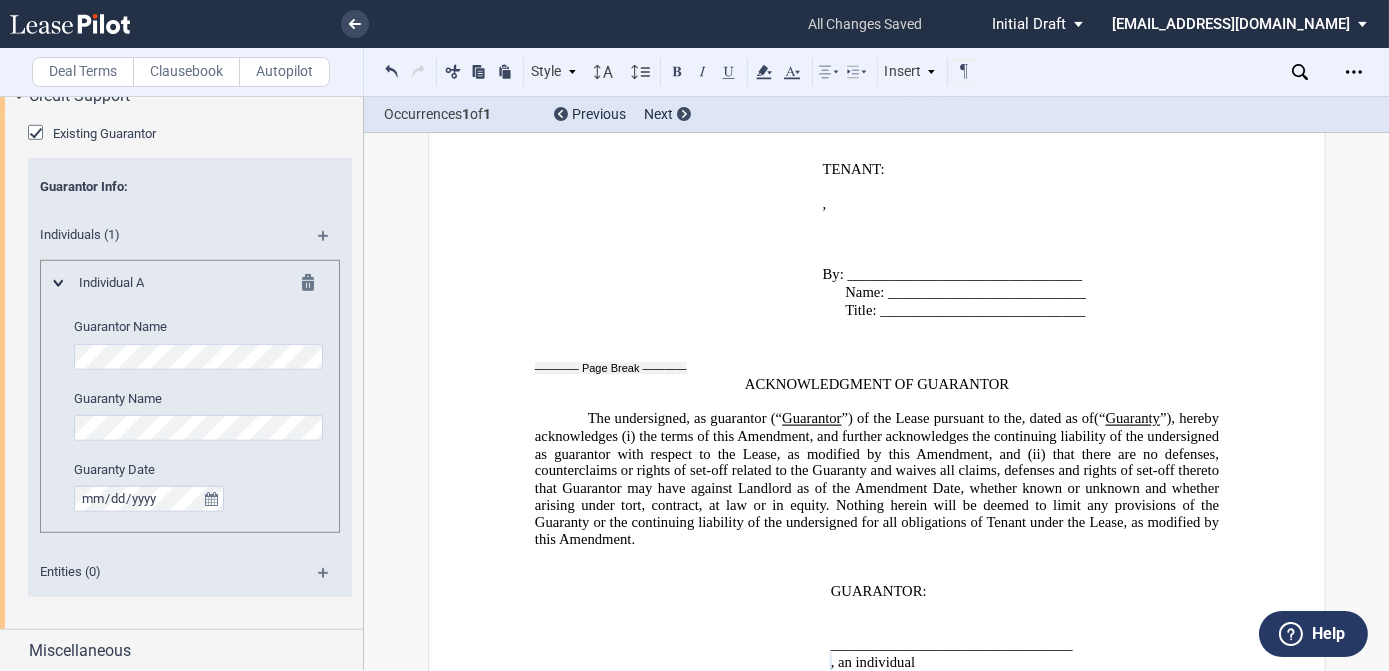 click on "The undersigned, as guarantor (“" 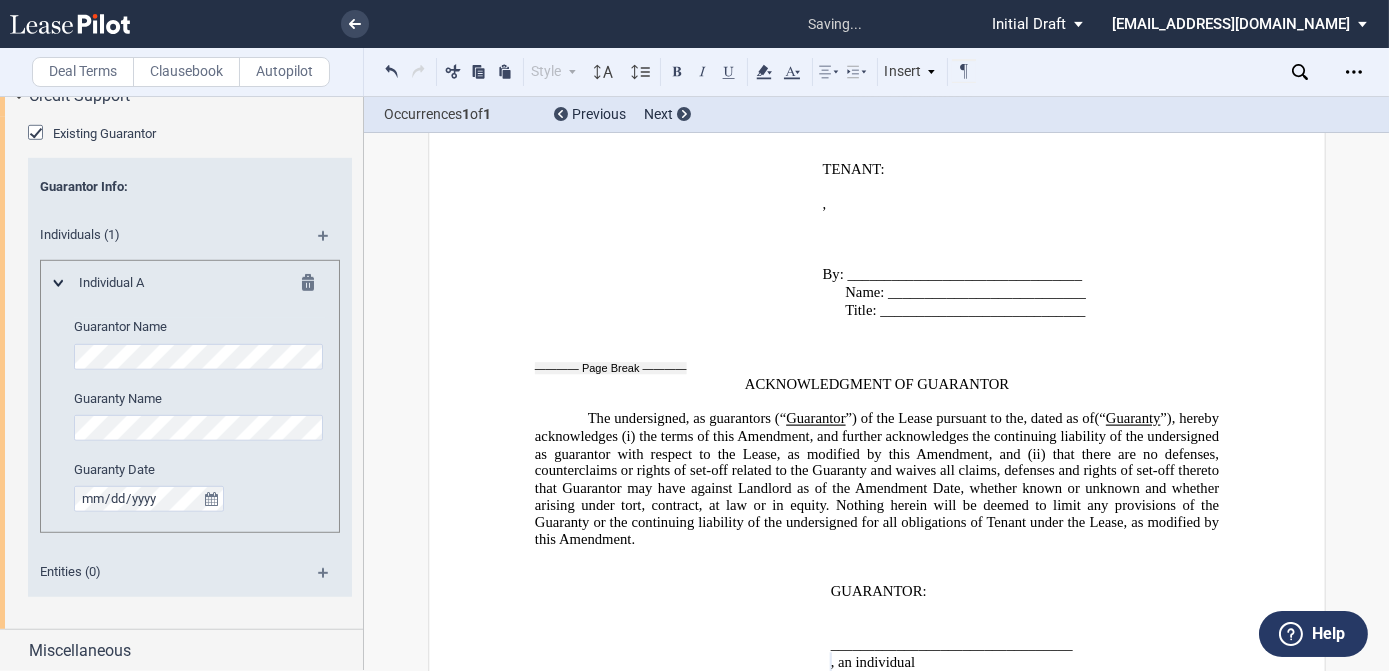 click on "The undersigned, as guarantors (“" 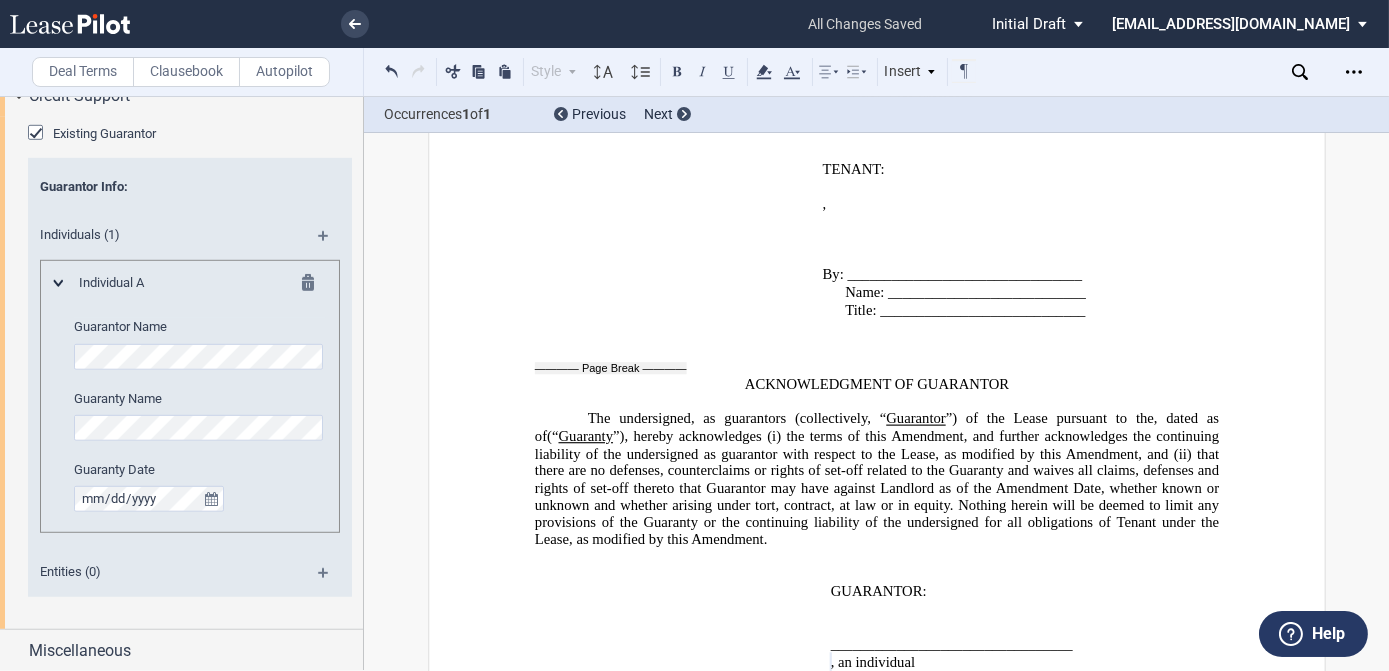 click on "_________________________________" 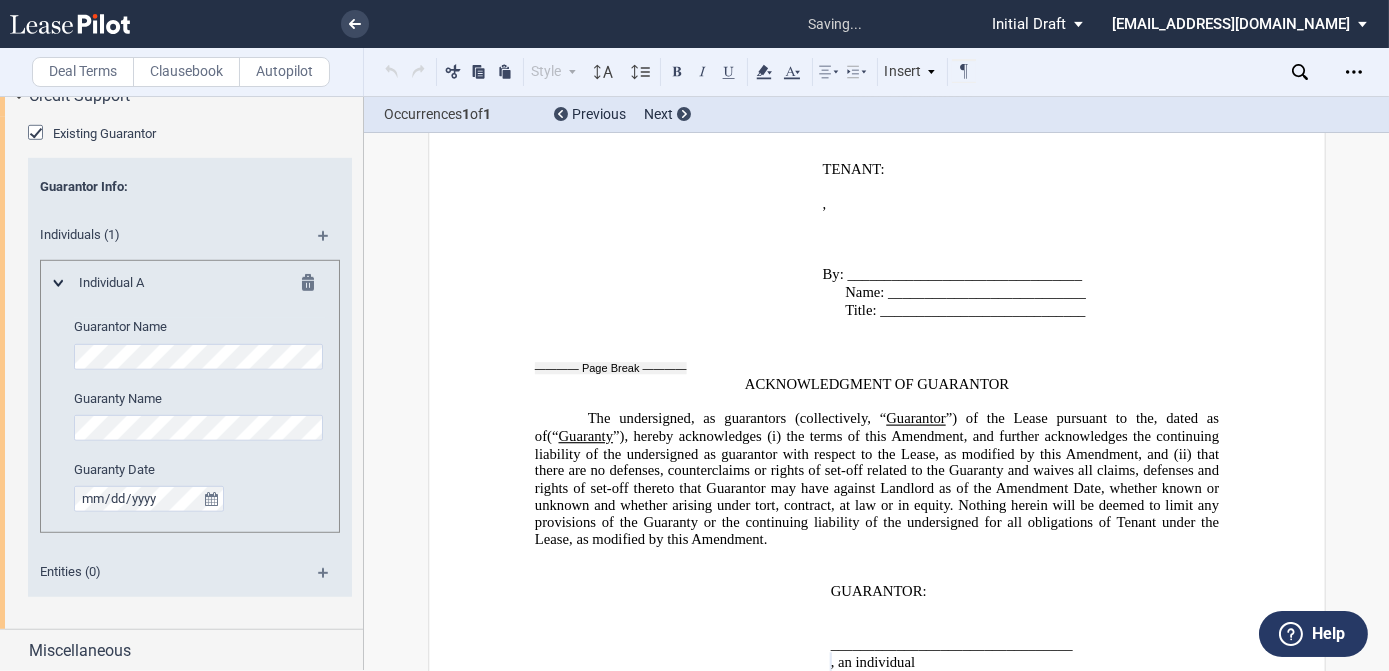 type 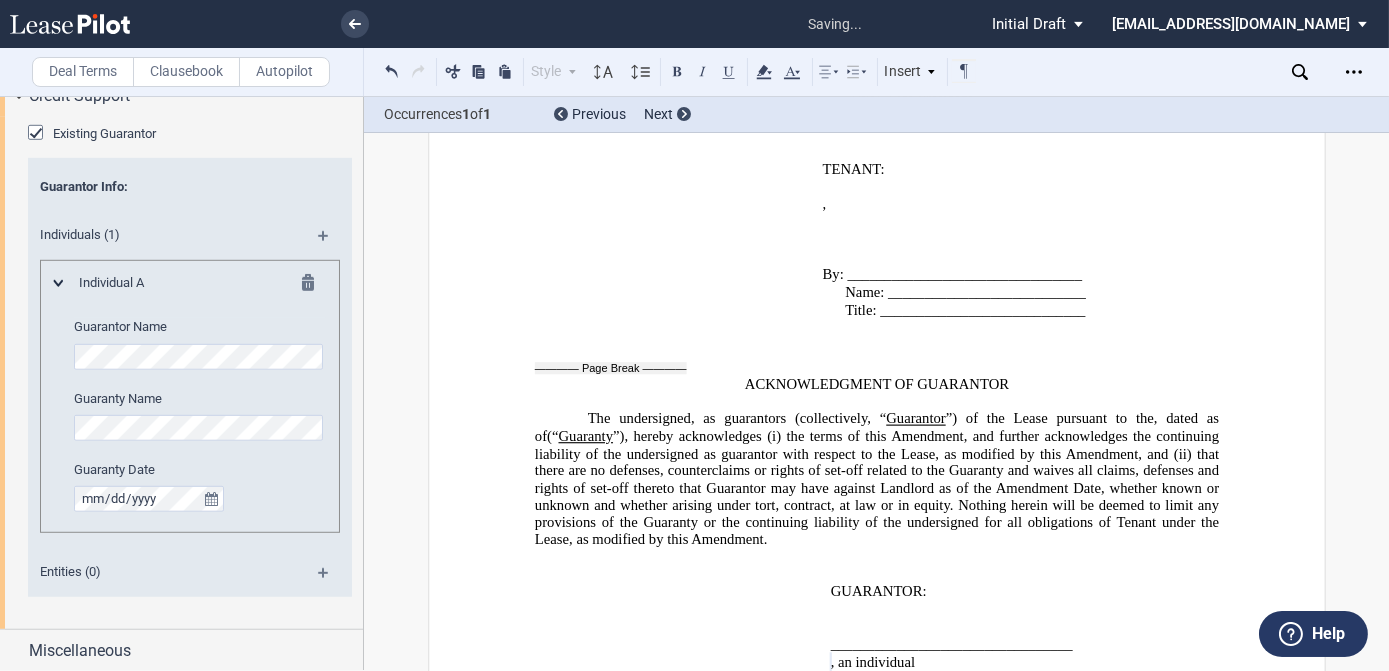 type 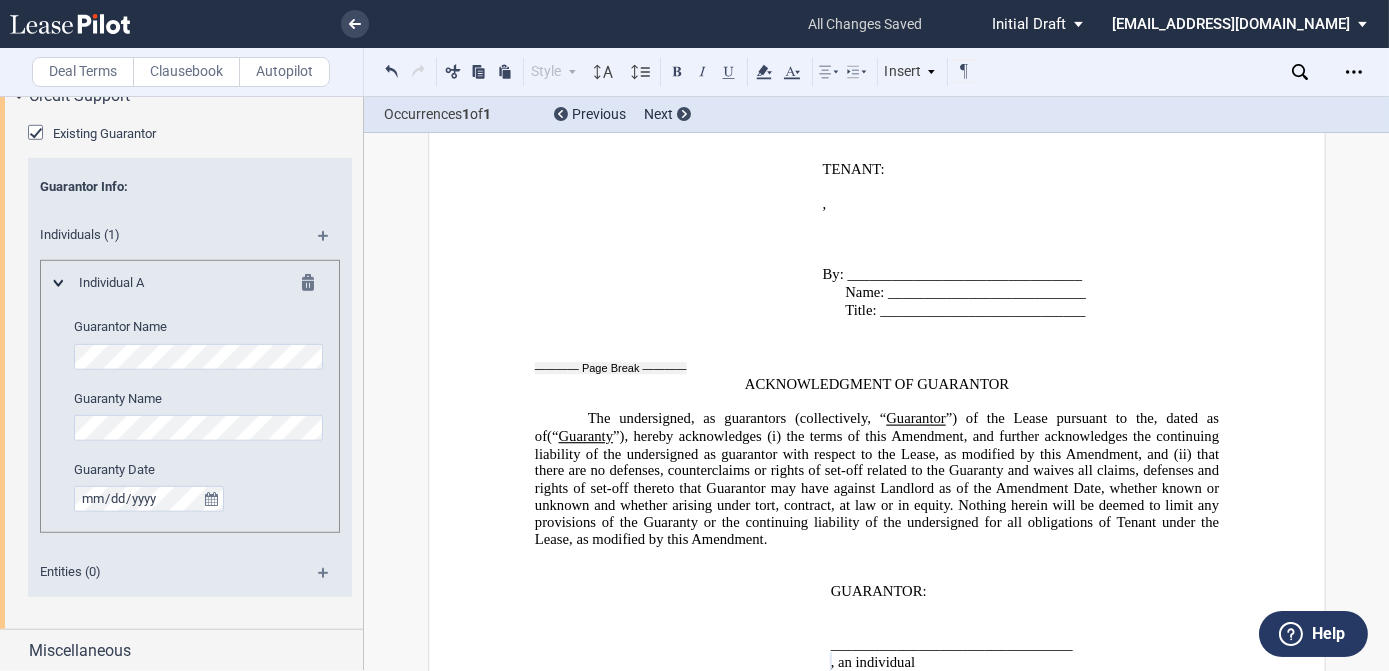 click at bounding box center [331, 243] 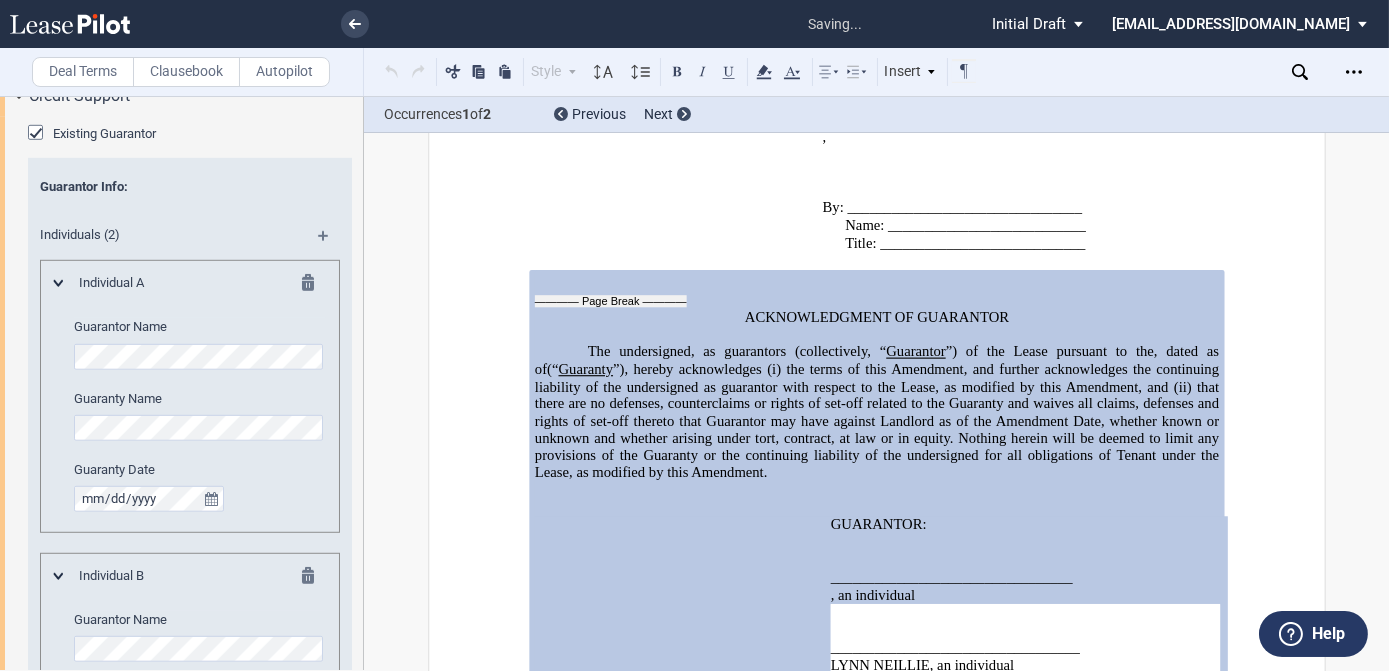 scroll, scrollTop: 4819, scrollLeft: 0, axis: vertical 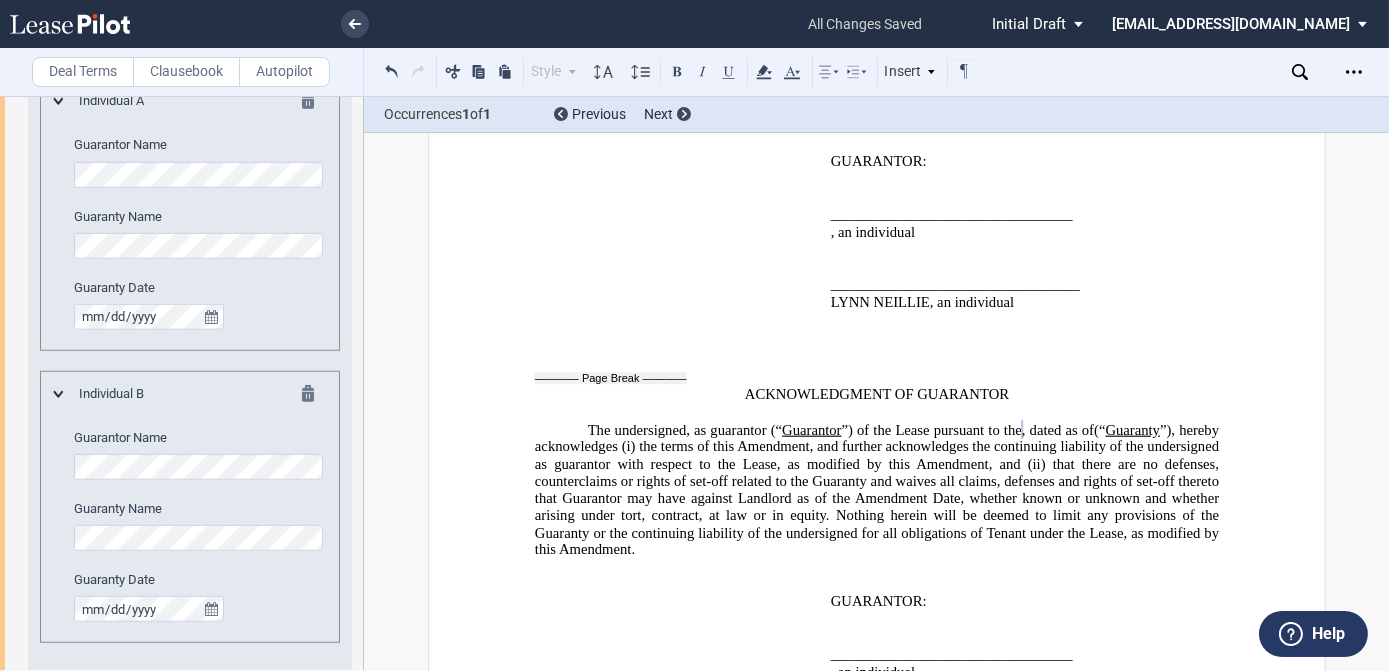 click at bounding box center [314, 397] 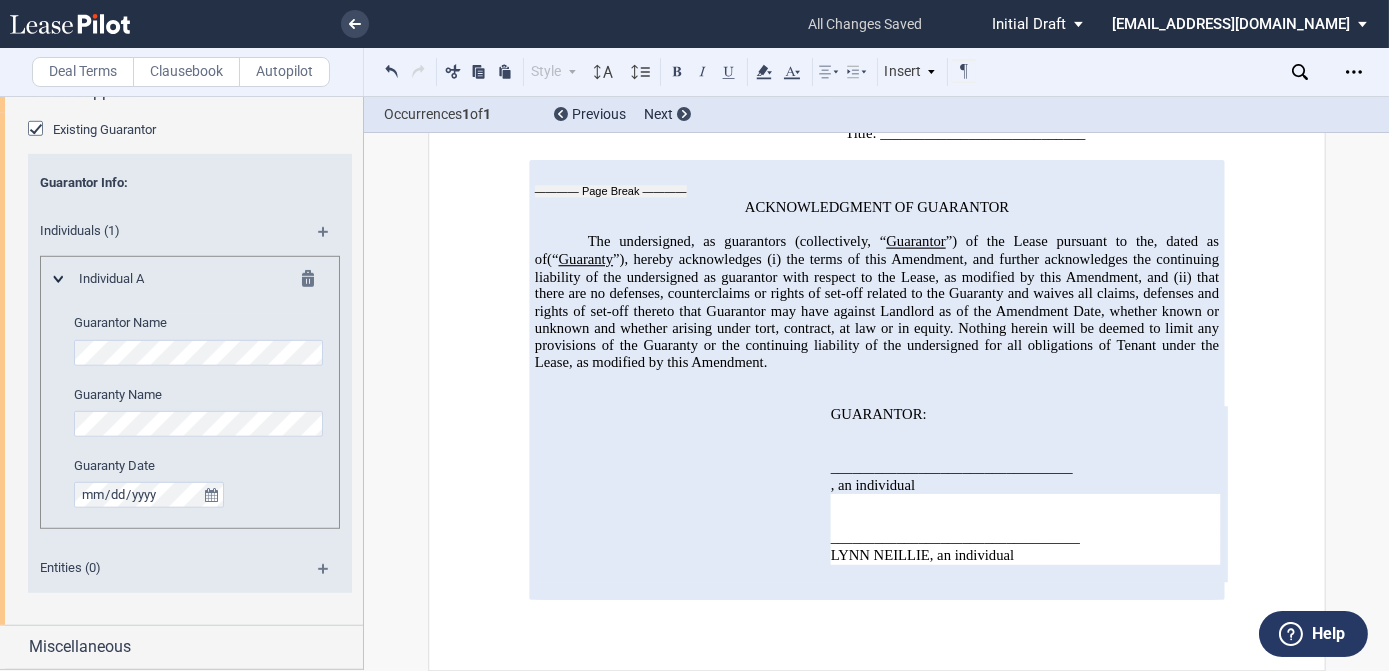 scroll, scrollTop: 4773, scrollLeft: 0, axis: vertical 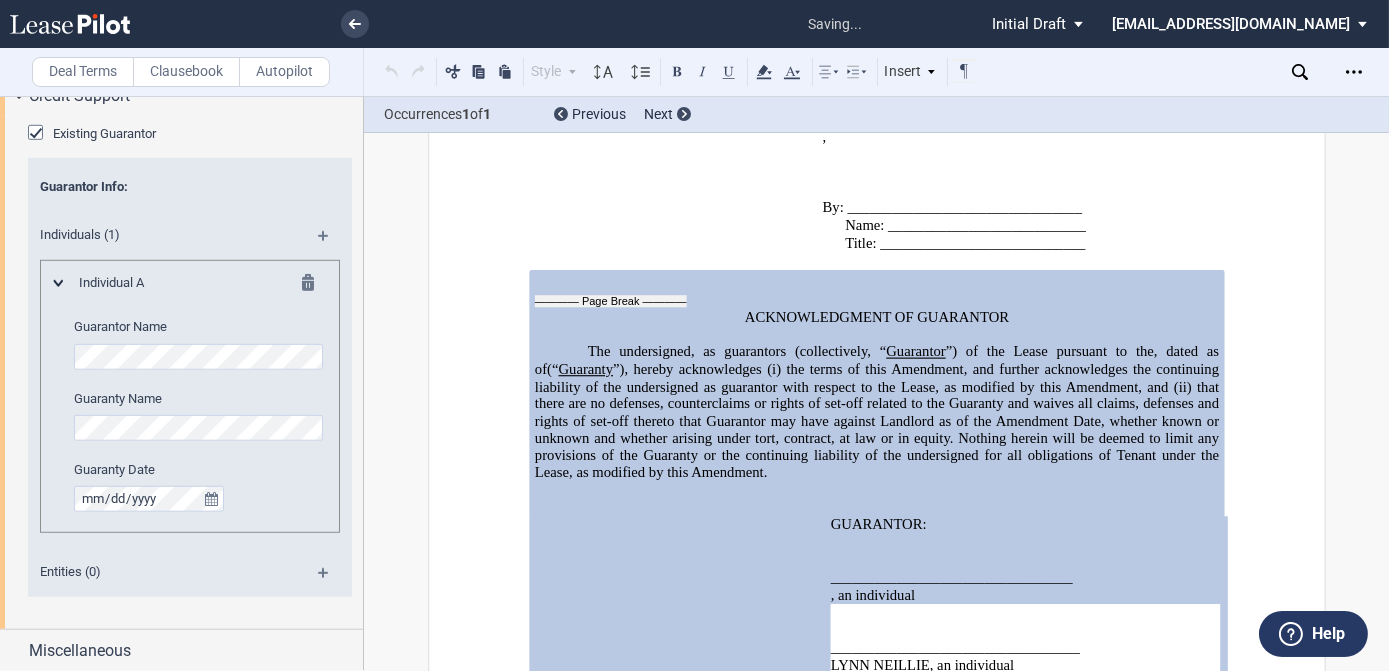 click on "Entities (0)" at bounding box center (190, 575) 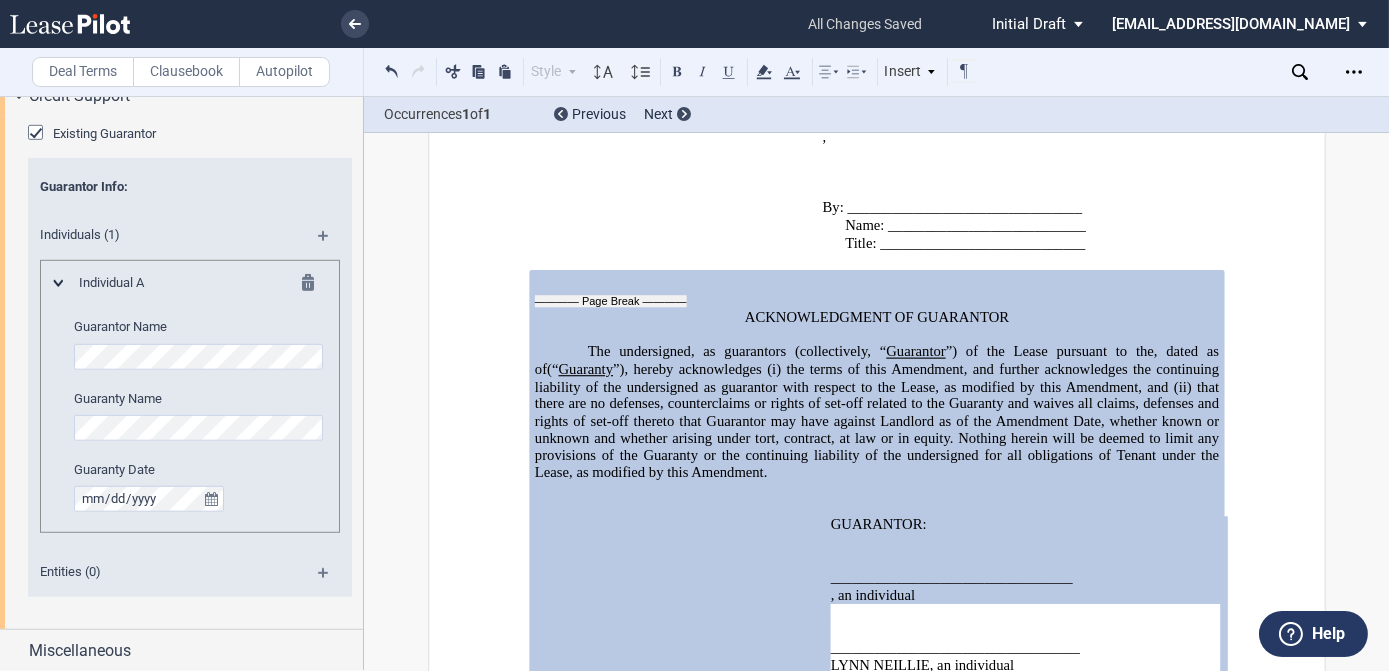 click at bounding box center [331, 580] 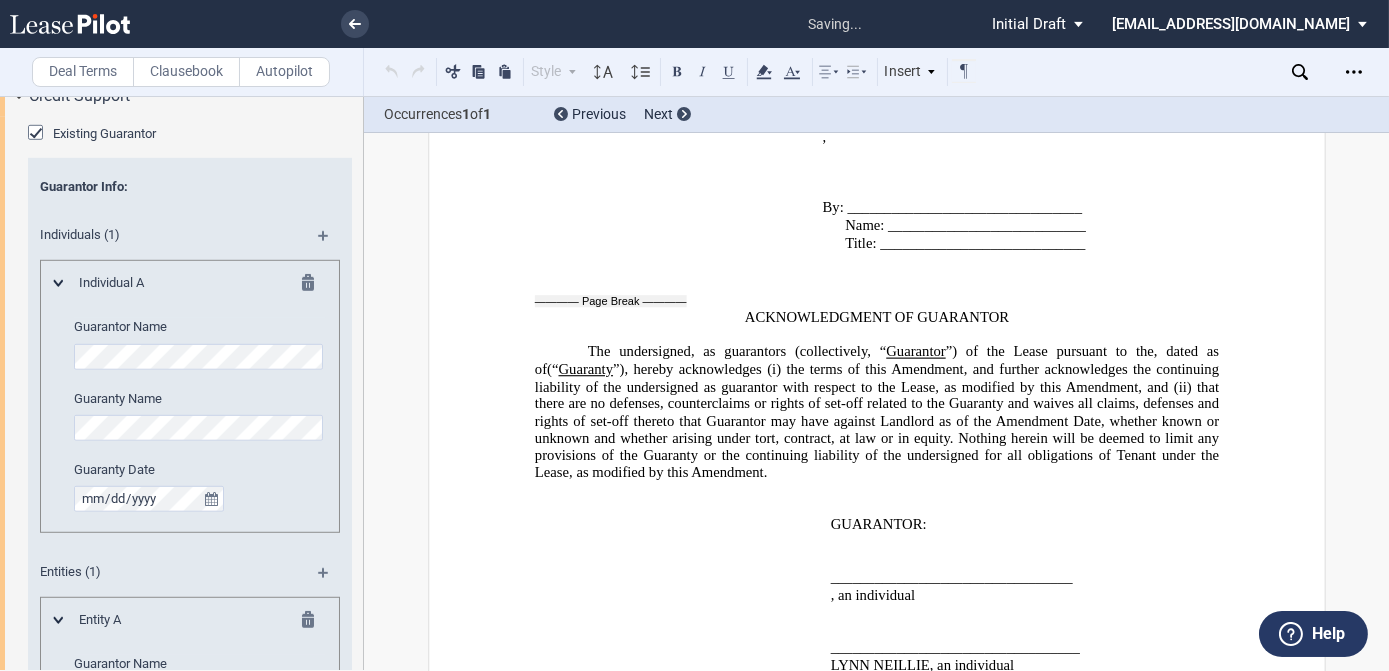 scroll, scrollTop: 5203, scrollLeft: 0, axis: vertical 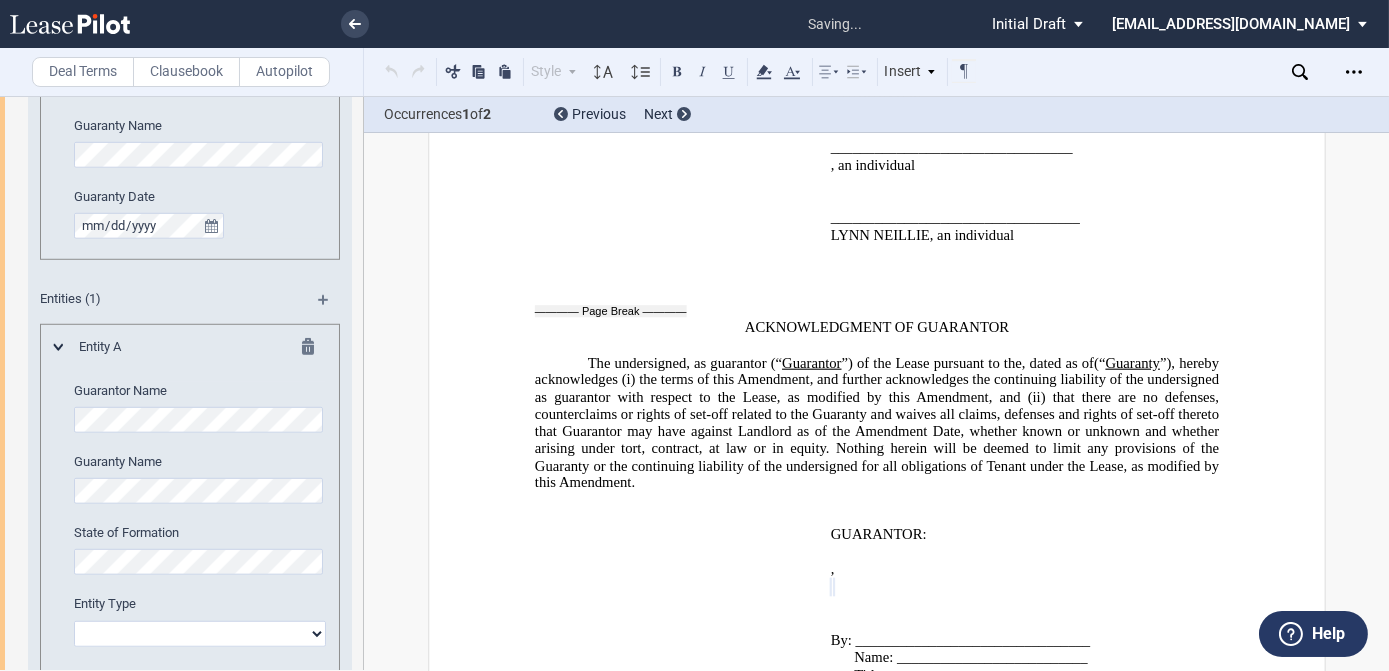 click on "Corporation
Limited Liability Company
General Partnership
Limited Partnership
Other" at bounding box center (200, 634) 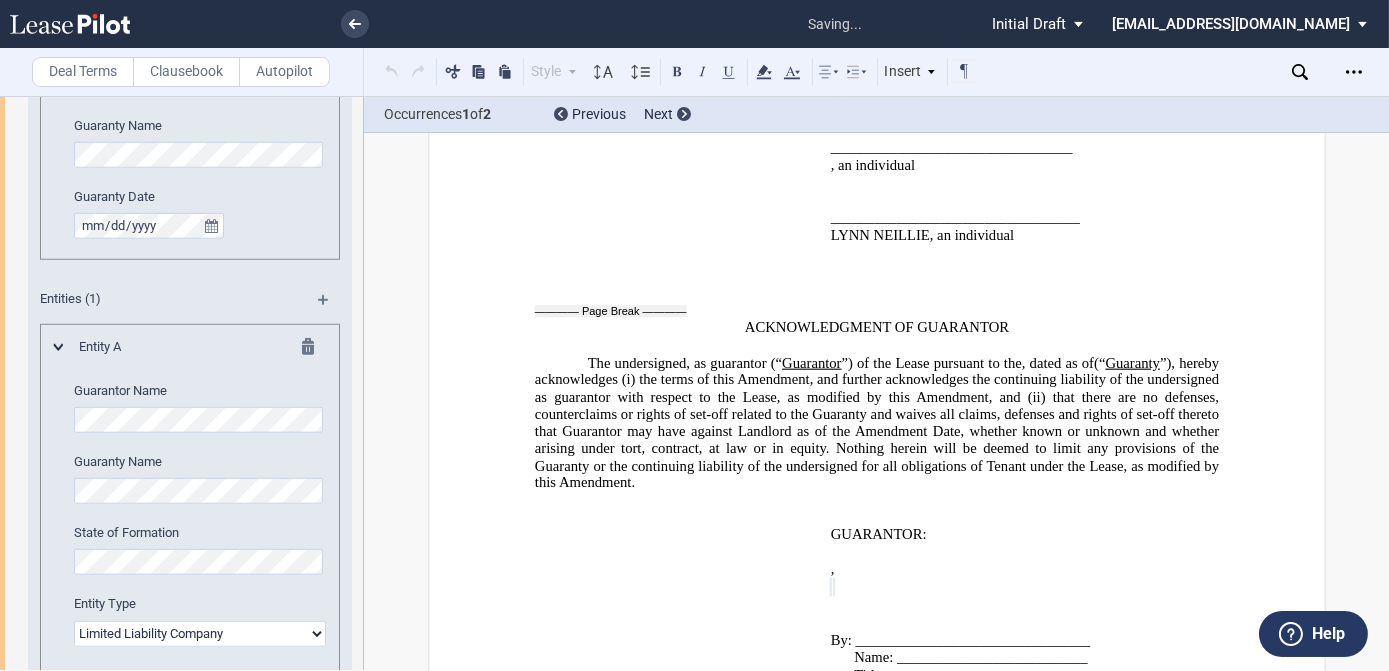 click on "Corporation
Limited Liability Company
General Partnership
Limited Partnership
Other" at bounding box center (200, 634) 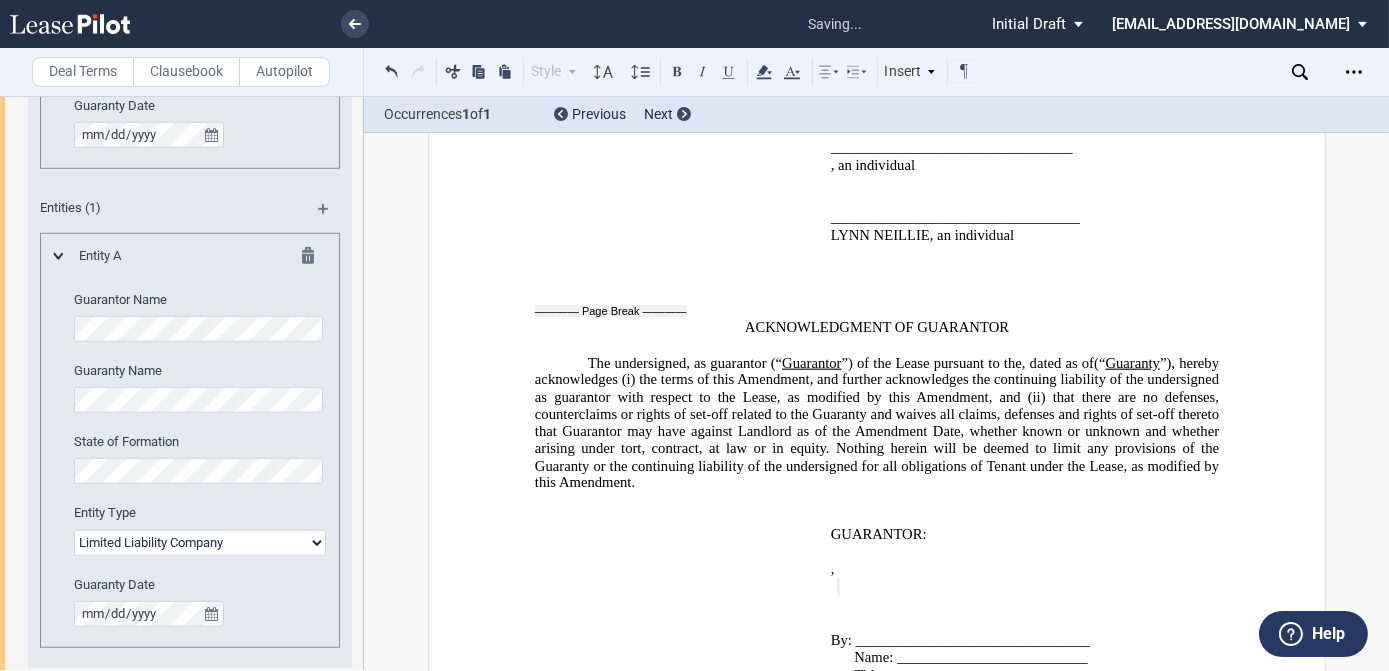 scroll, scrollTop: 3413, scrollLeft: 0, axis: vertical 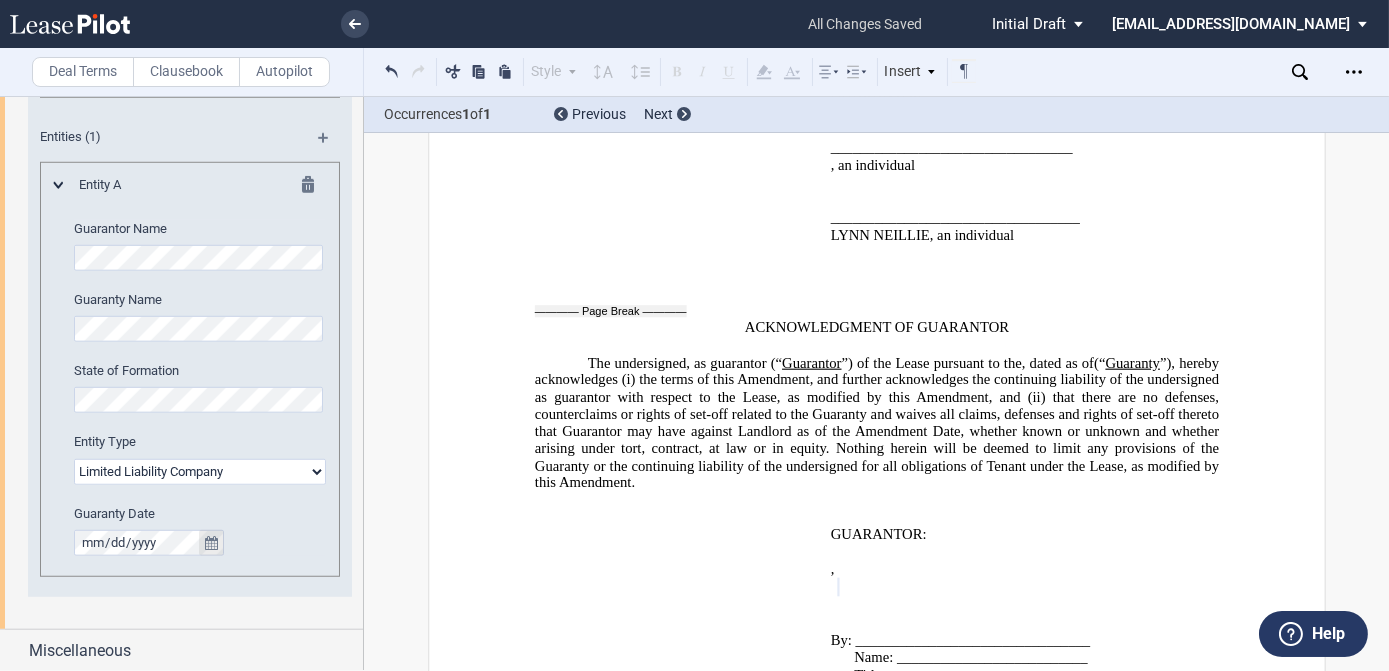 type 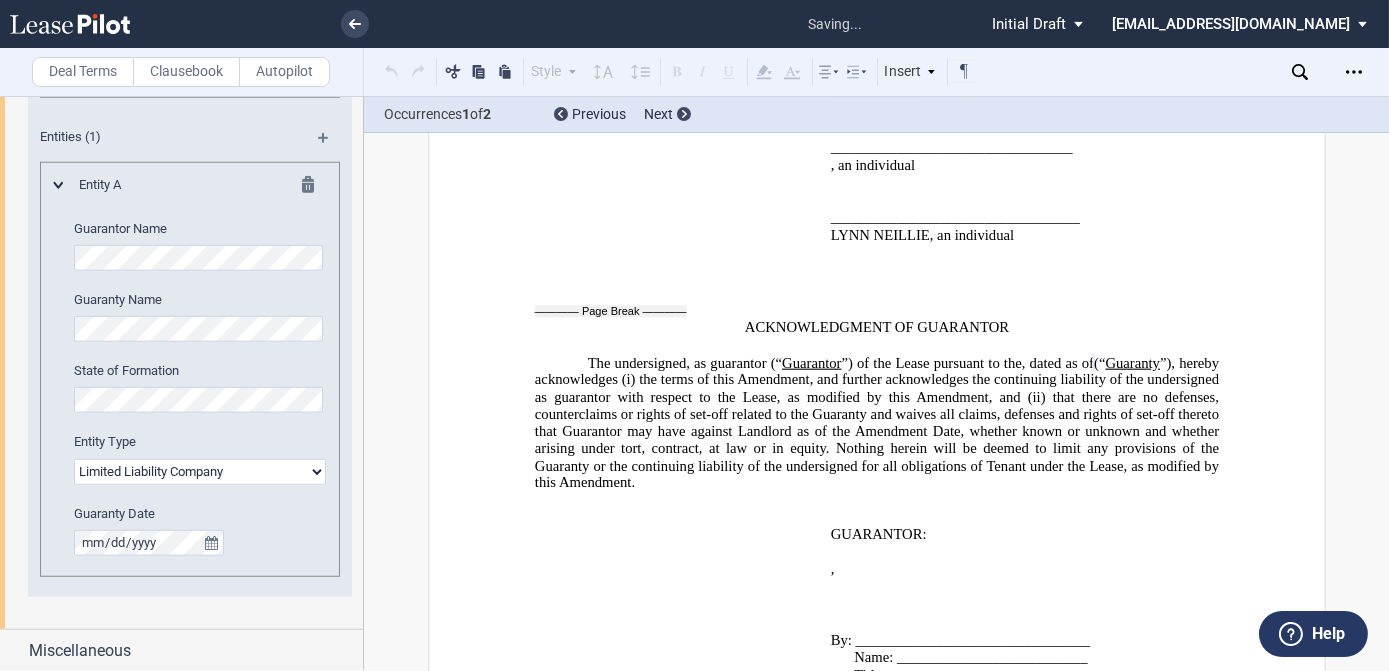 click on "Guarantor Info :
Individuals (1)
Individual A
Guarantor Name
Guaranty Name
Guaranty Date
Entities (1)
Entity A
Guarantor Name
Guaranty Name" at bounding box center (190, 173) 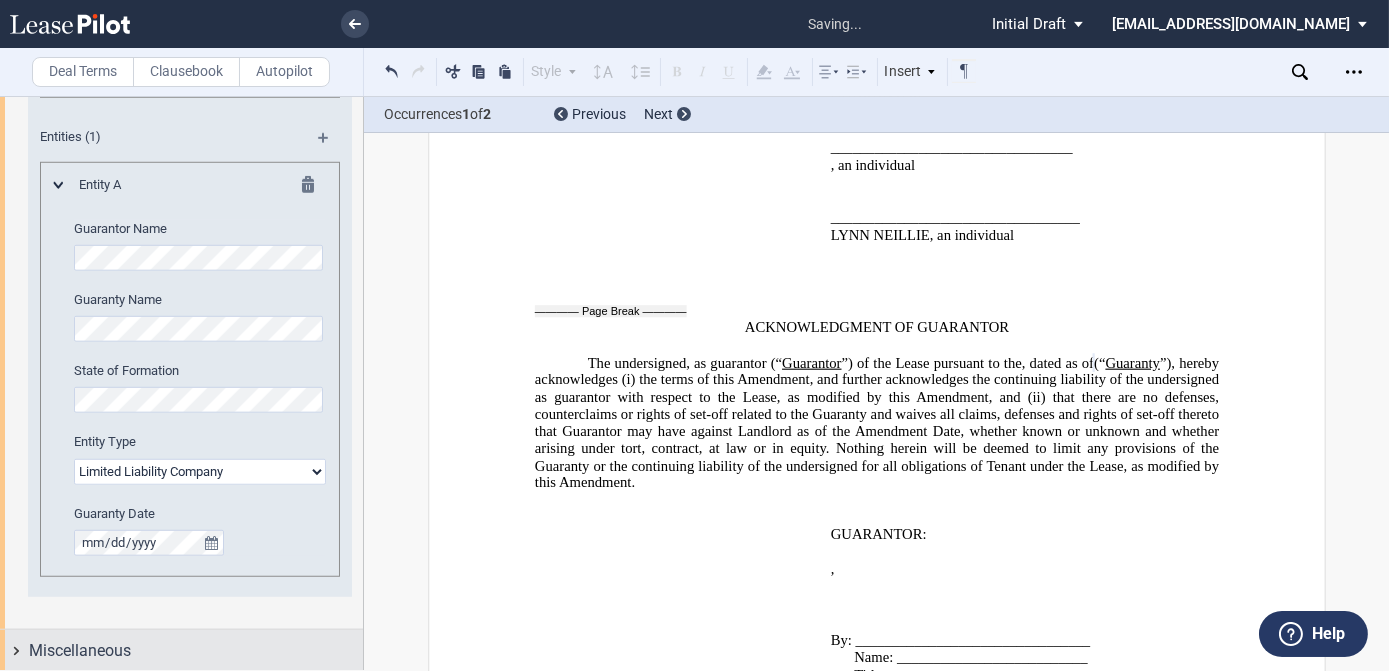 click on "Miscellaneous" at bounding box center (196, 651) 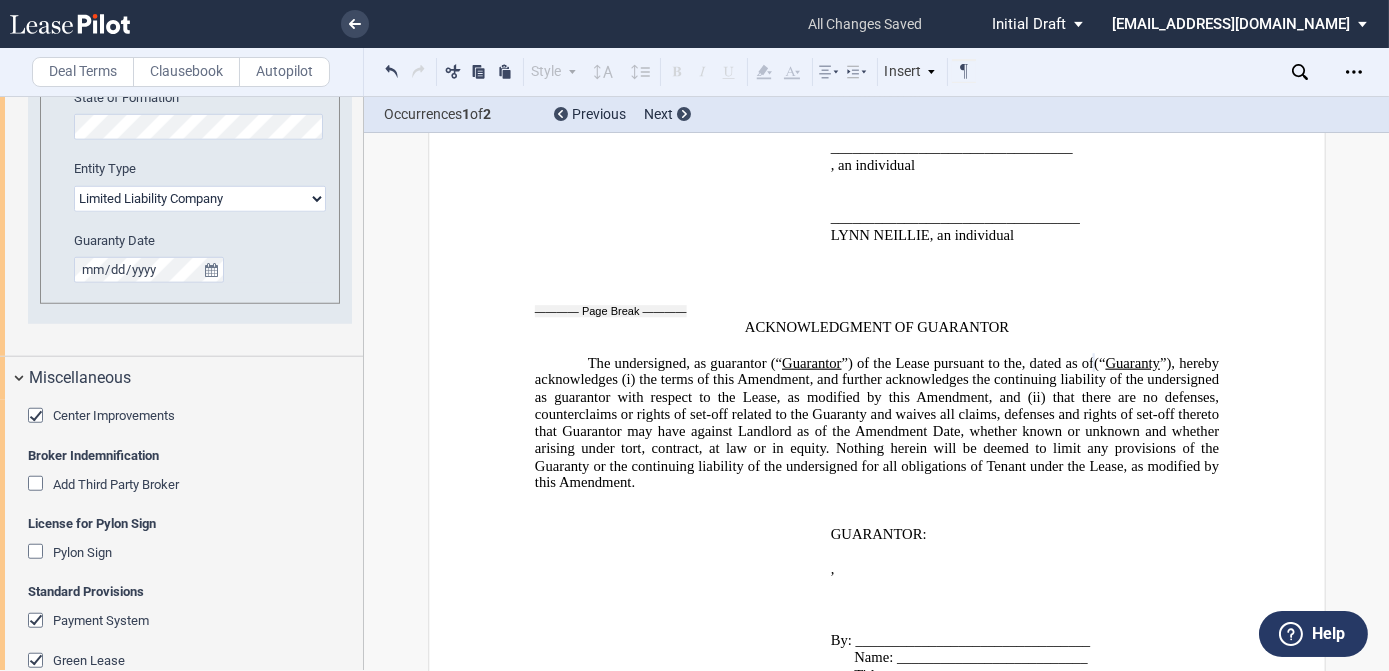 scroll, scrollTop: 3777, scrollLeft: 0, axis: vertical 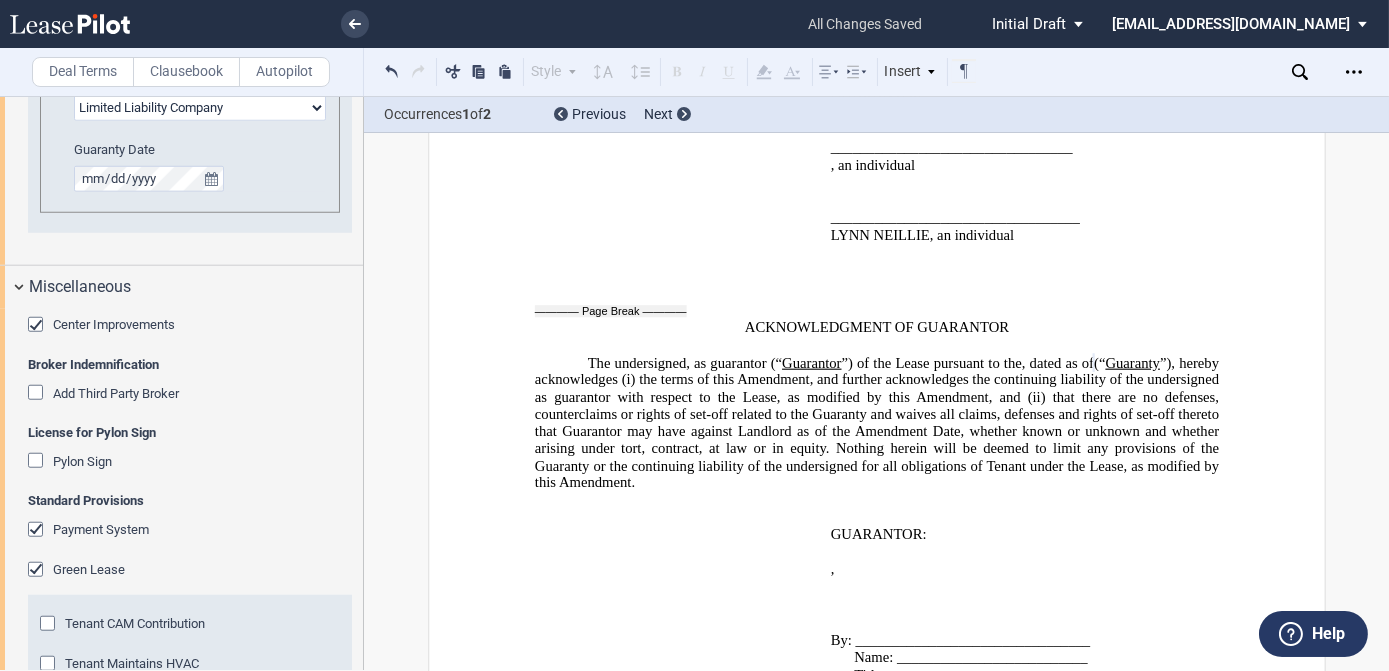 click 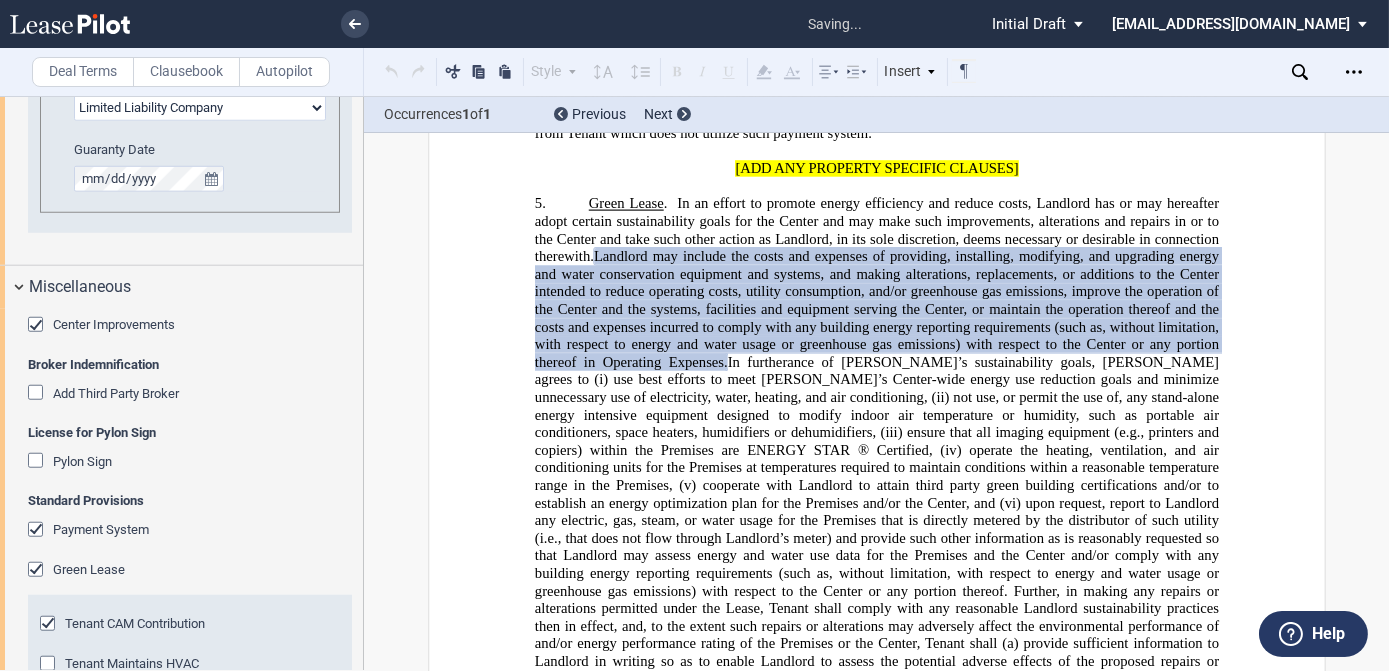 scroll, scrollTop: 2109, scrollLeft: 0, axis: vertical 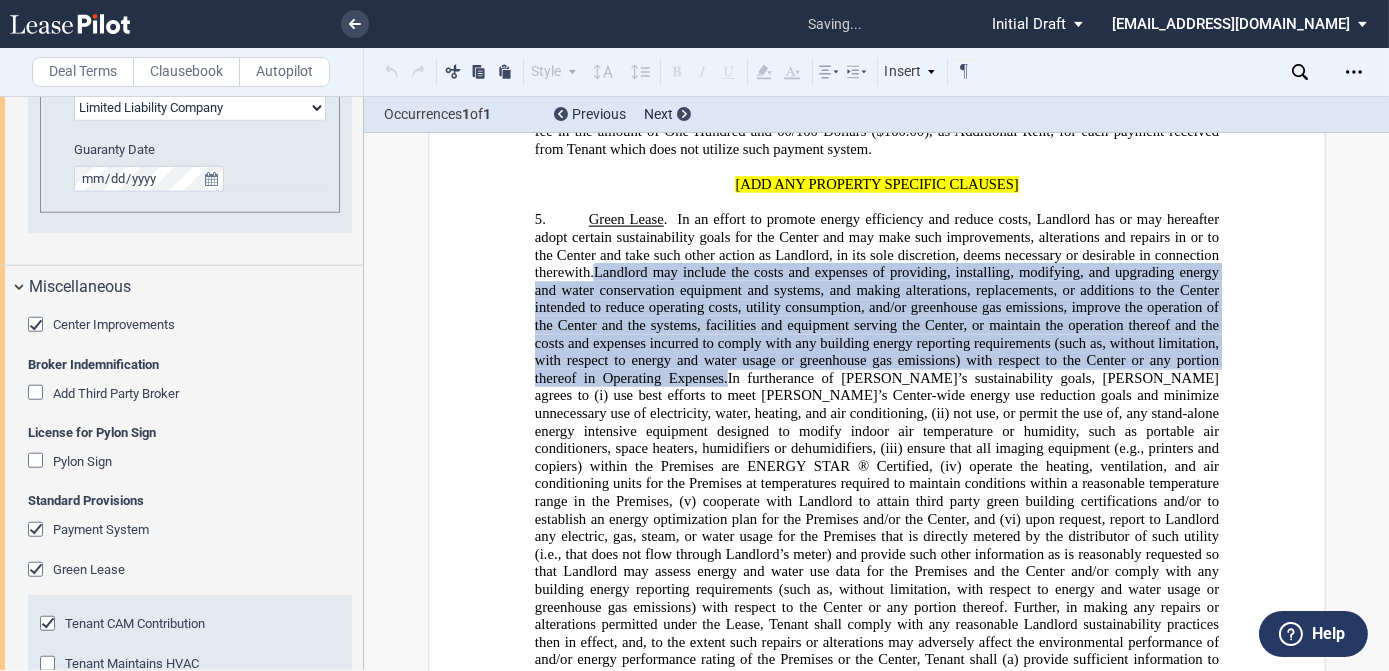 click 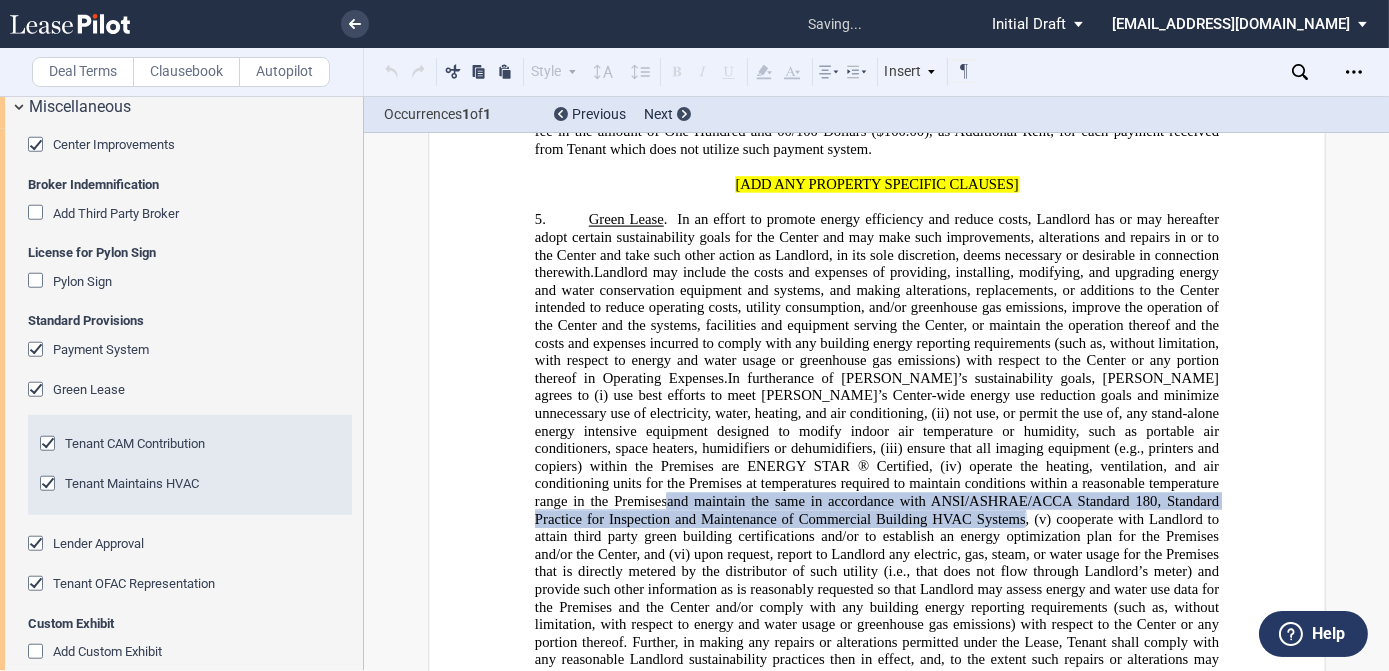 scroll, scrollTop: 3959, scrollLeft: 0, axis: vertical 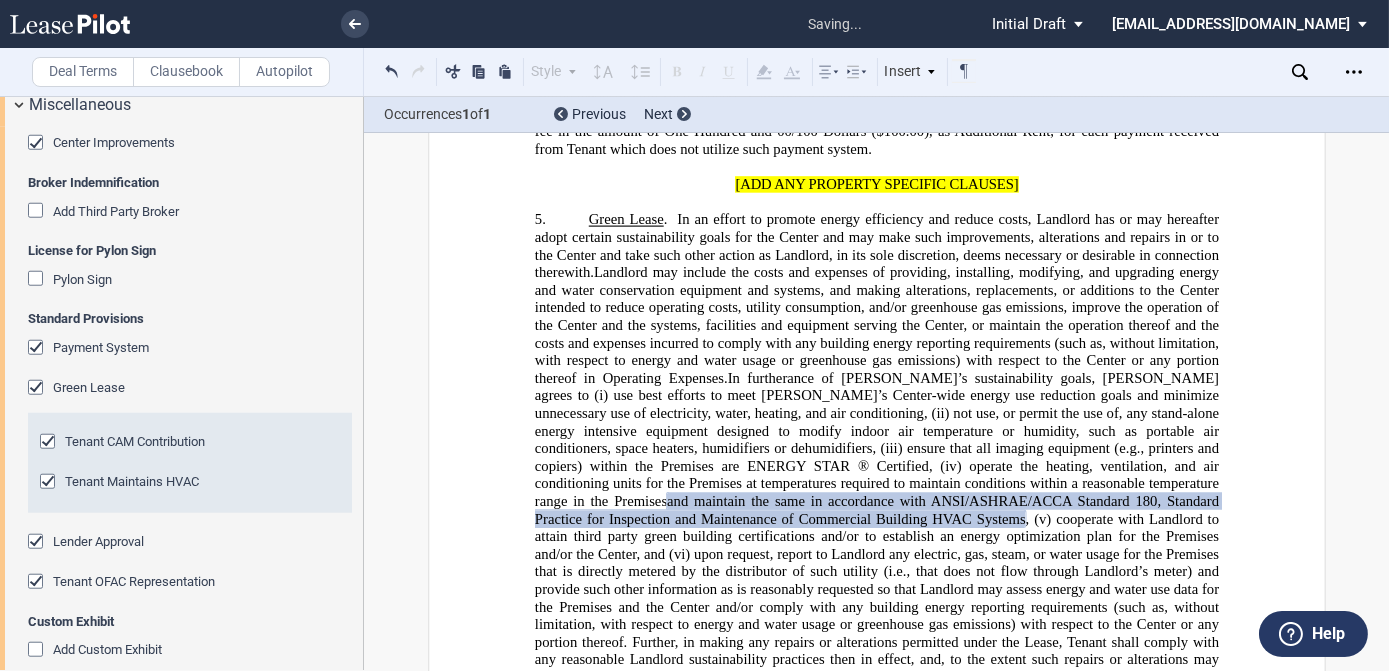 click 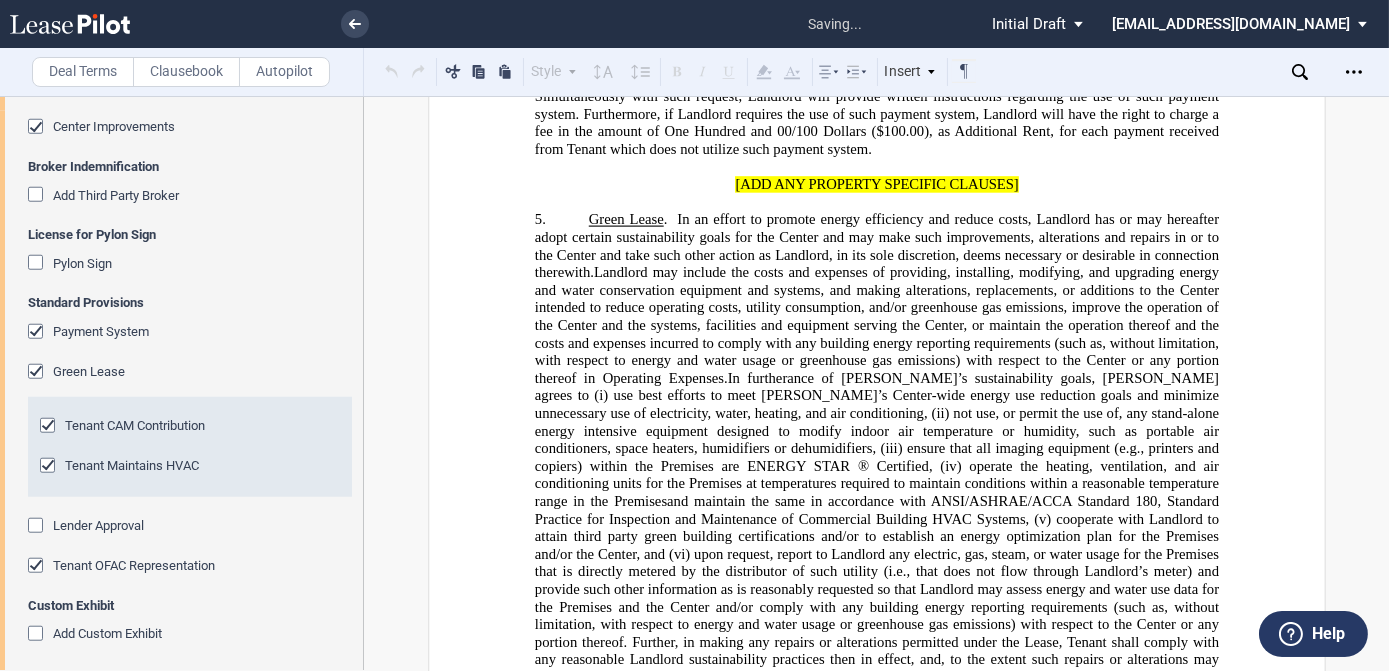 scroll, scrollTop: 3979, scrollLeft: 0, axis: vertical 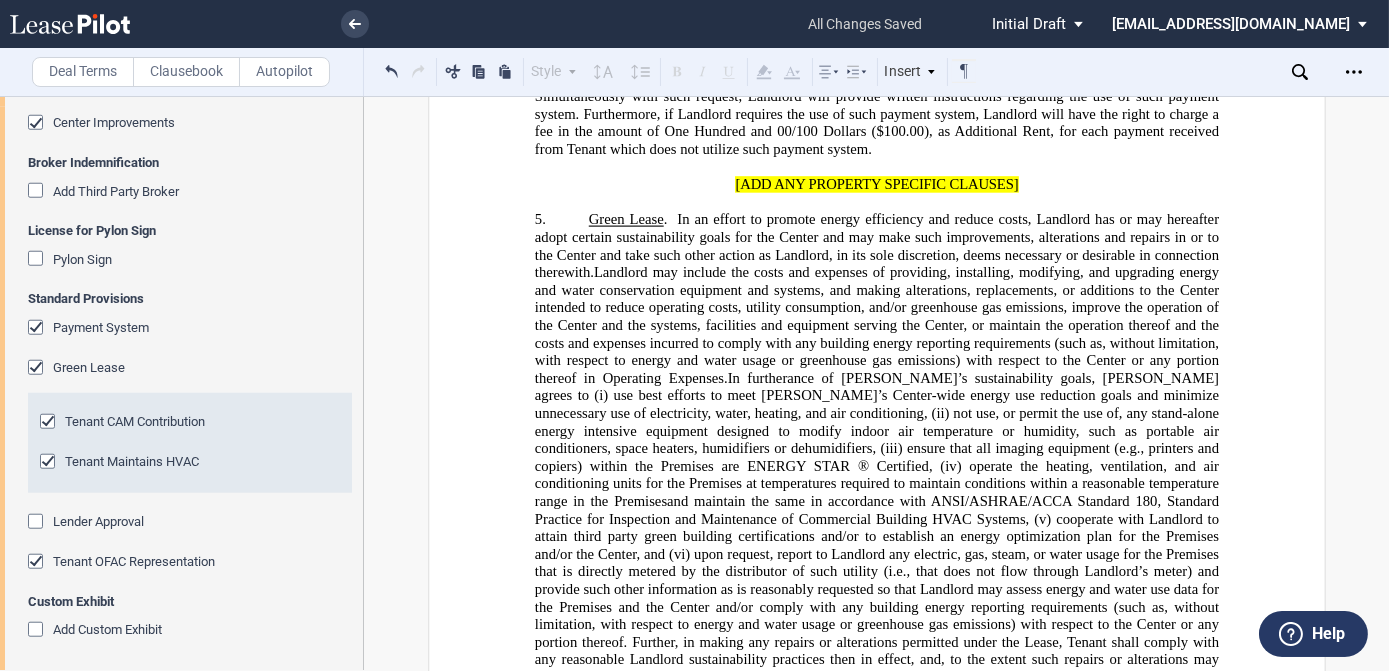 click 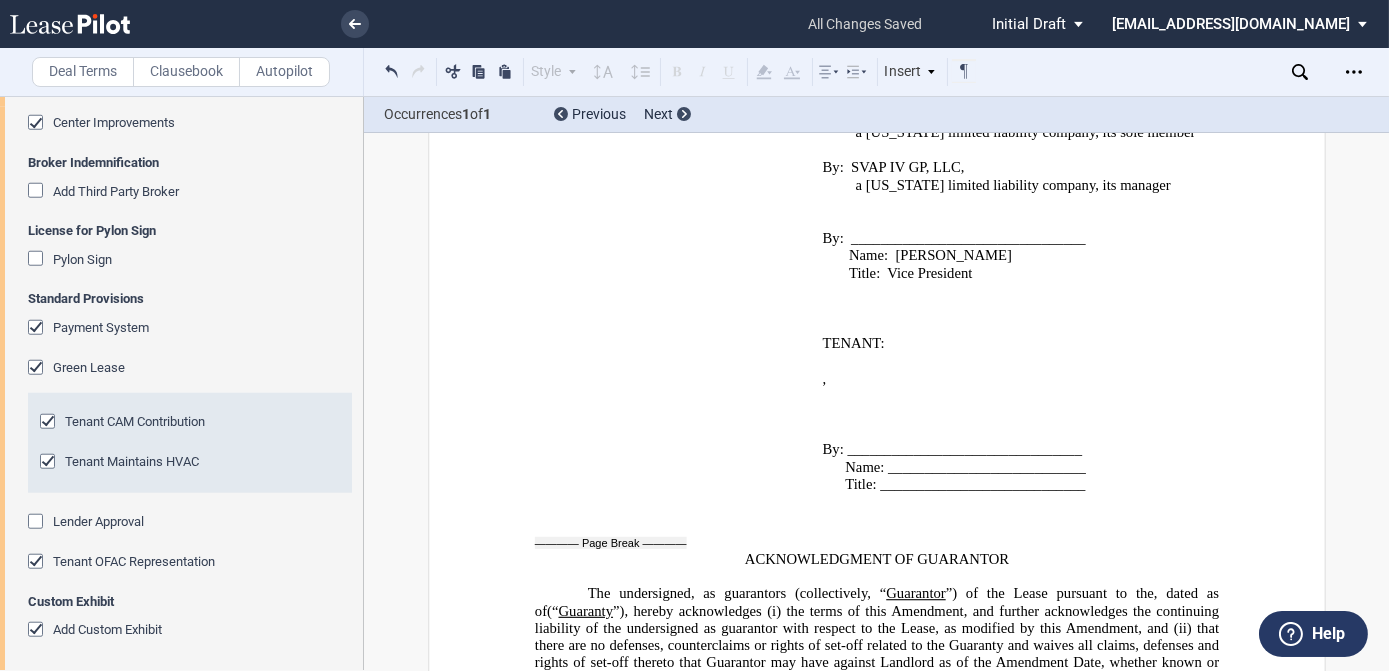 scroll, scrollTop: 5345, scrollLeft: 0, axis: vertical 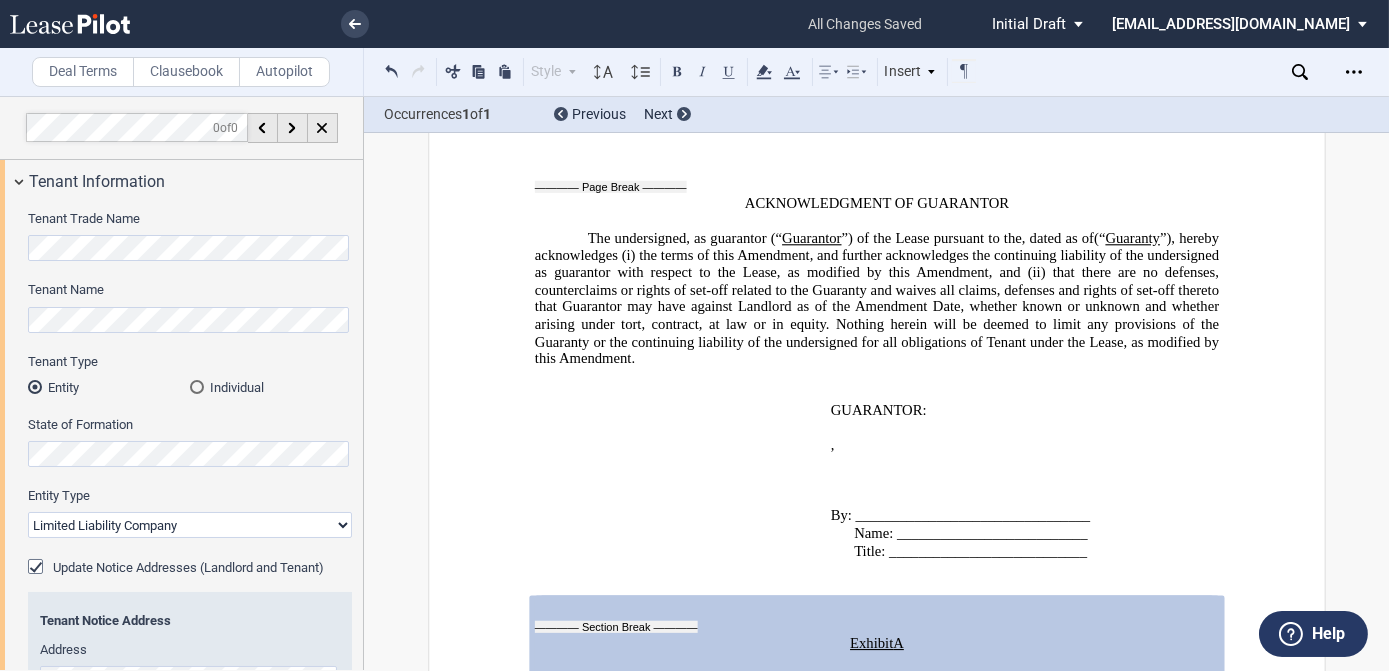 click on "[Custom Exhibit]" 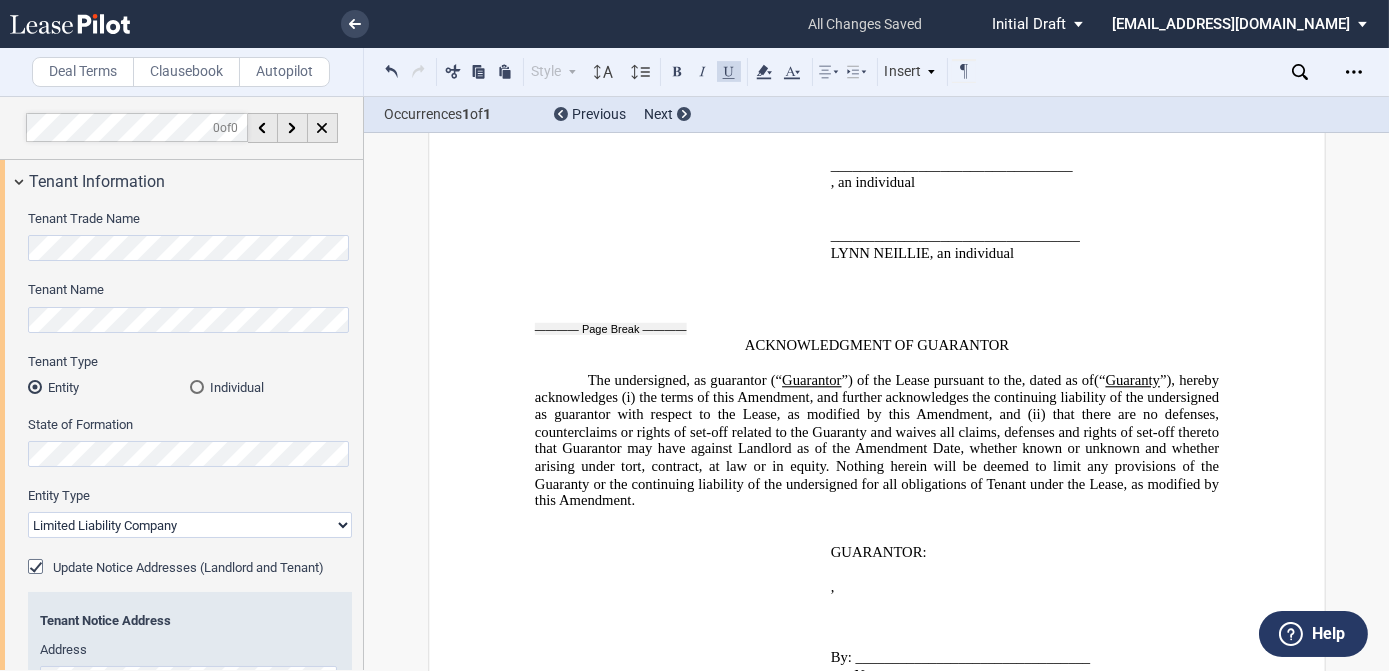 scroll, scrollTop: 5163, scrollLeft: 0, axis: vertical 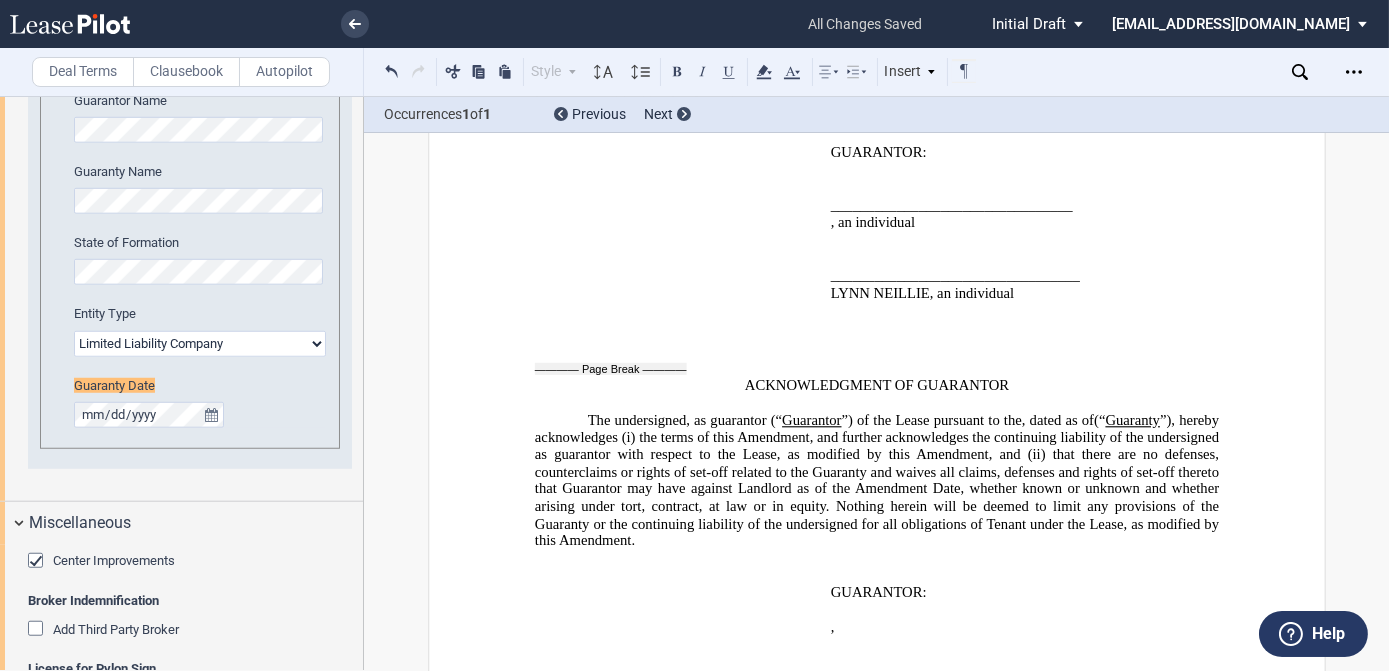 type 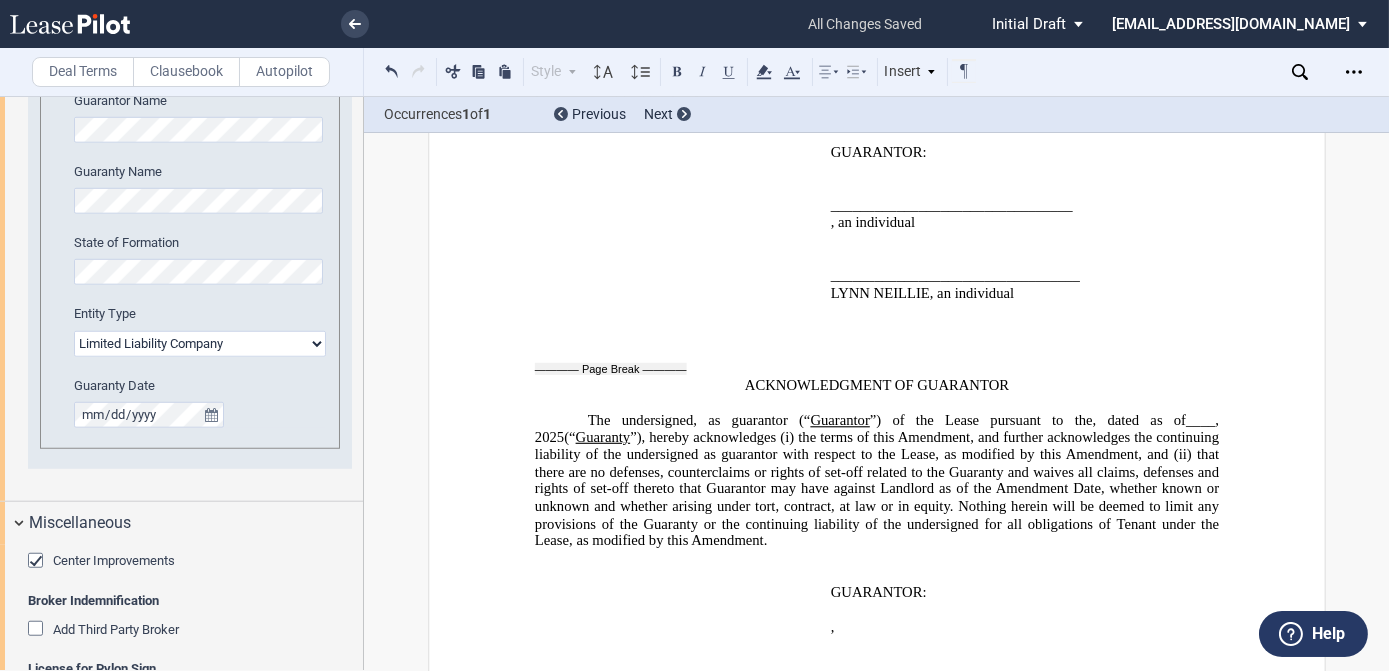 scroll, scrollTop: 5254, scrollLeft: 0, axis: vertical 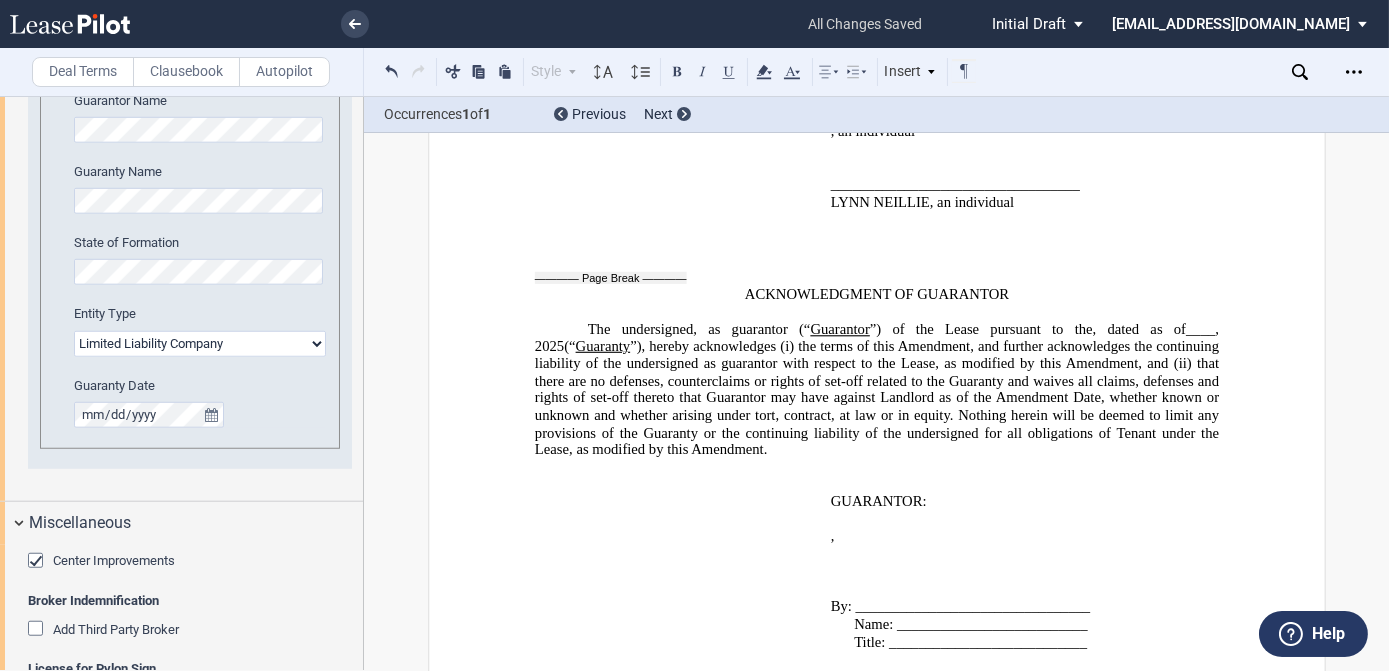 click on "Name: __________________________" at bounding box center (1024, 625) 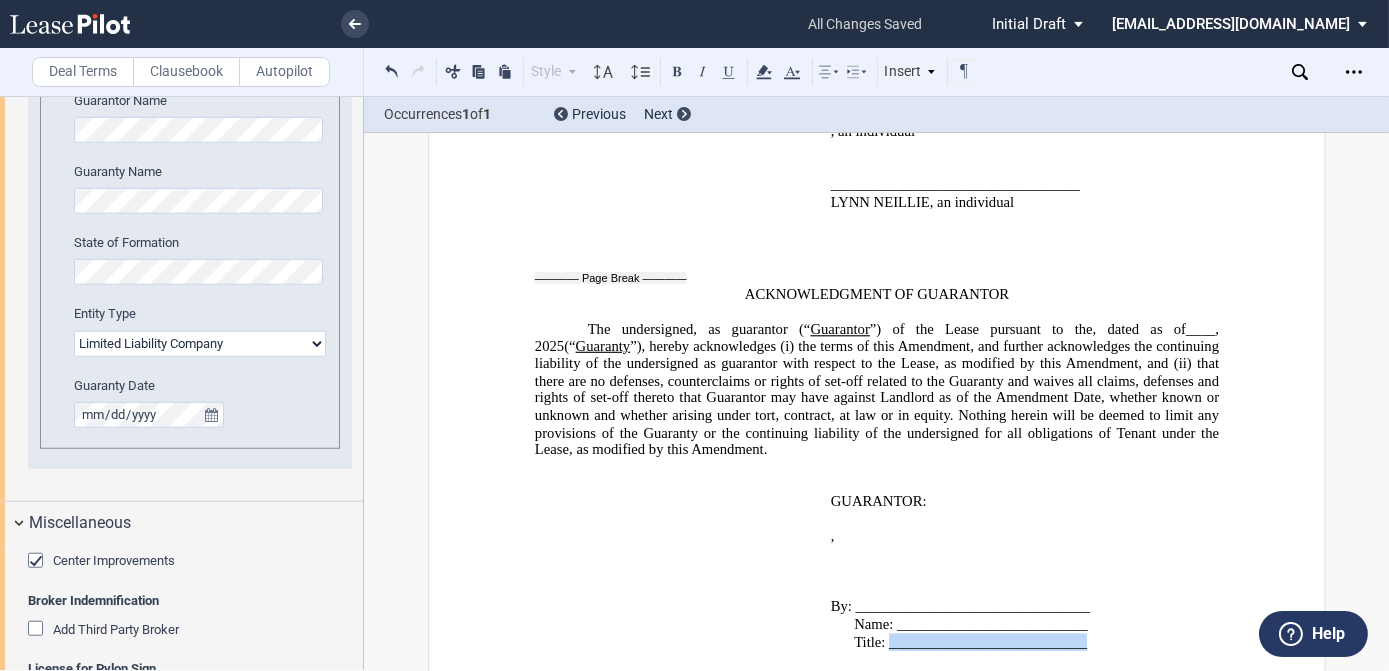 drag, startPoint x: 1080, startPoint y: 506, endPoint x: 893, endPoint y: 502, distance: 187.04277 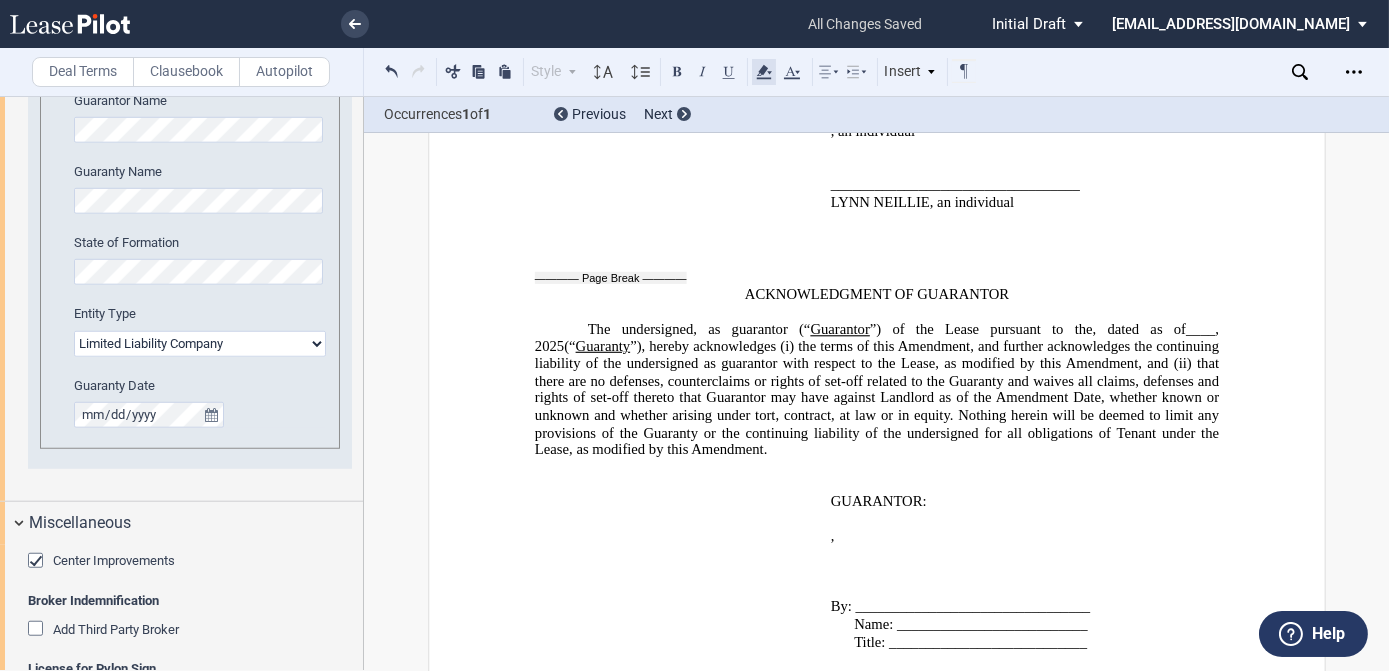 click 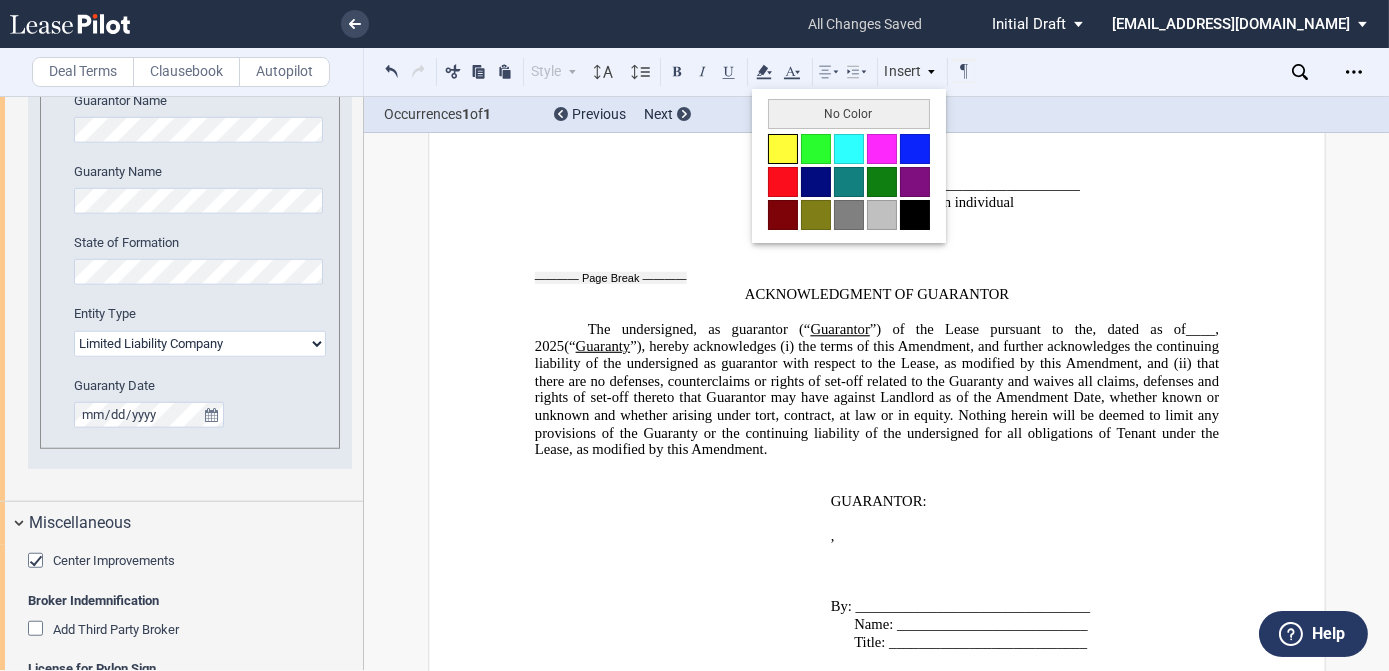click at bounding box center (783, 149) 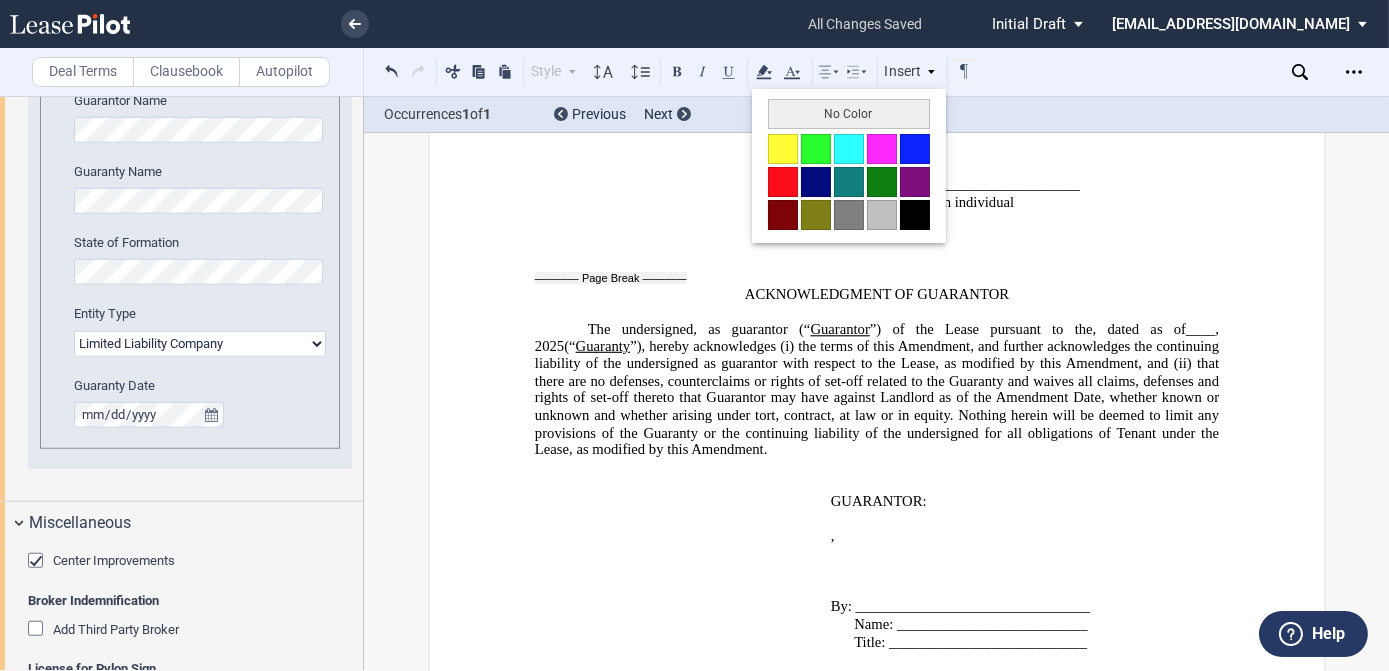 type 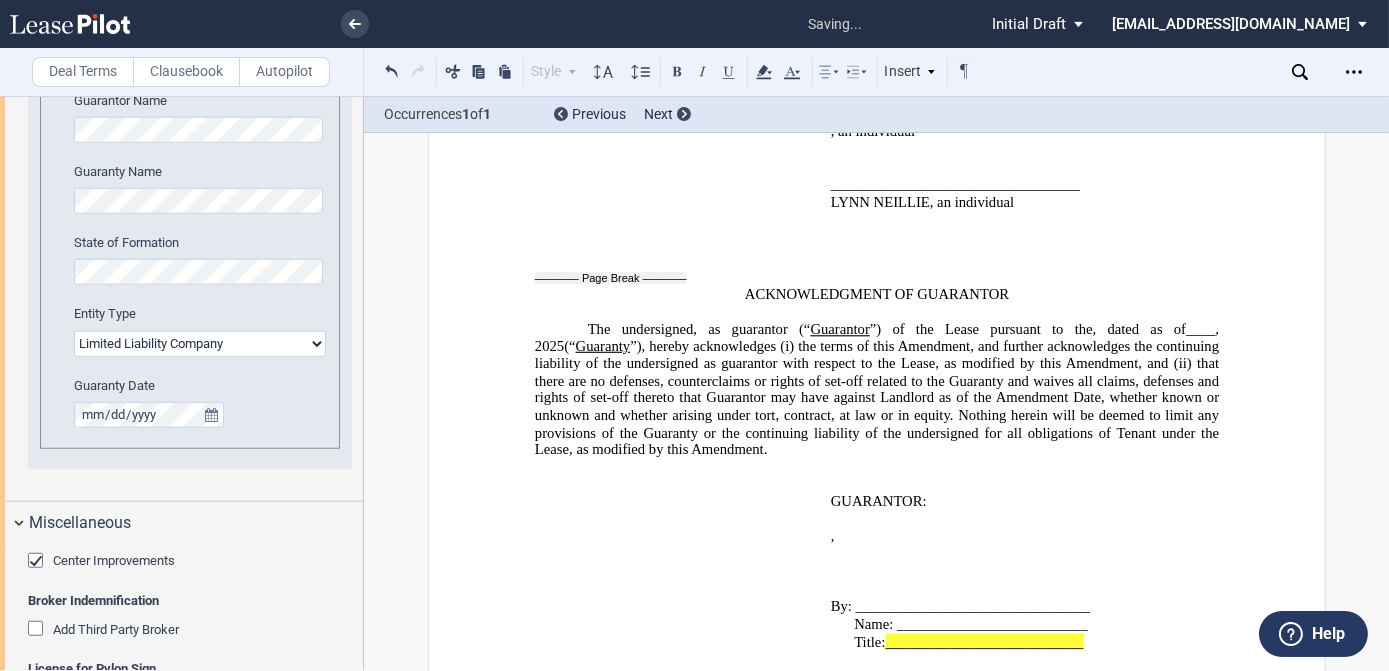 drag, startPoint x: 1080, startPoint y: 489, endPoint x: 923, endPoint y: 492, distance: 157.02866 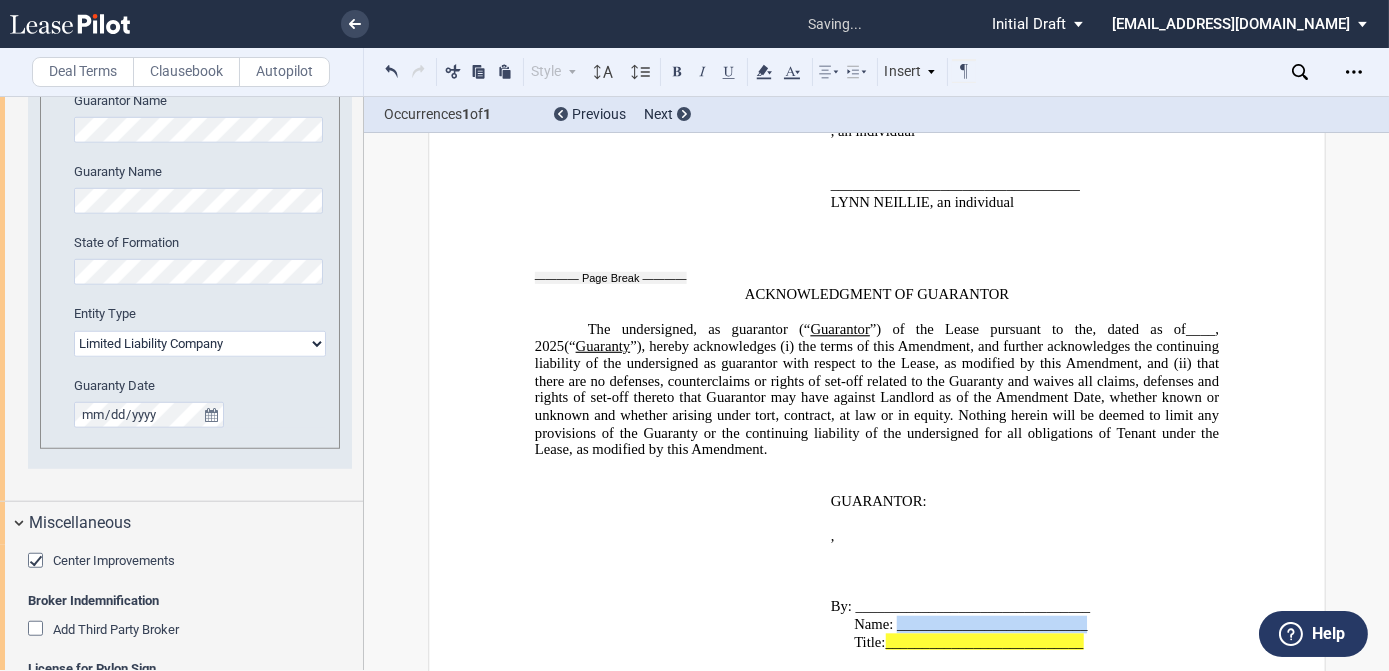 drag, startPoint x: 896, startPoint y: 489, endPoint x: 1076, endPoint y: 485, distance: 180.04443 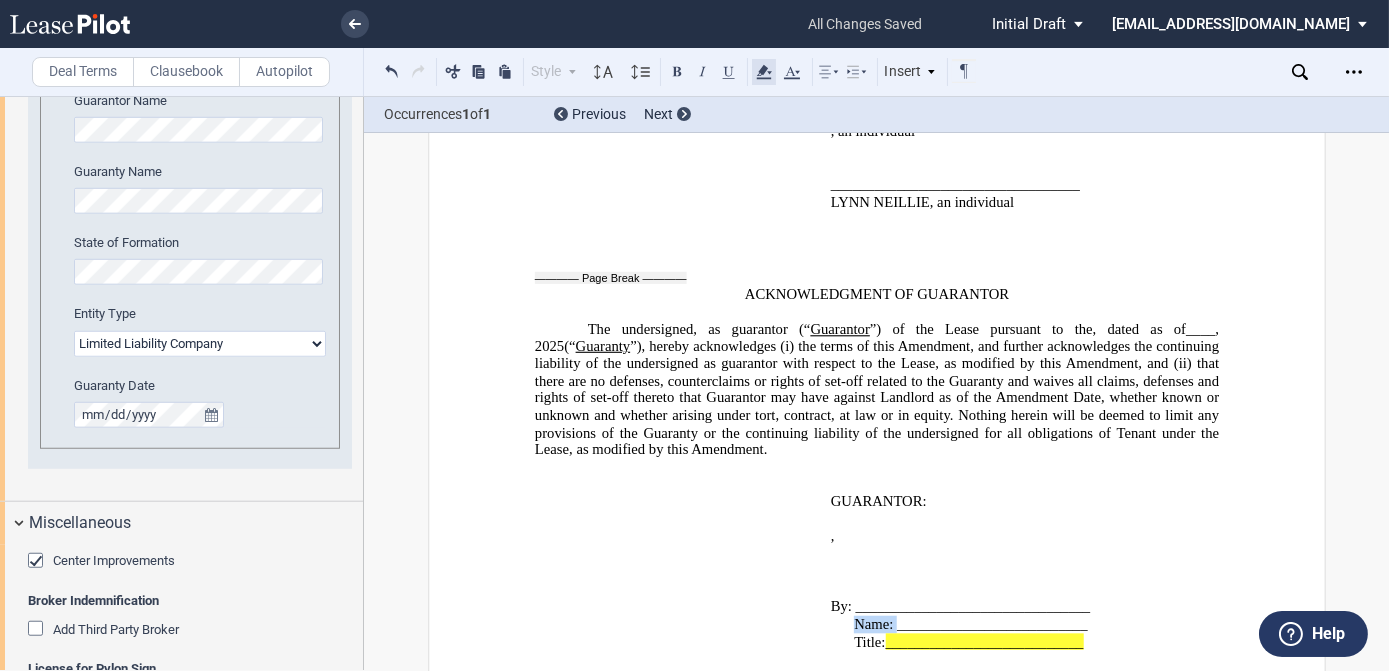 click 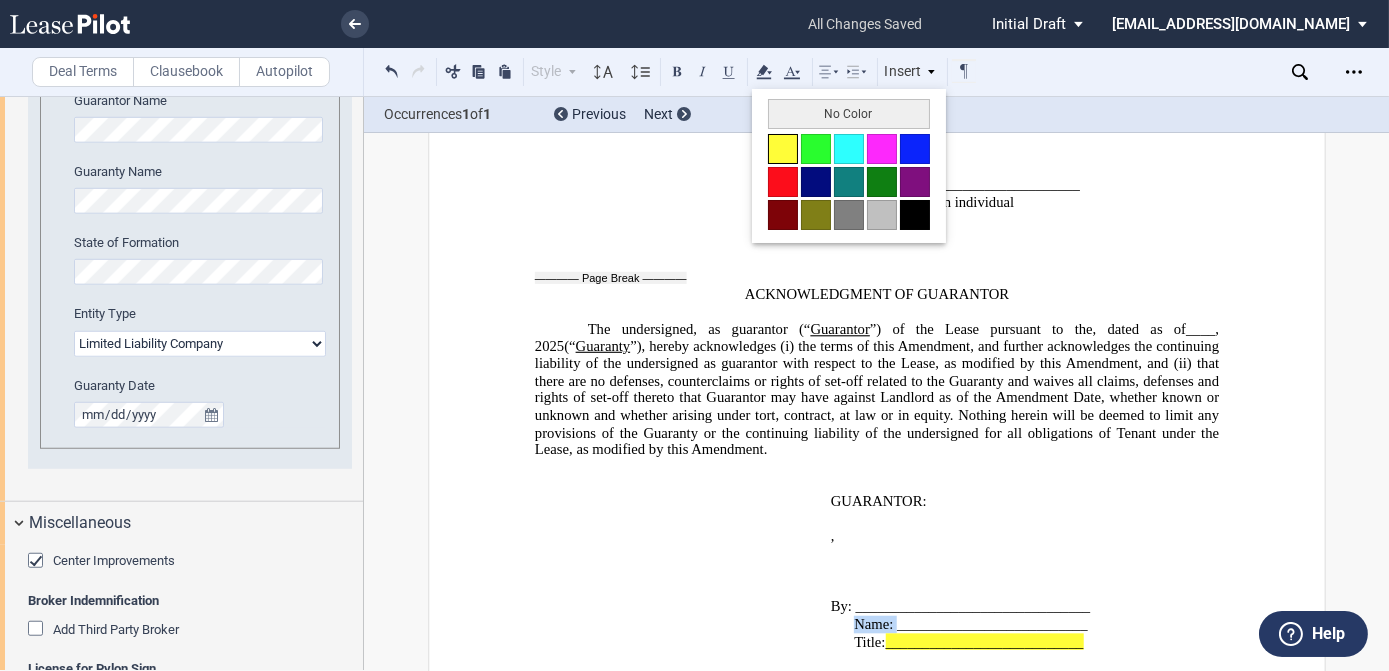 click at bounding box center [783, 149] 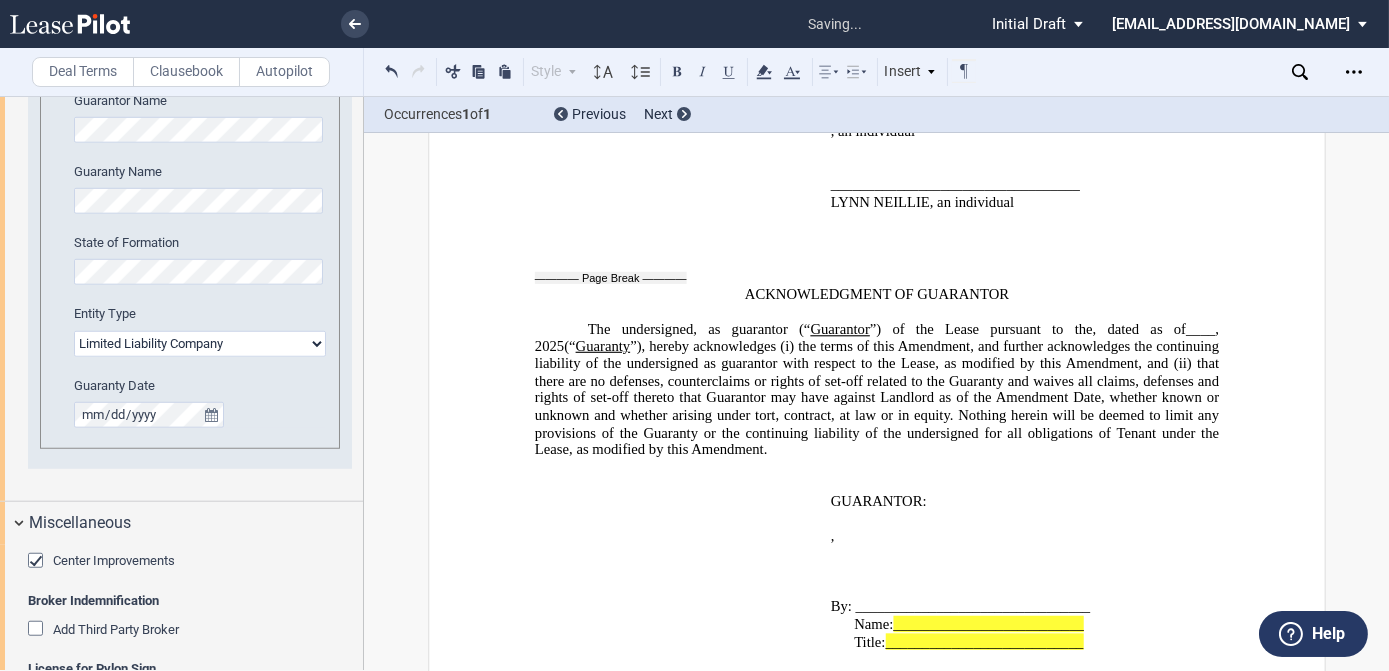 click at bounding box center [876, 467] 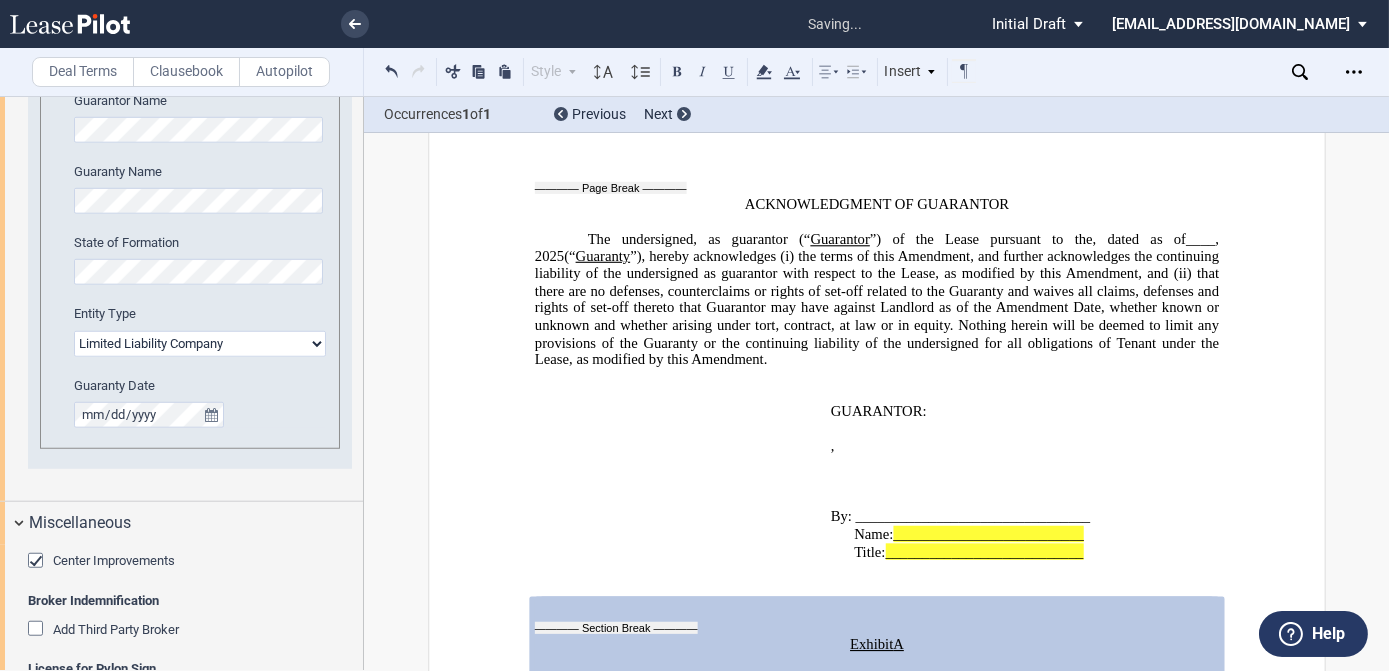 scroll, scrollTop: 5345, scrollLeft: 0, axis: vertical 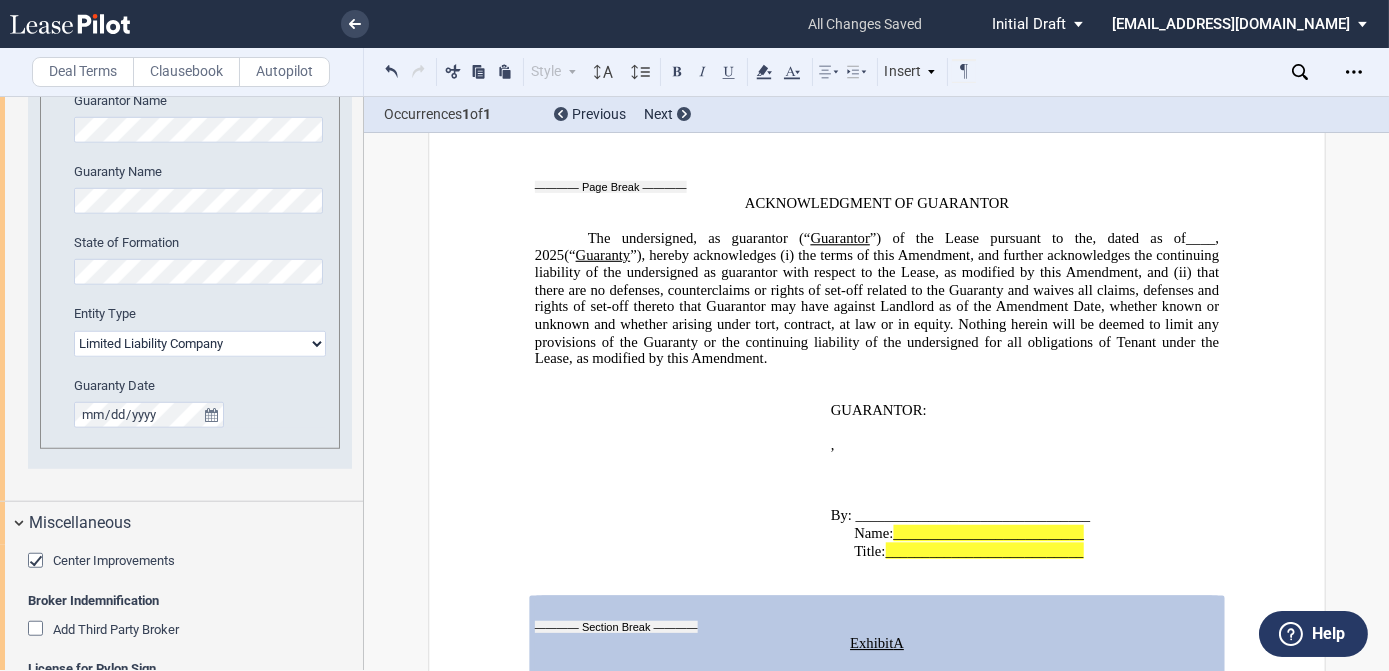 click on "[Custom Exhibit]" 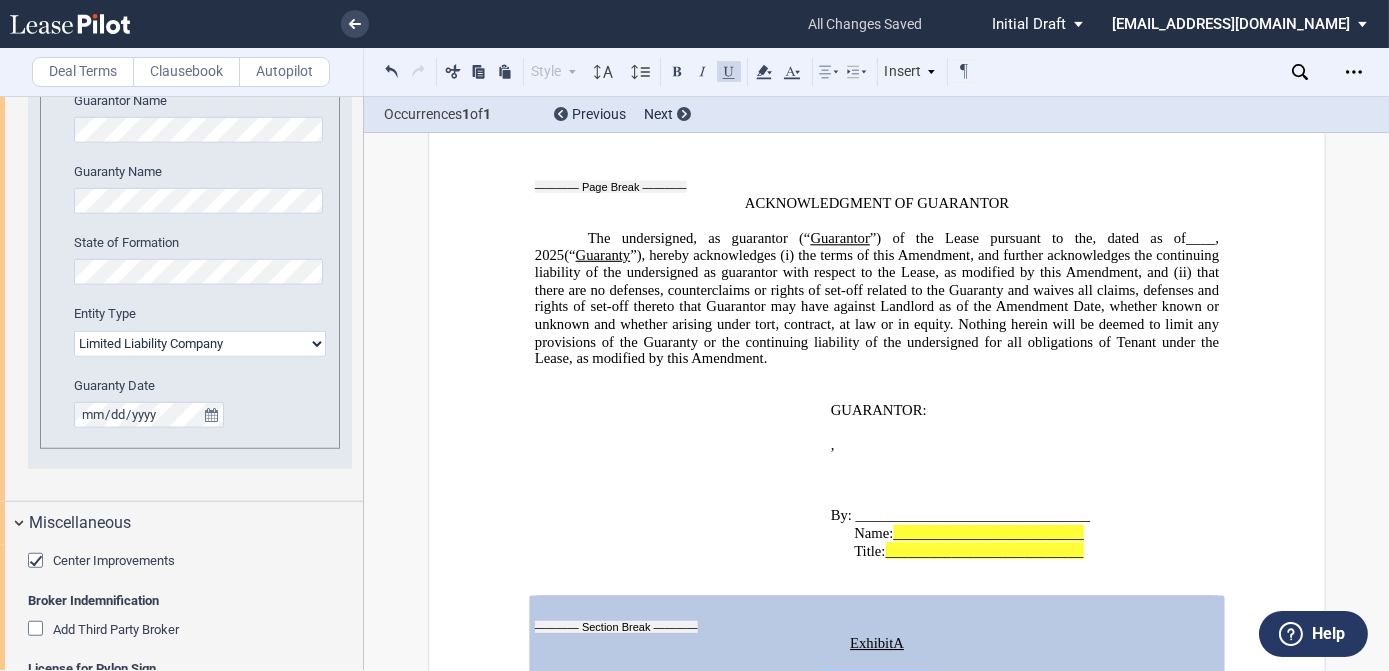 drag, startPoint x: 921, startPoint y: 538, endPoint x: 821, endPoint y: 539, distance: 100.005 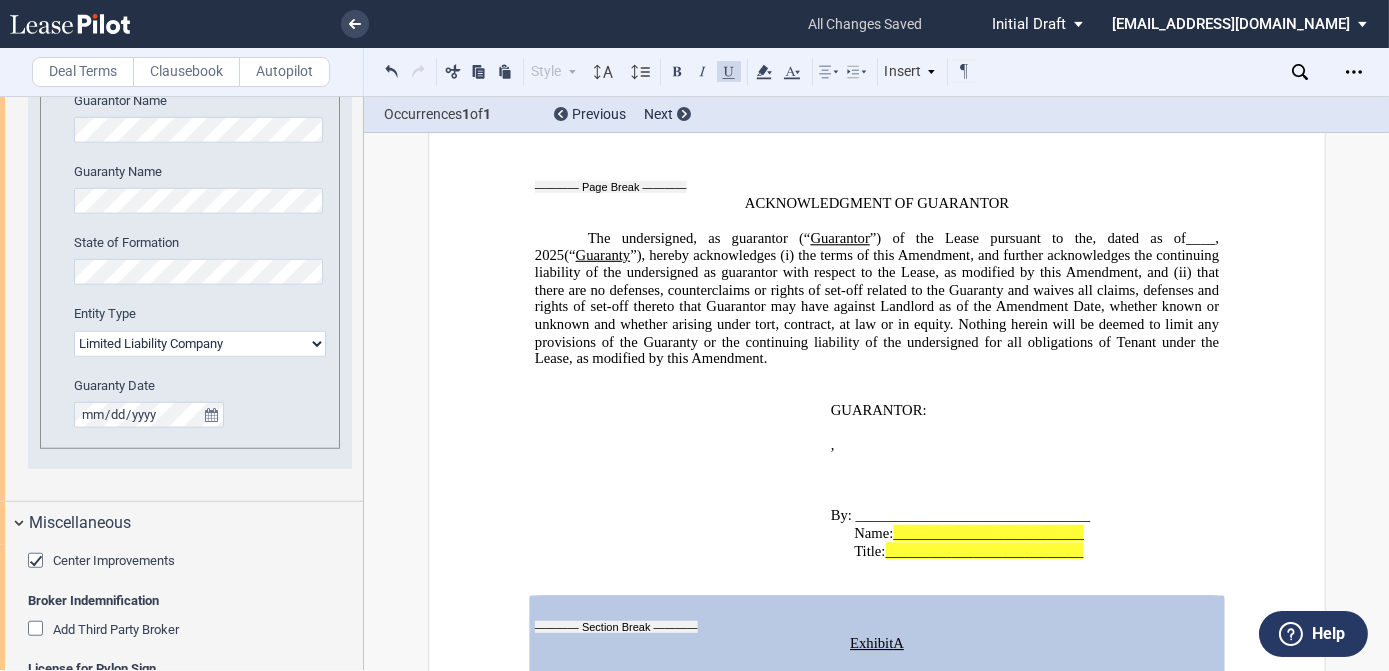 type 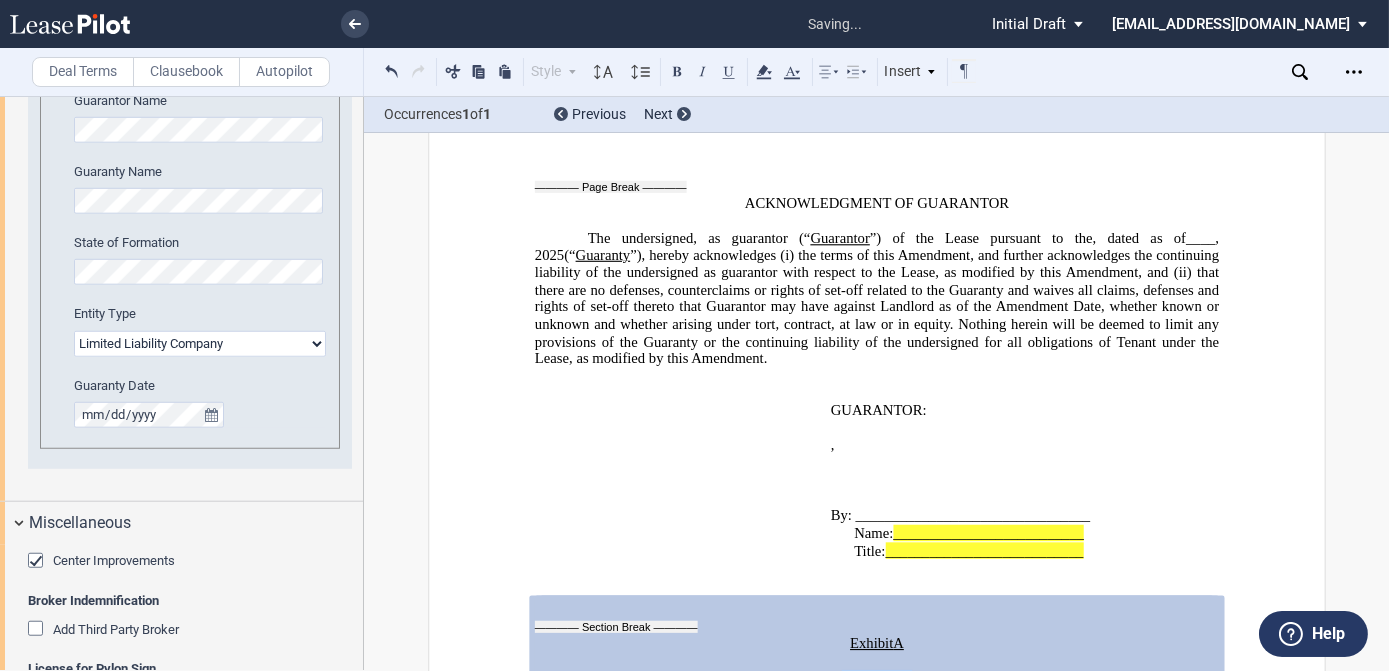 drag, startPoint x: 906, startPoint y: 540, endPoint x: 835, endPoint y: 540, distance: 71 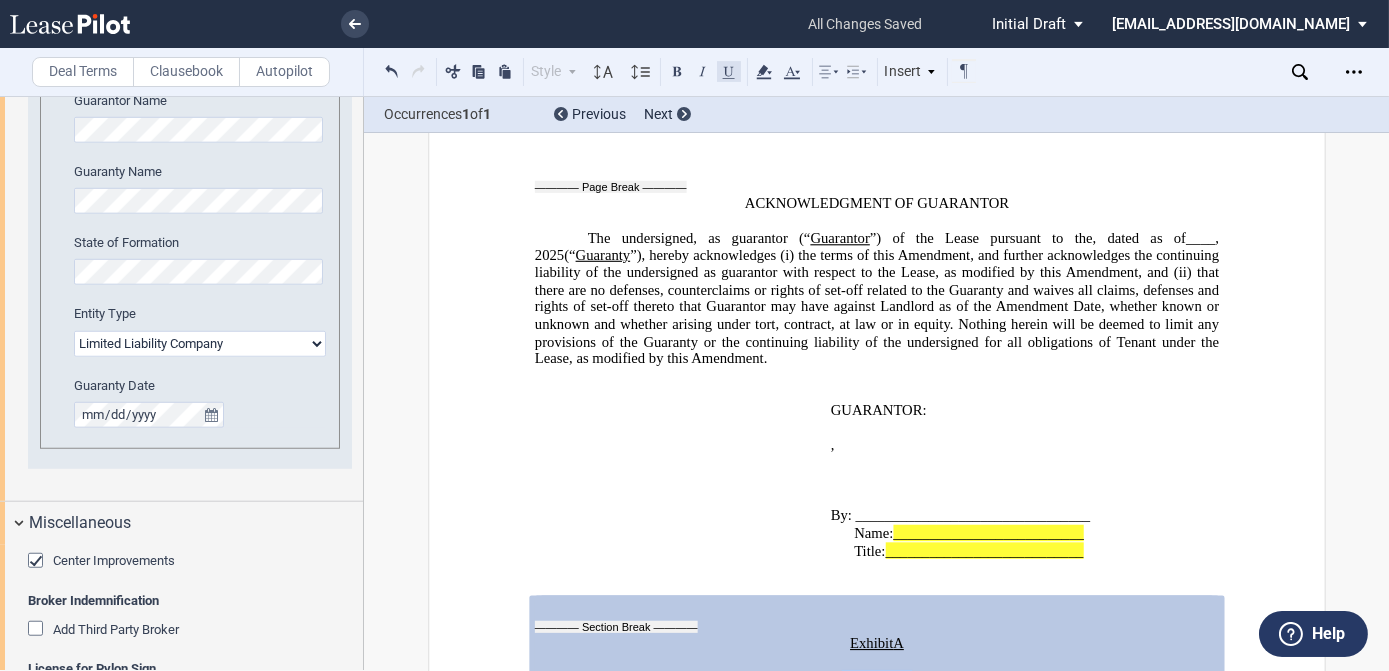 click at bounding box center [729, 71] 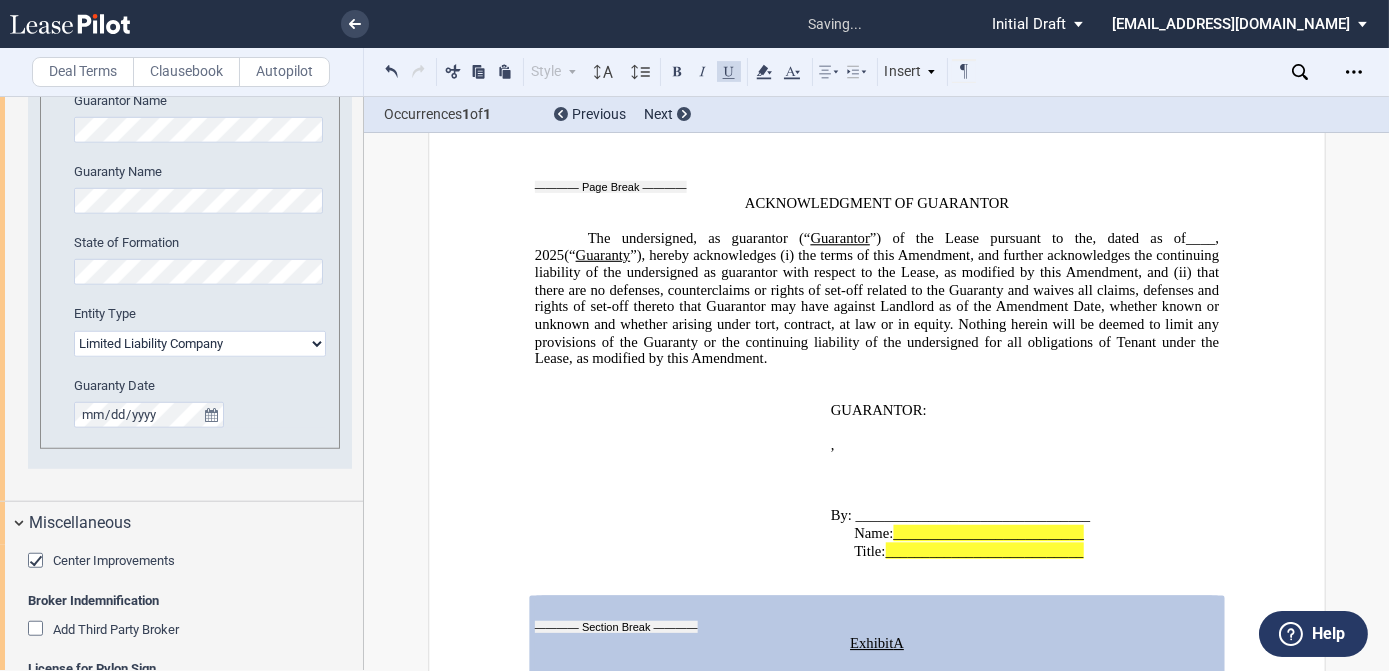 click on "Restrictions" 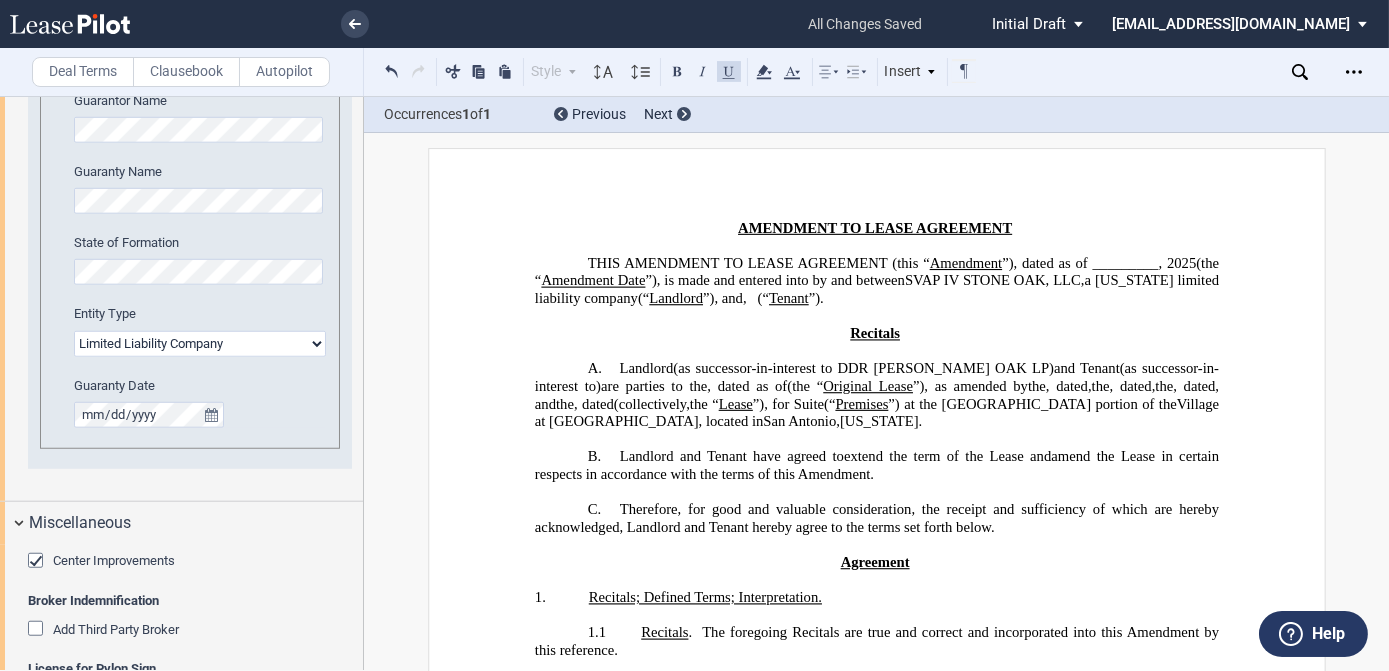 scroll, scrollTop: 0, scrollLeft: 0, axis: both 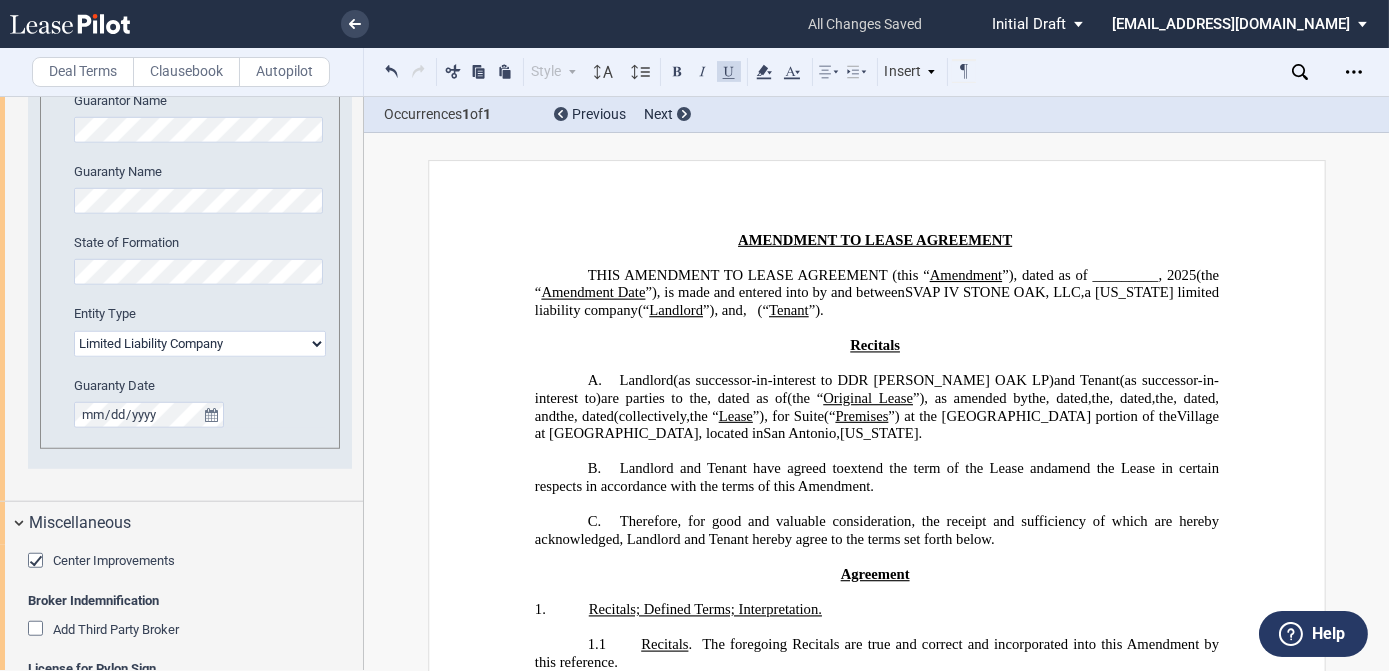 click on "”), dated as of _________," 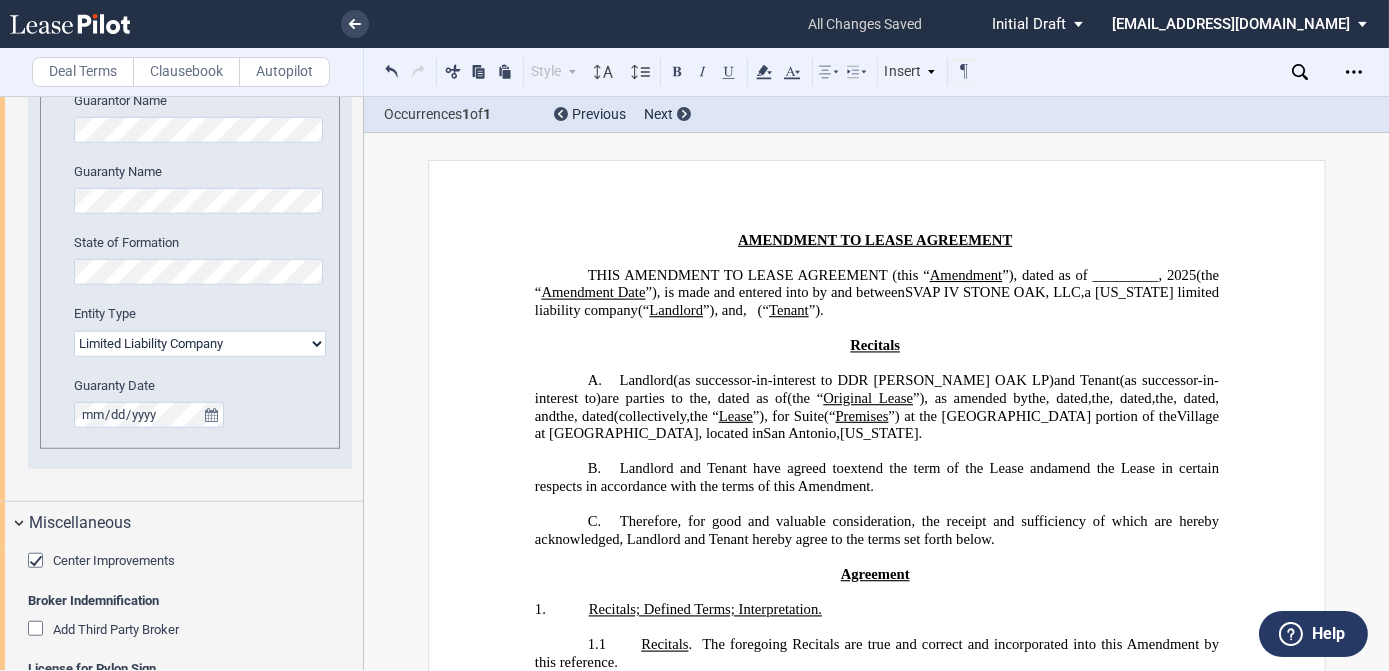 type 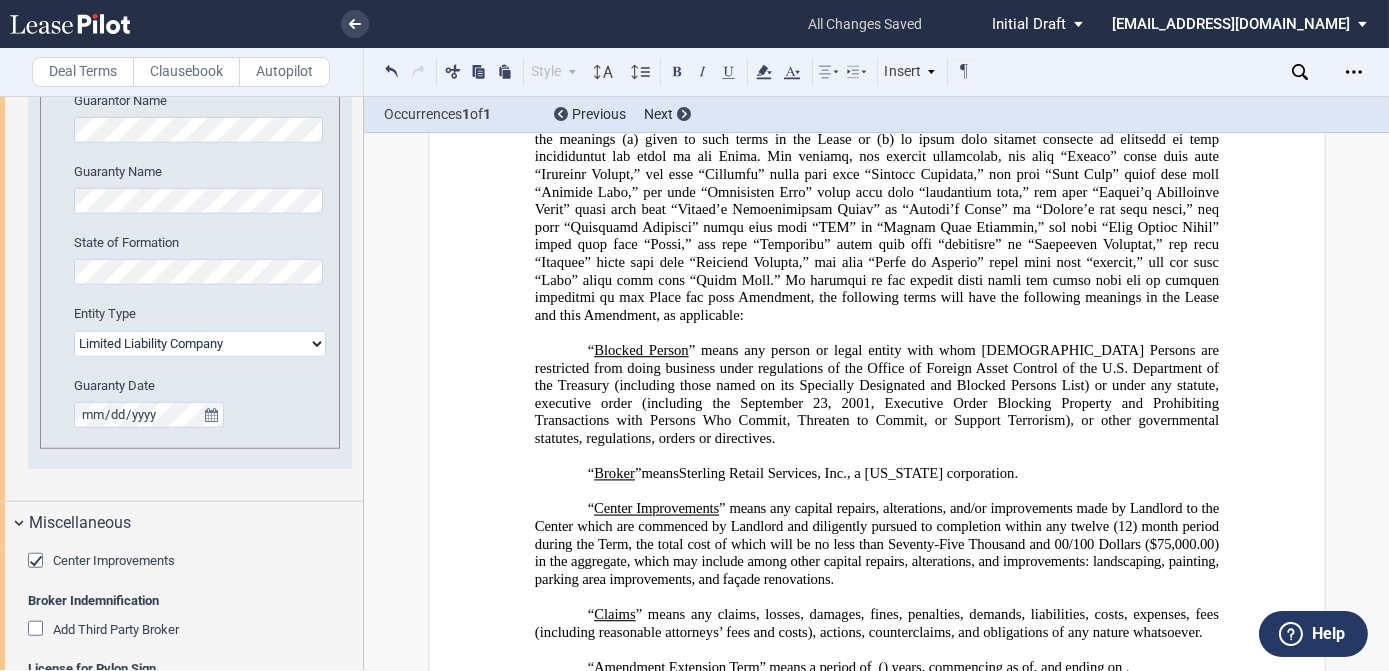 scroll, scrollTop: 545, scrollLeft: 0, axis: vertical 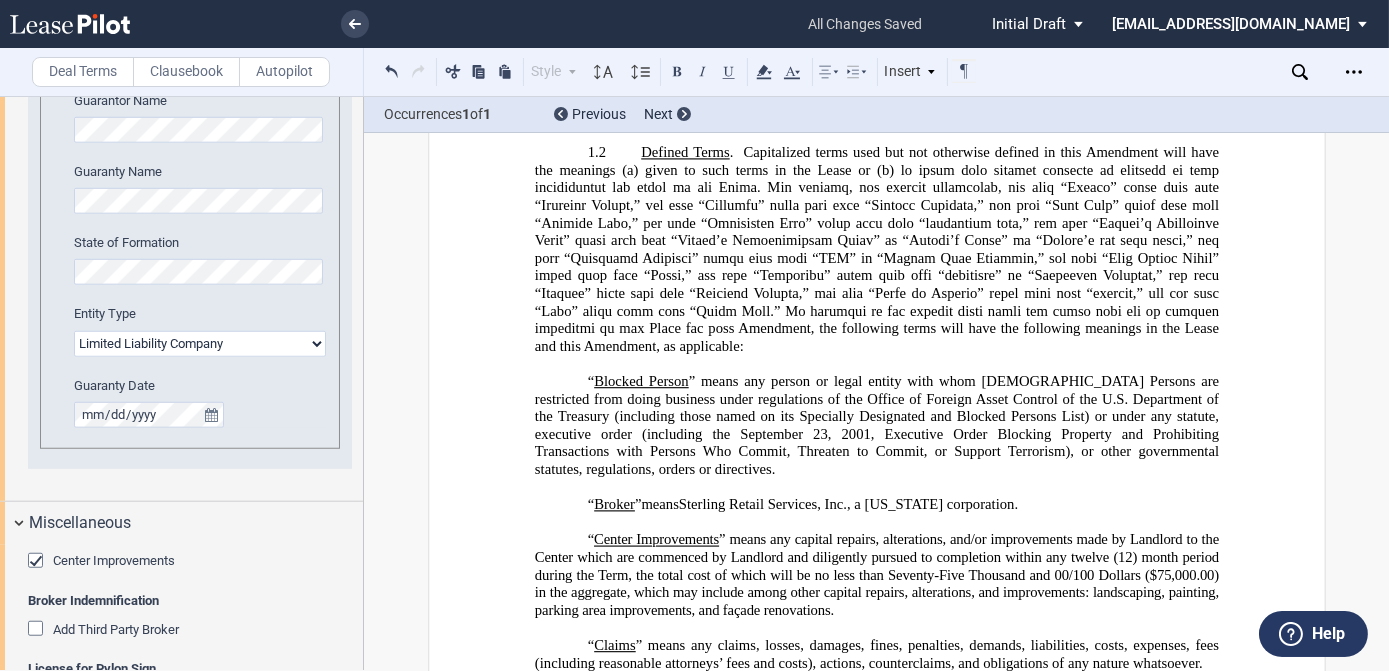 click 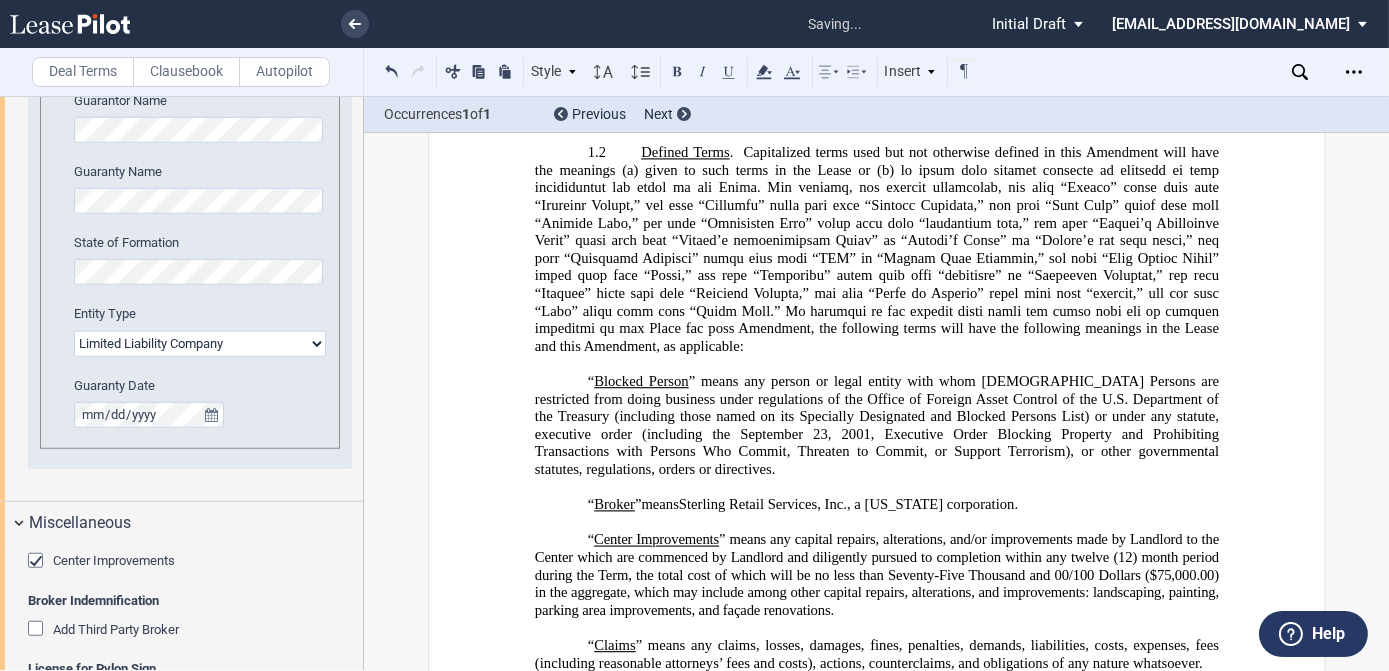 click 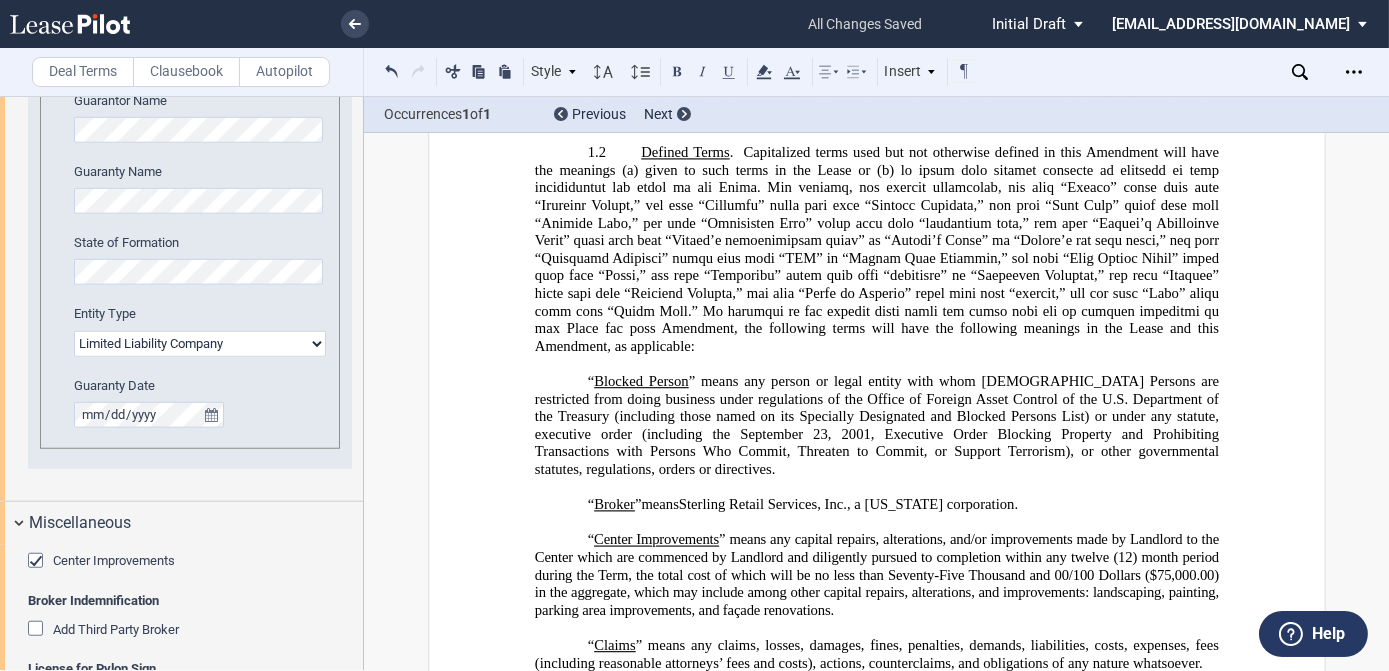 click 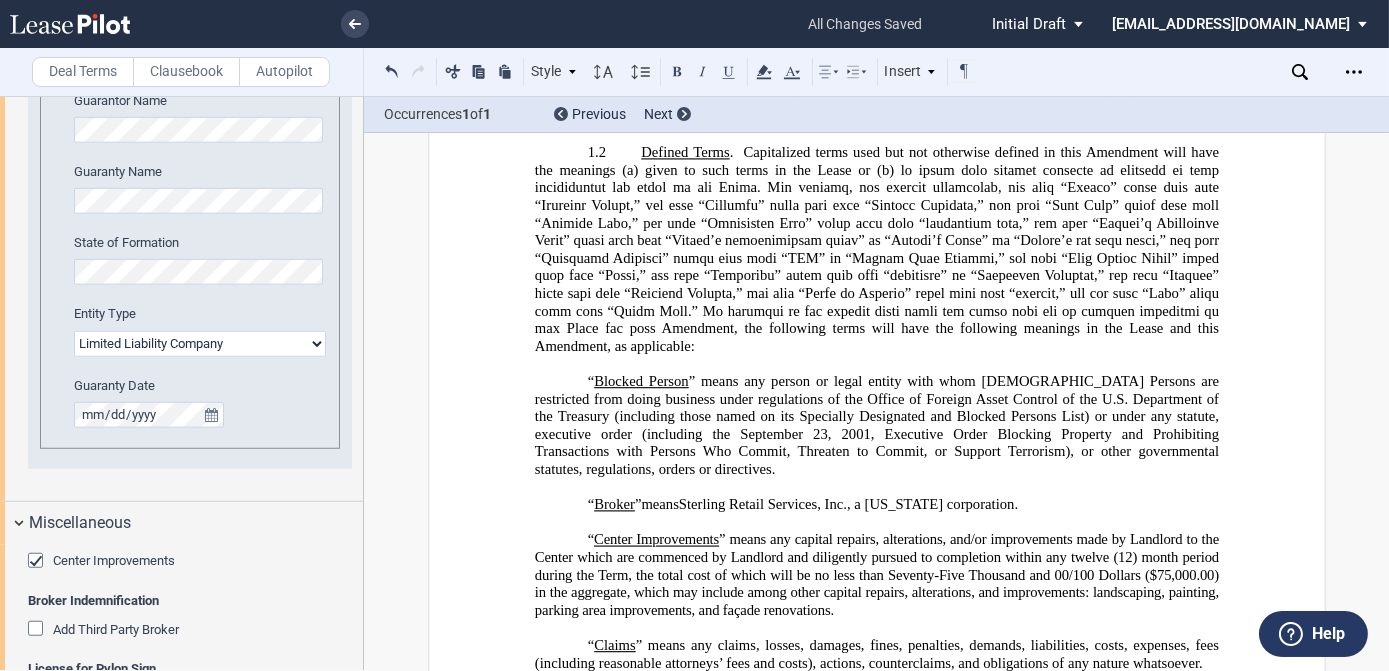 click 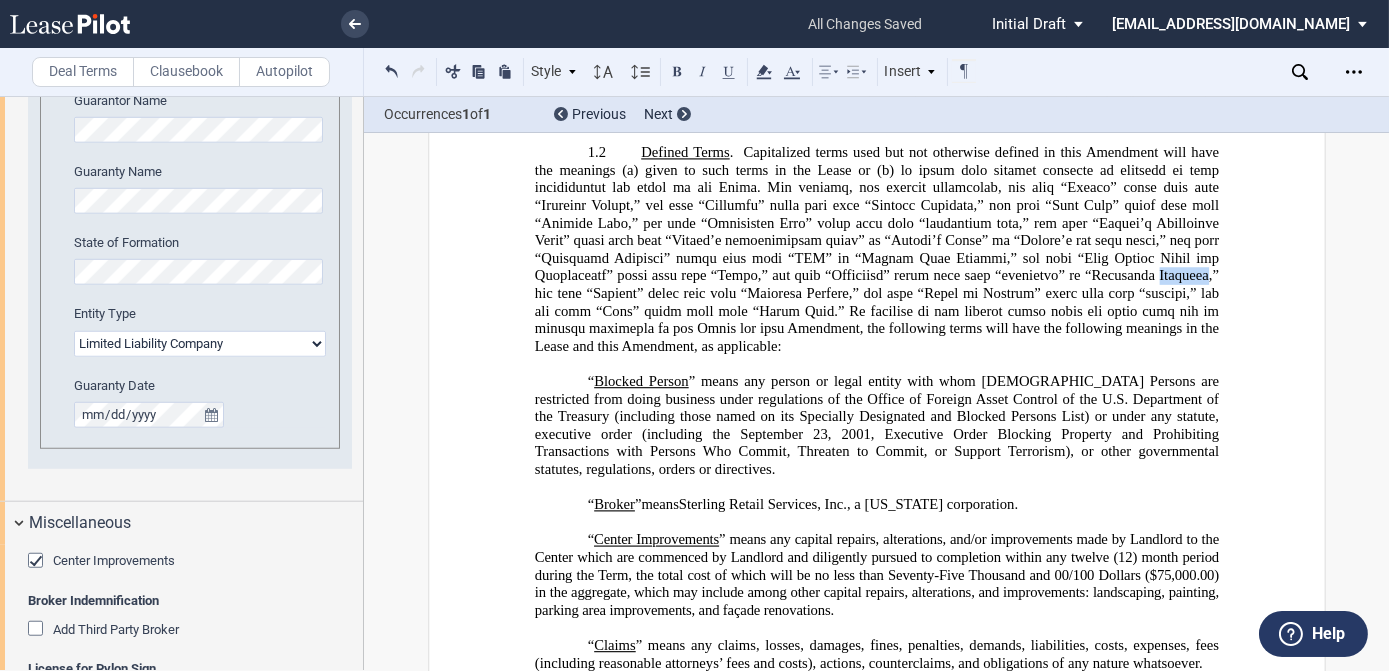 drag, startPoint x: 1149, startPoint y: 312, endPoint x: 1202, endPoint y: 313, distance: 53.009434 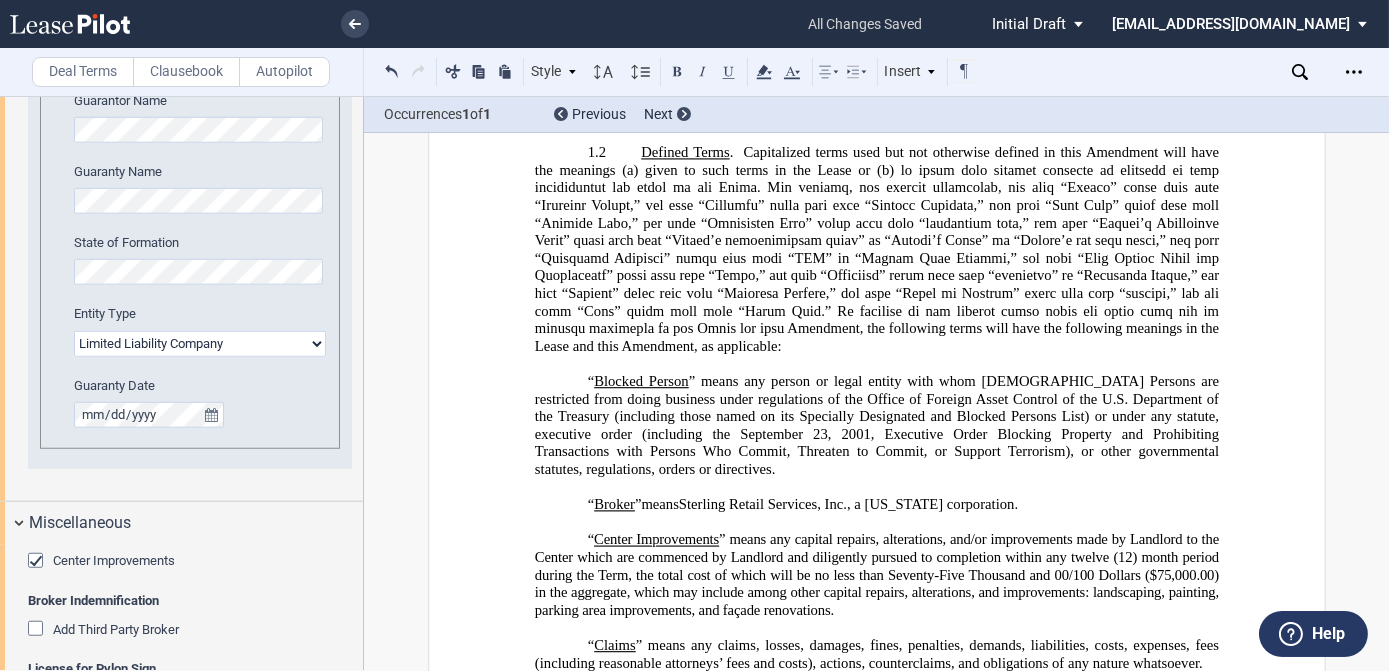 scroll, scrollTop: 636, scrollLeft: 0, axis: vertical 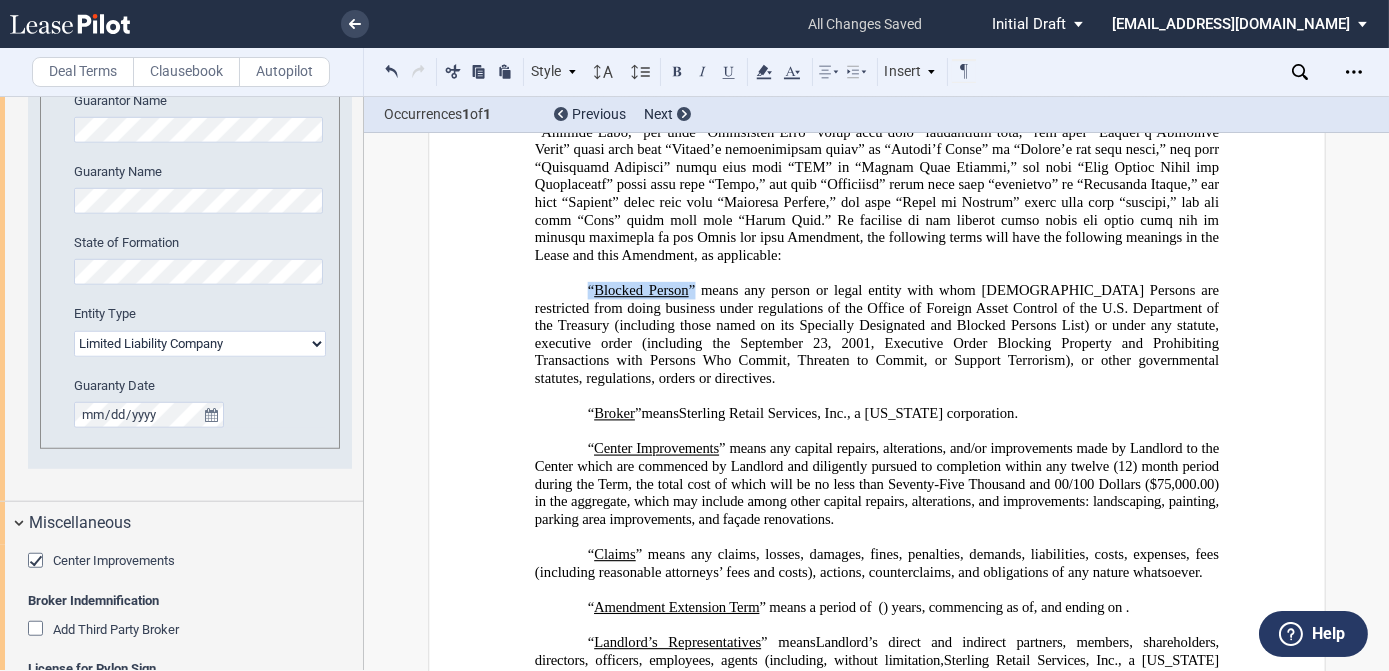 drag, startPoint x: 580, startPoint y: 326, endPoint x: 690, endPoint y: 325, distance: 110.00455 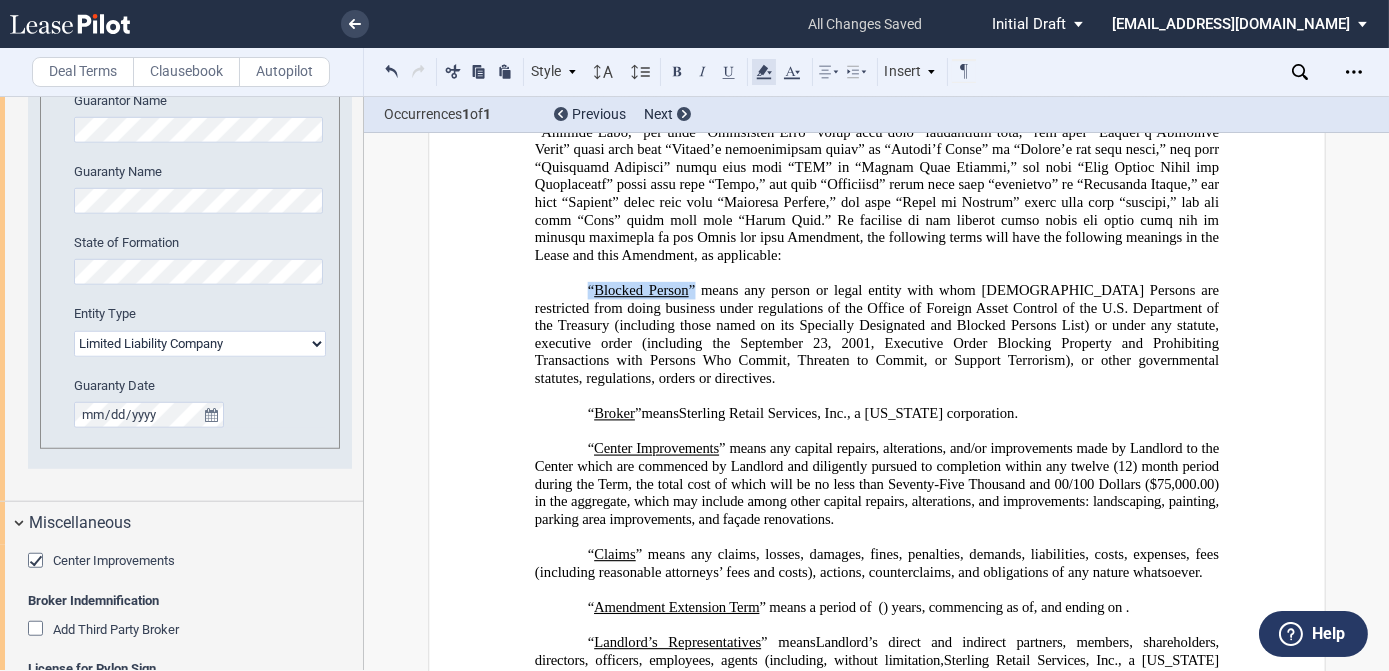drag, startPoint x: 690, startPoint y: 325, endPoint x: 757, endPoint y: 73, distance: 260.75467 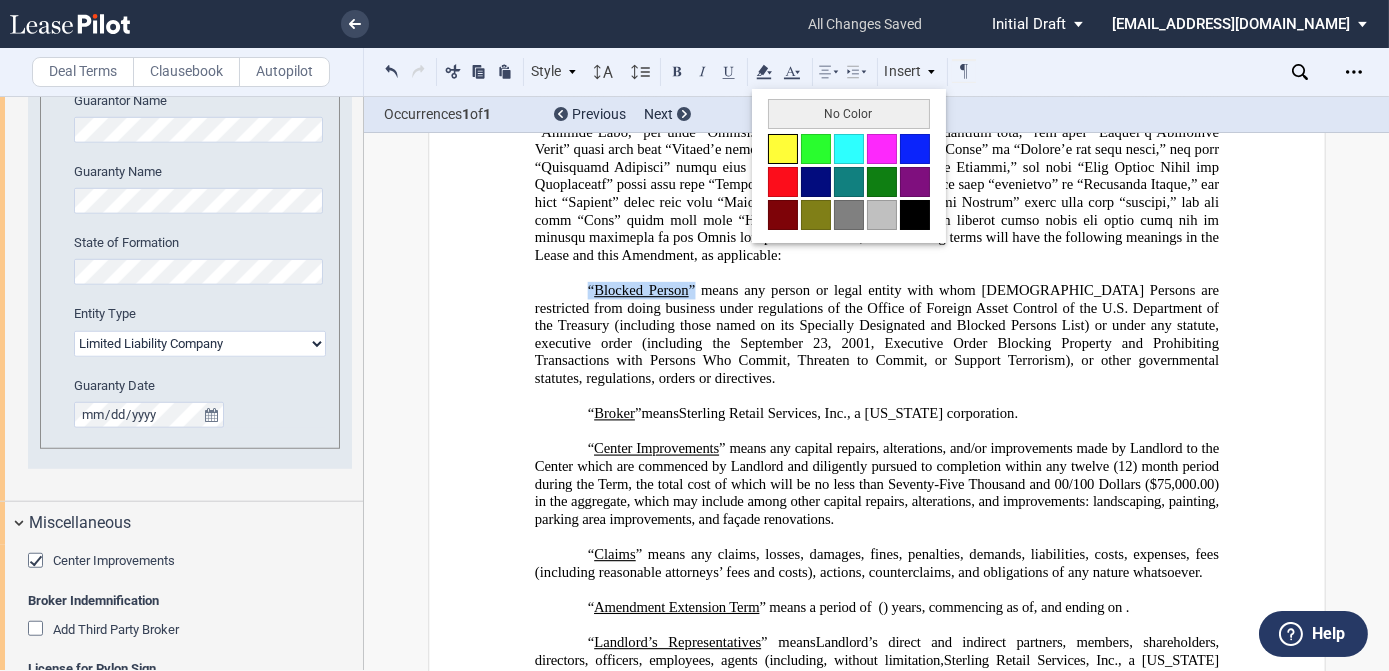 click at bounding box center [783, 149] 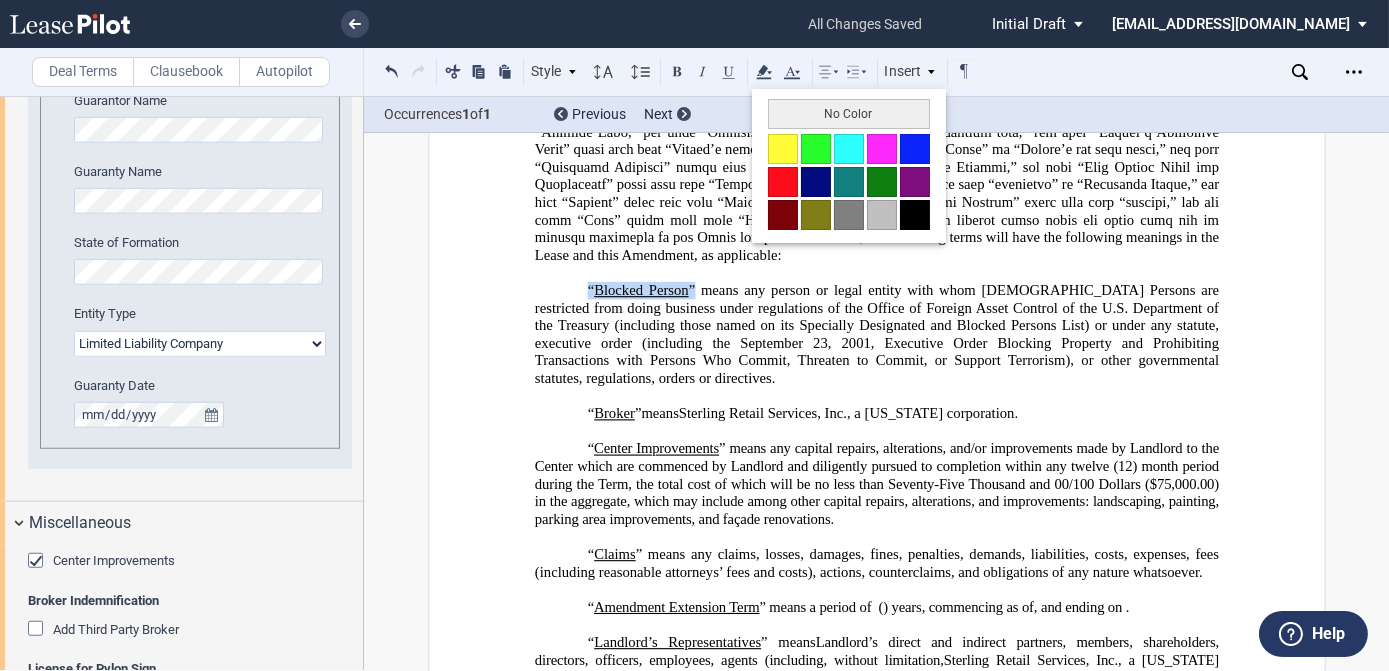 type 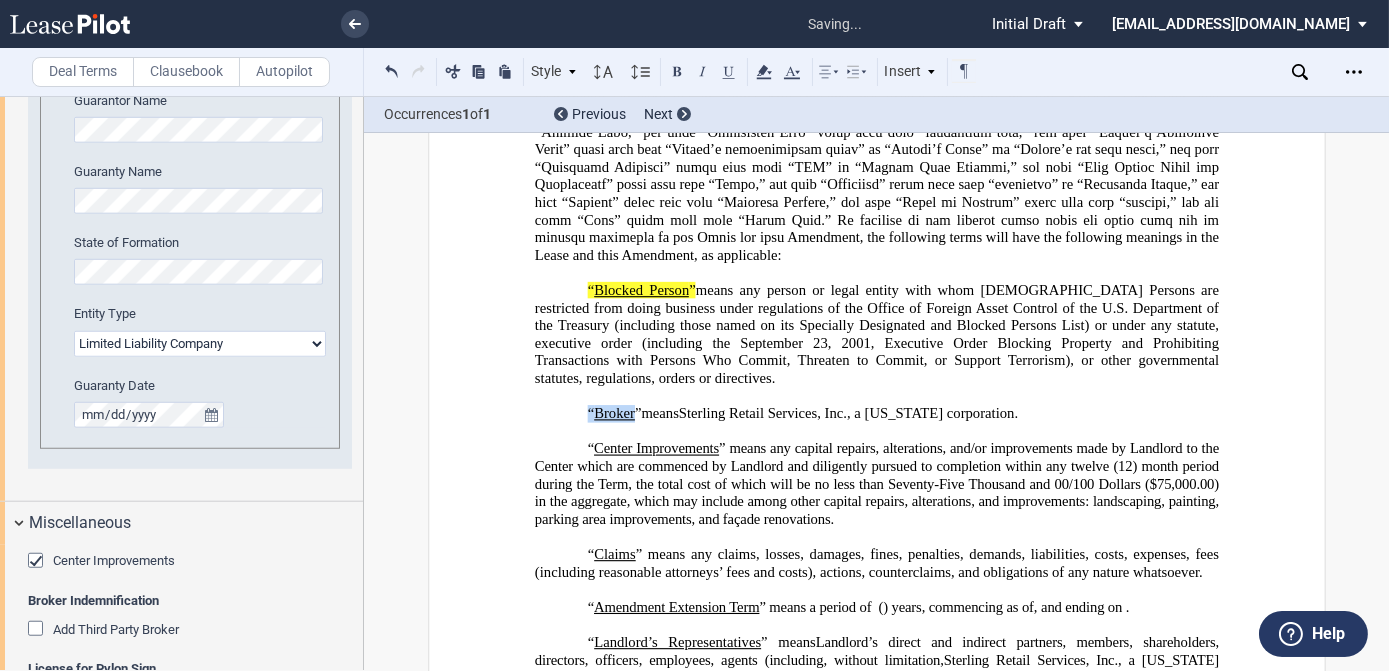 drag, startPoint x: 592, startPoint y: 444, endPoint x: 633, endPoint y: 445, distance: 41.01219 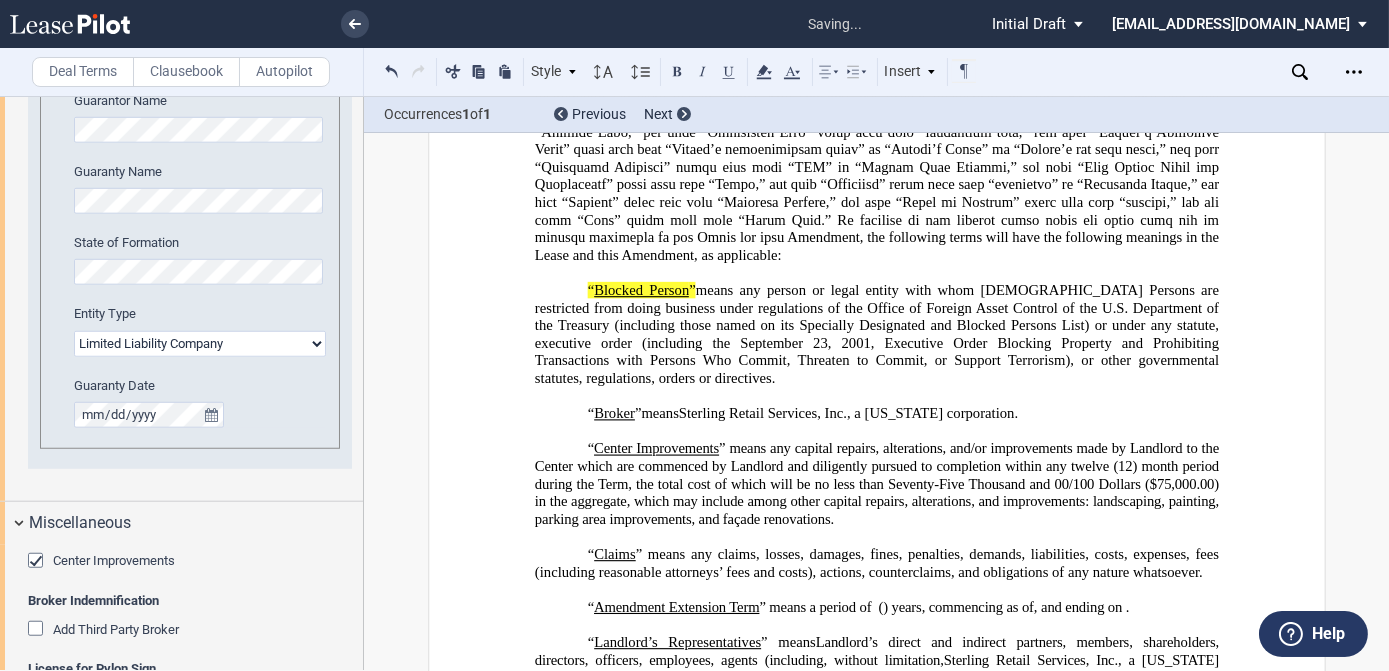 drag, startPoint x: 633, startPoint y: 445, endPoint x: 732, endPoint y: 428, distance: 100.44899 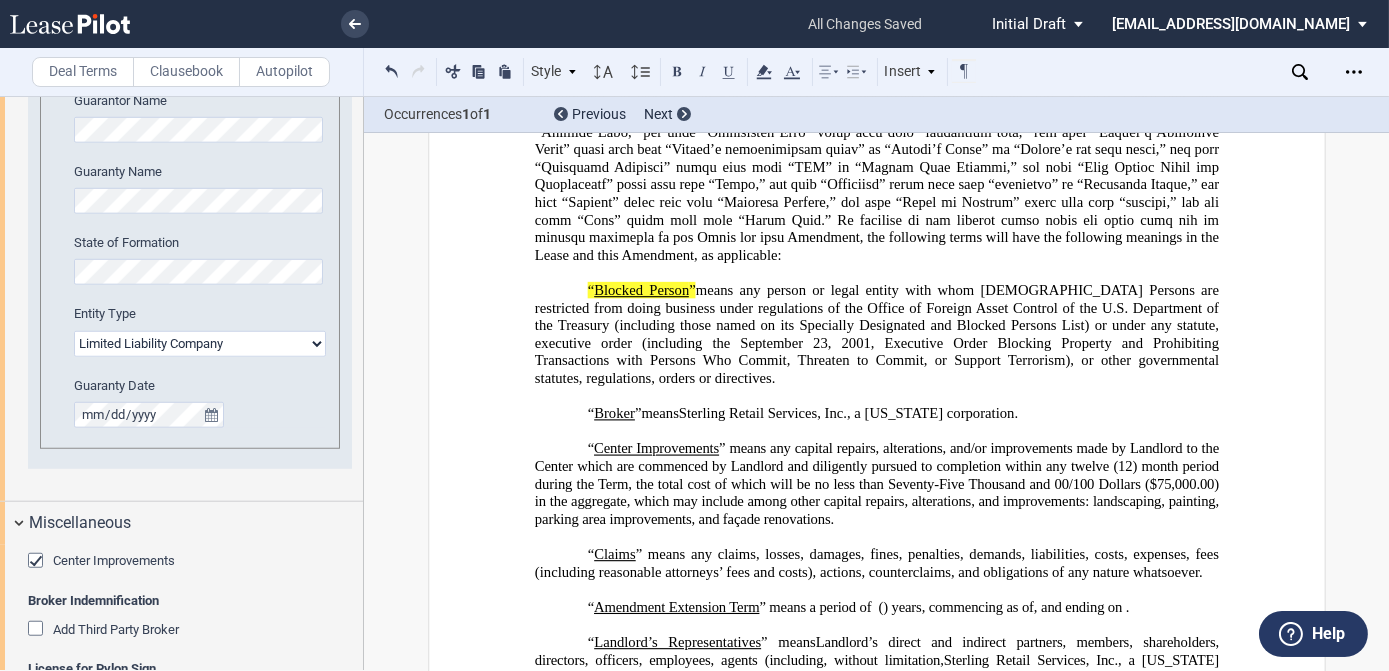 scroll, scrollTop: 727, scrollLeft: 0, axis: vertical 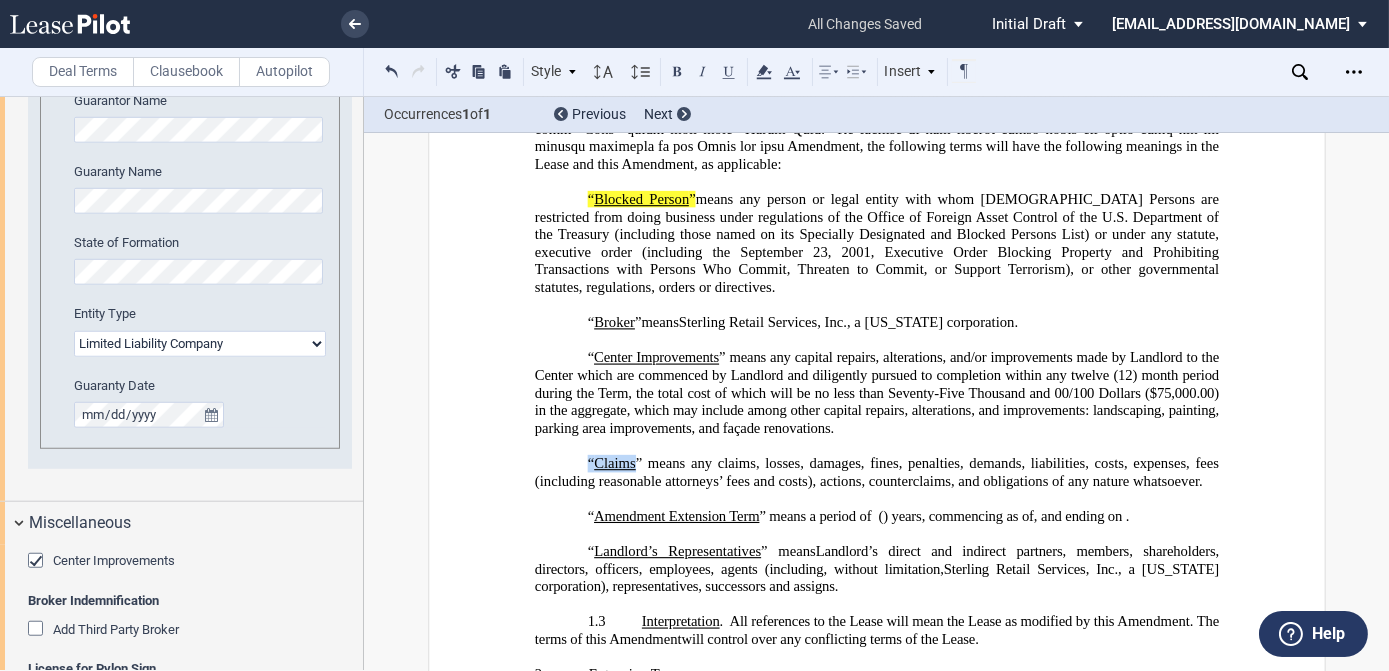 drag, startPoint x: 581, startPoint y: 486, endPoint x: 632, endPoint y: 486, distance: 51 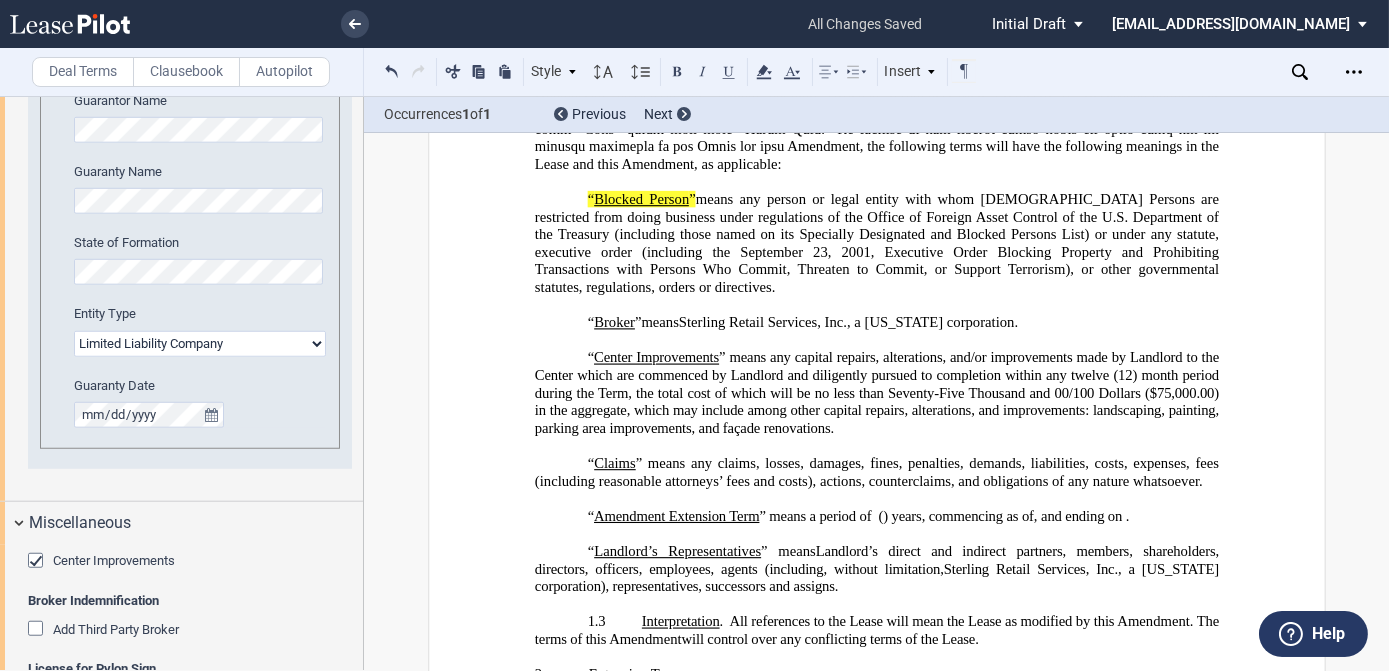 click on "” means any claims, losses, damages, fines, penalties, demands, liabilities, costs, expenses, fees (including reasonable attorneys’ fees and costs), actions, counterclaims, and obligations of any nature whatsoever." 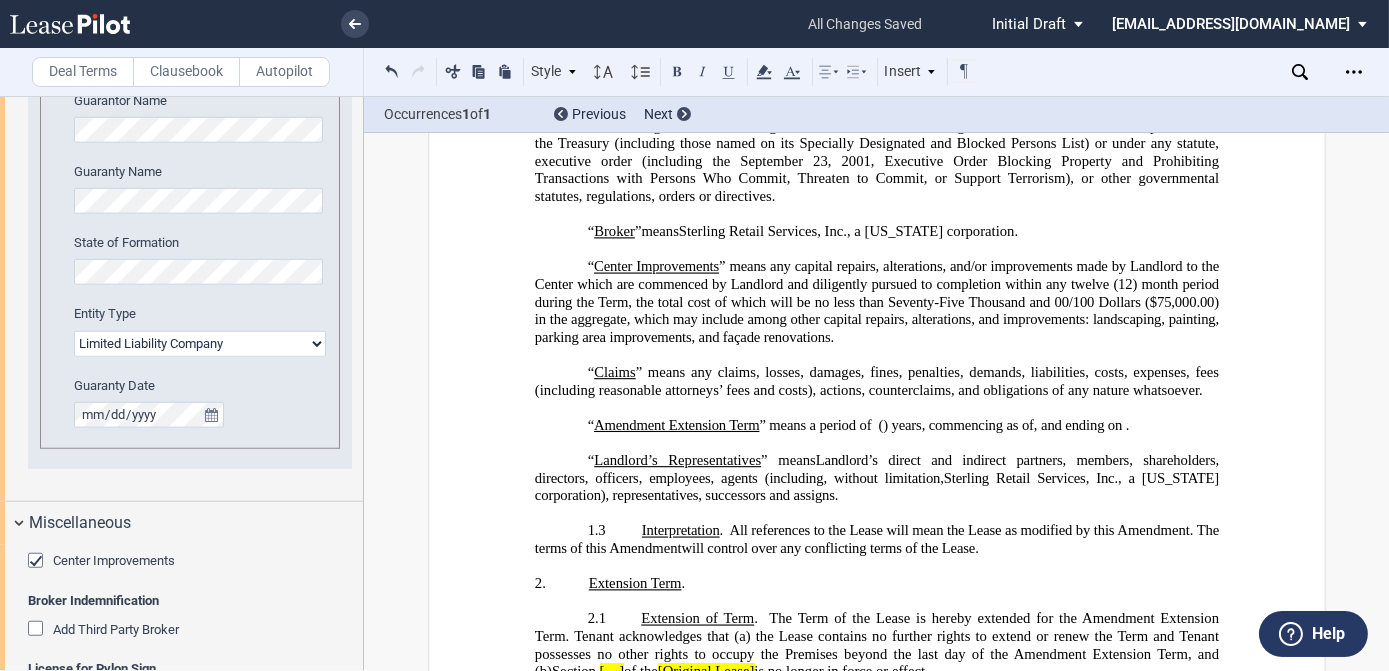 scroll, scrollTop: 727, scrollLeft: 0, axis: vertical 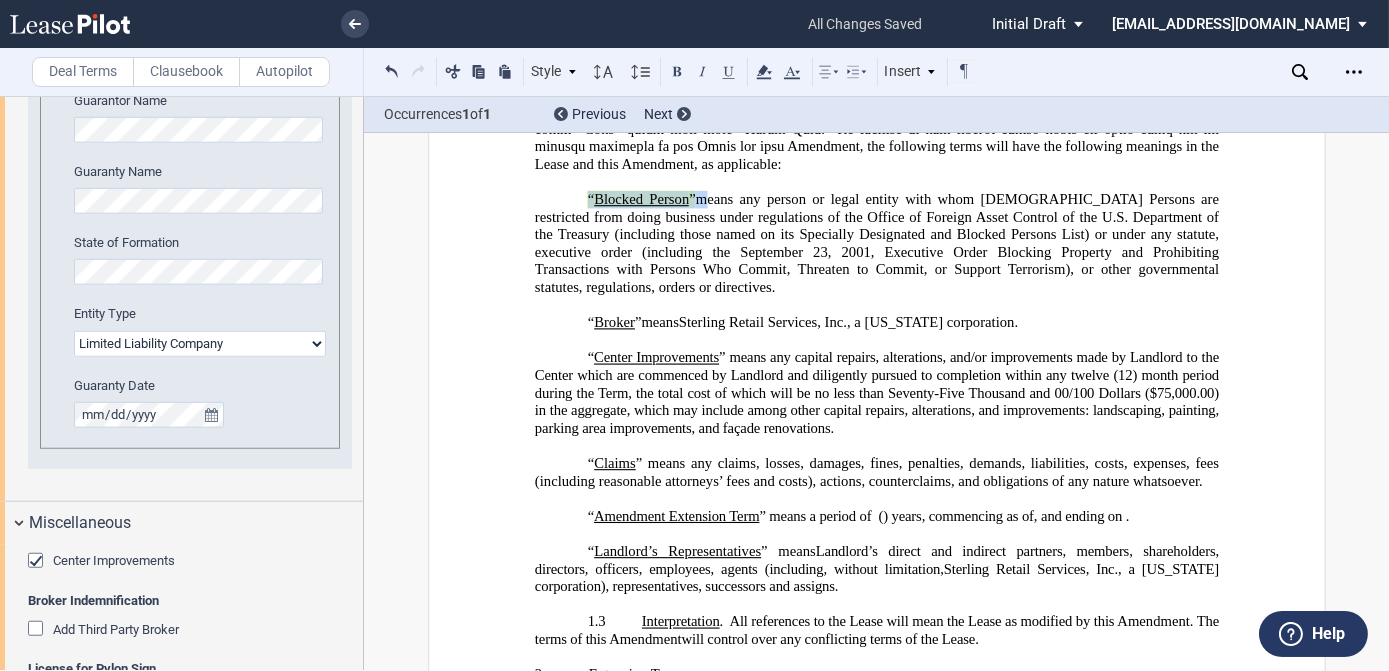 drag, startPoint x: 669, startPoint y: 233, endPoint x: 562, endPoint y: 238, distance: 107.11676 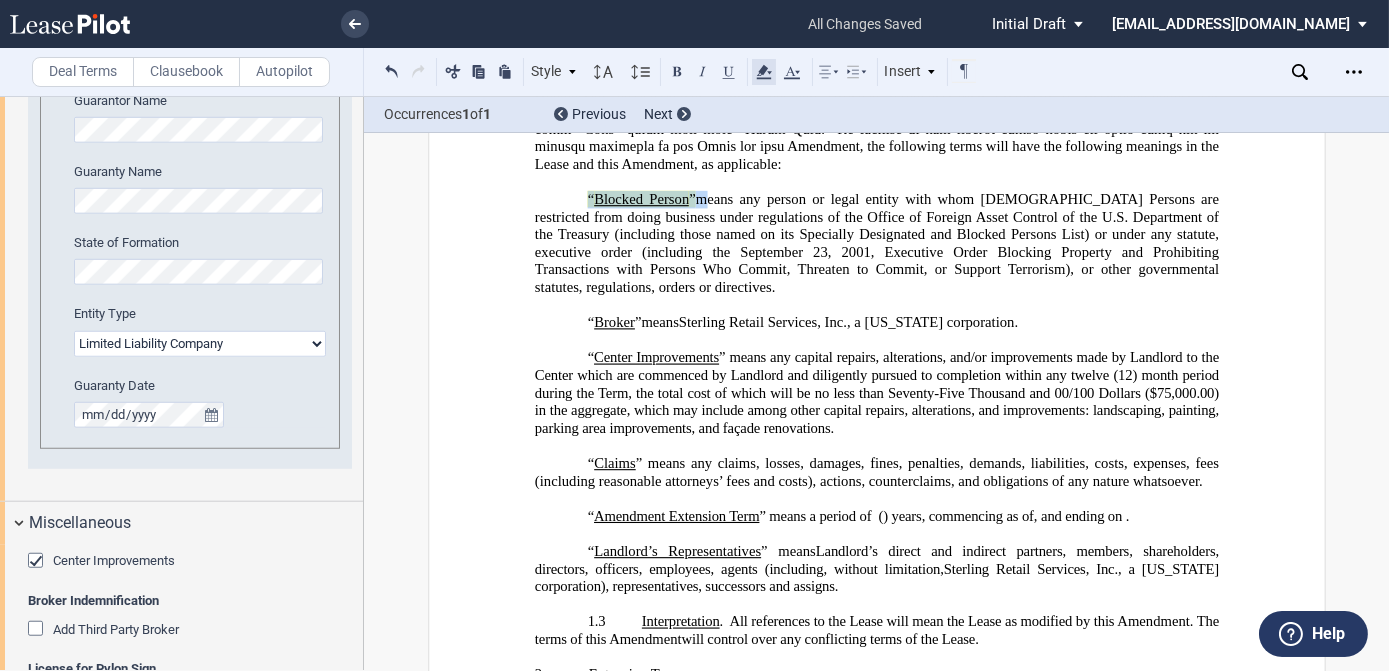 drag, startPoint x: 562, startPoint y: 238, endPoint x: 766, endPoint y: 70, distance: 264.27258 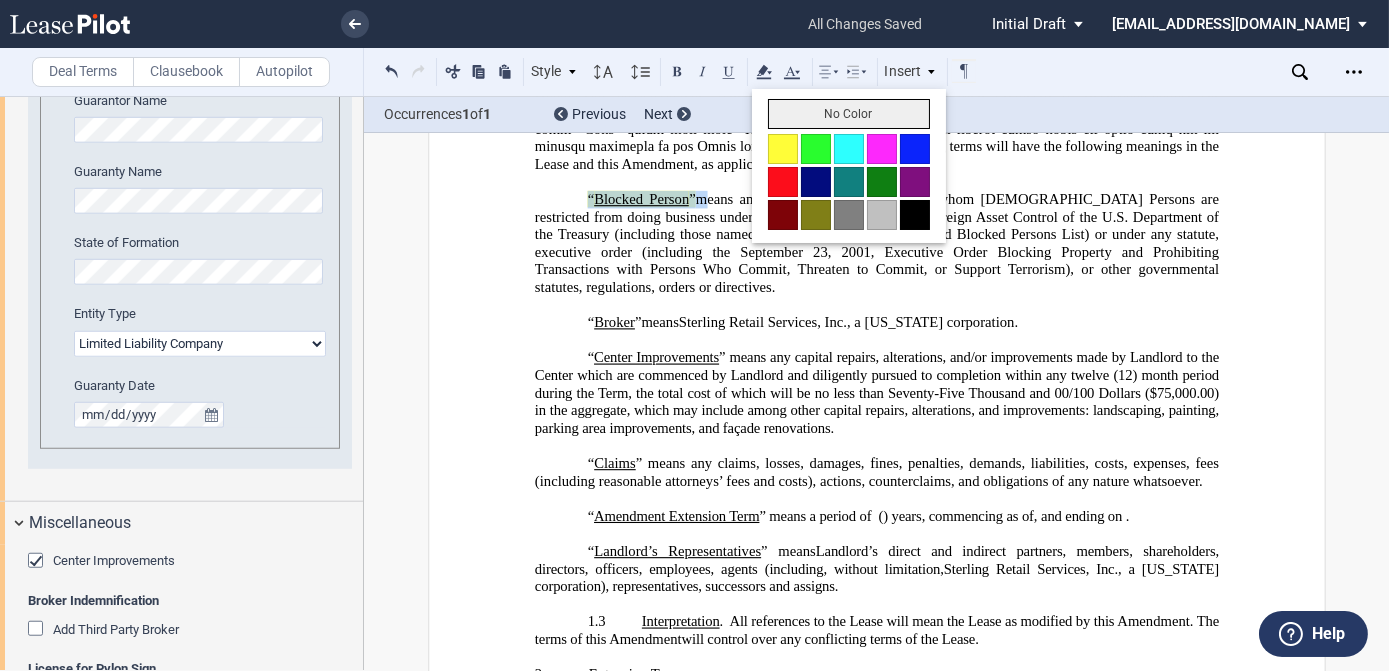 click on "No Color" at bounding box center (849, 114) 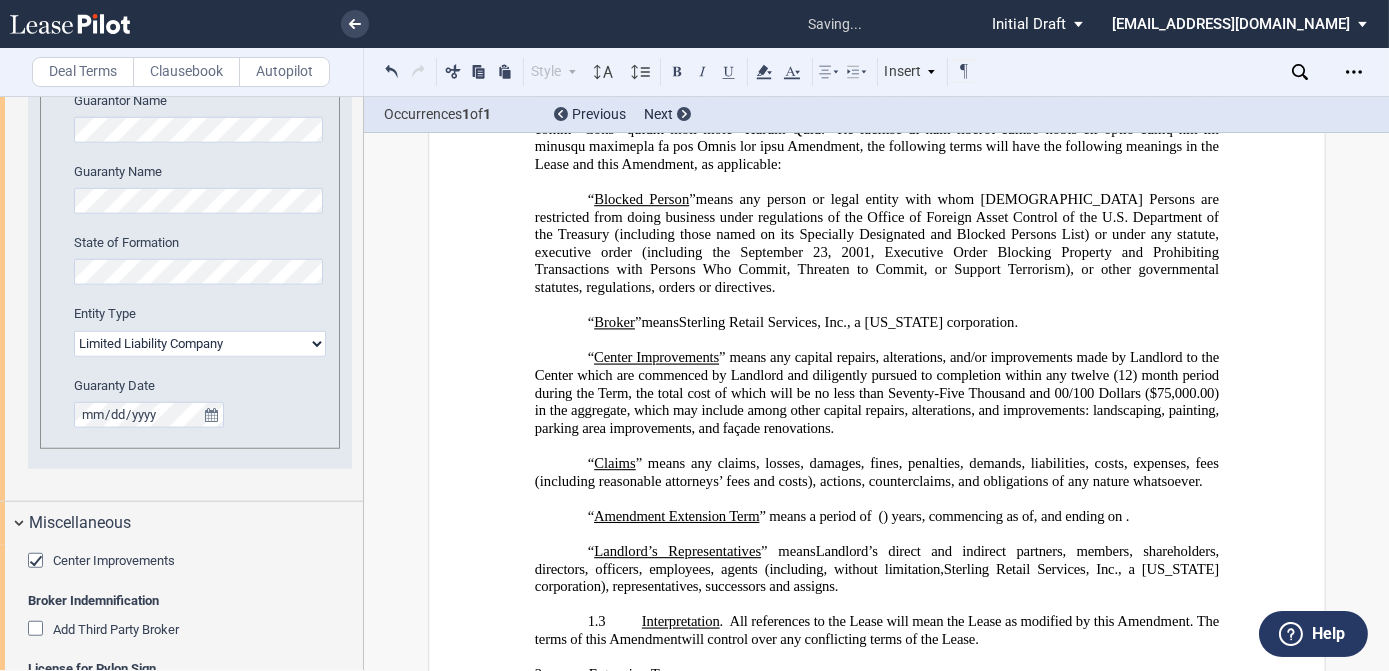 click on "2001, Executive Order Blocking Property and Prohibiting Transactions with Persons Who Commit, Threaten to Commit, or Support Terrorism), or other governmental statutes, regulations, orders or directives." 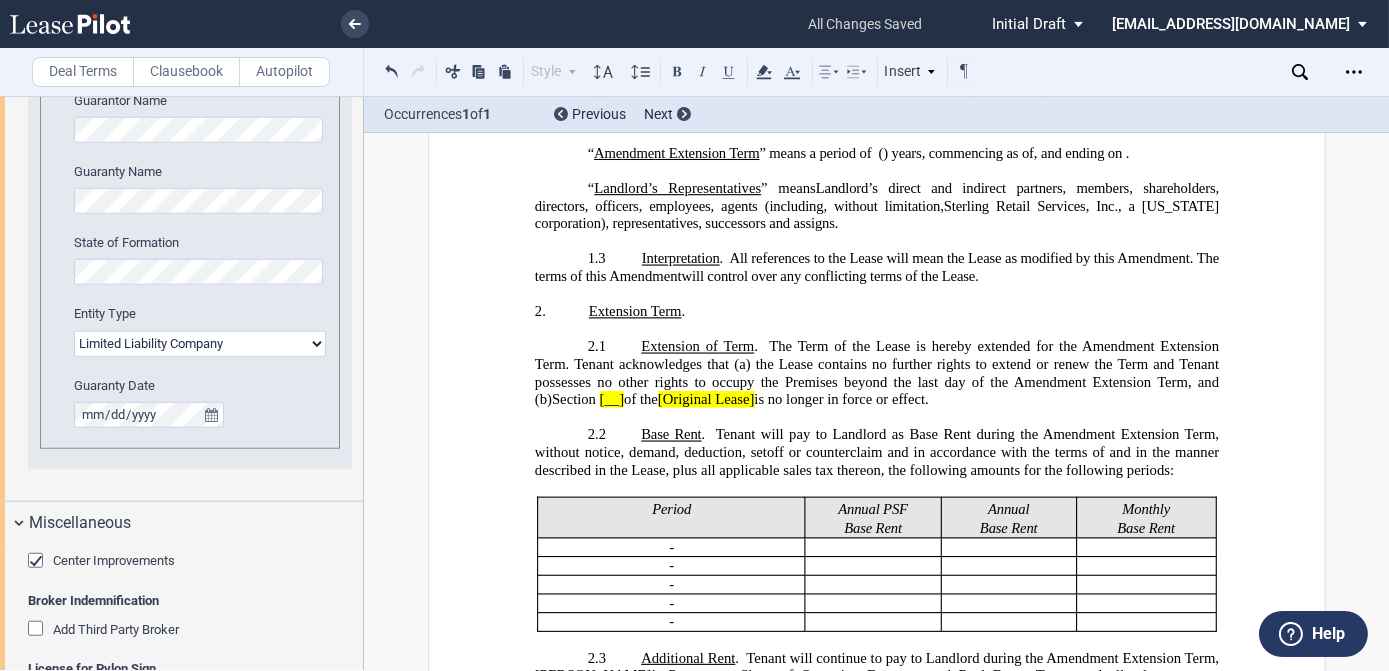 scroll, scrollTop: 1181, scrollLeft: 0, axis: vertical 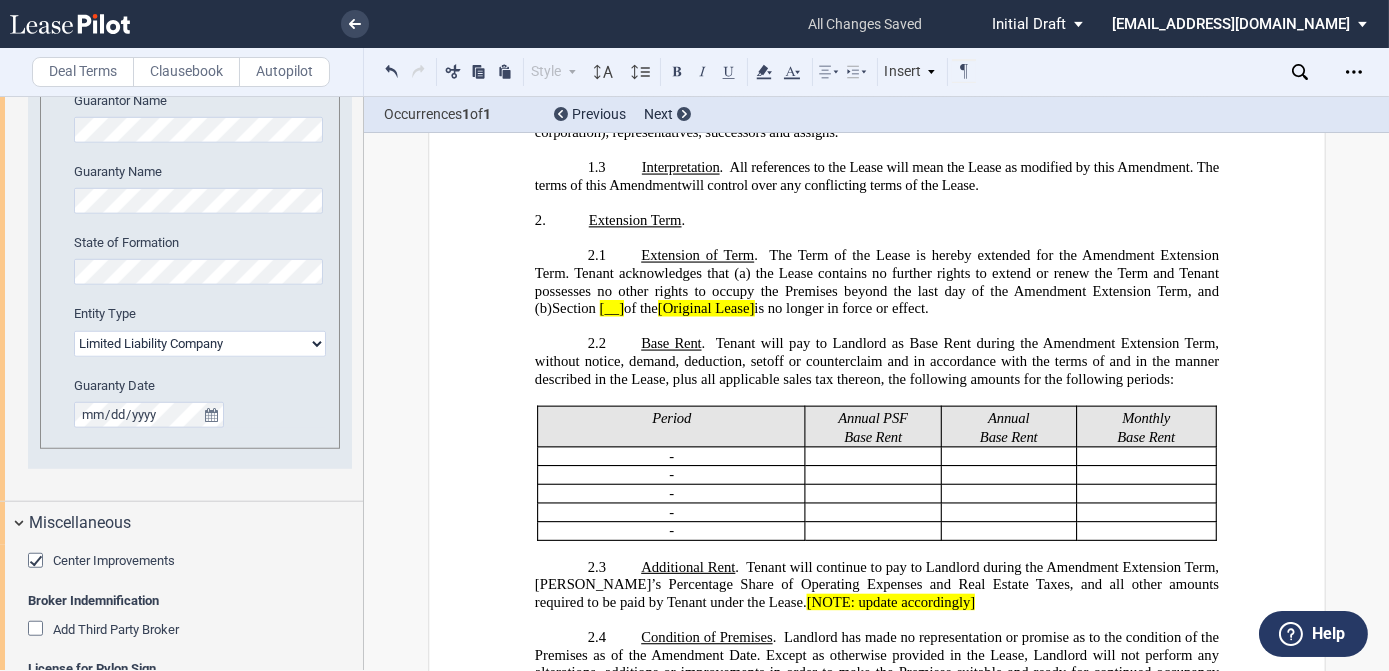click on "of the" 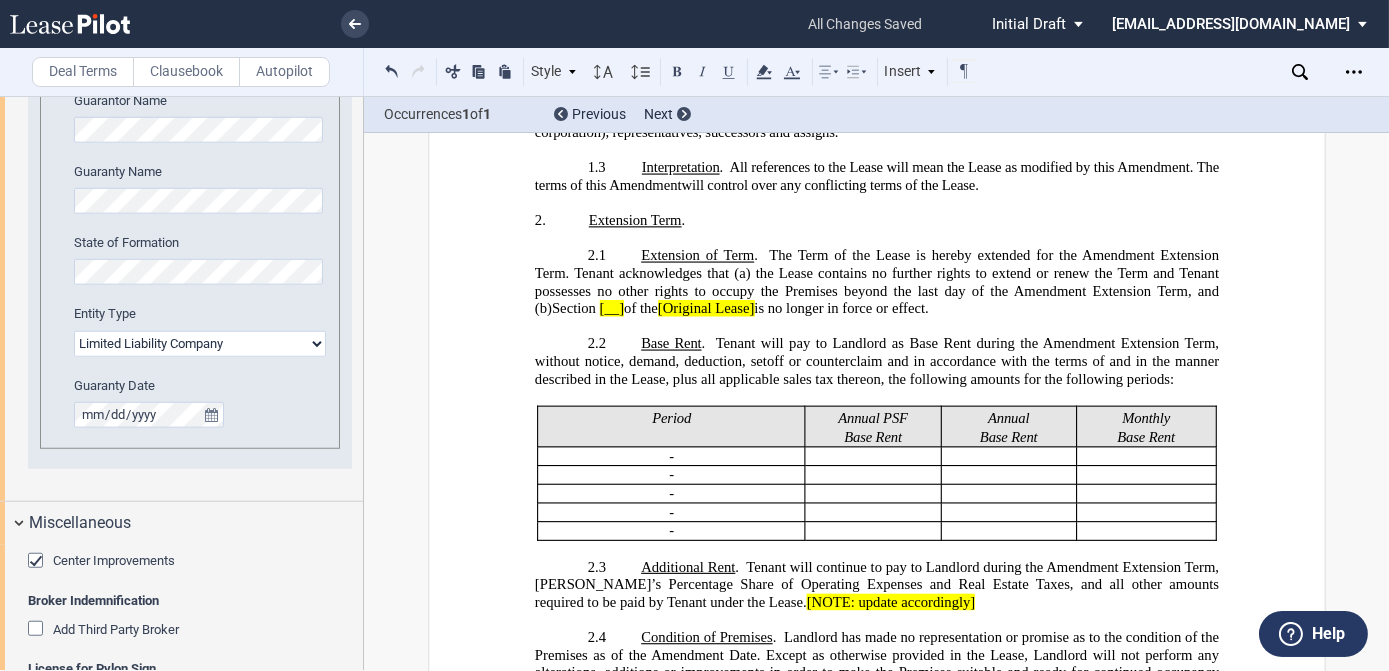 click on "of the" 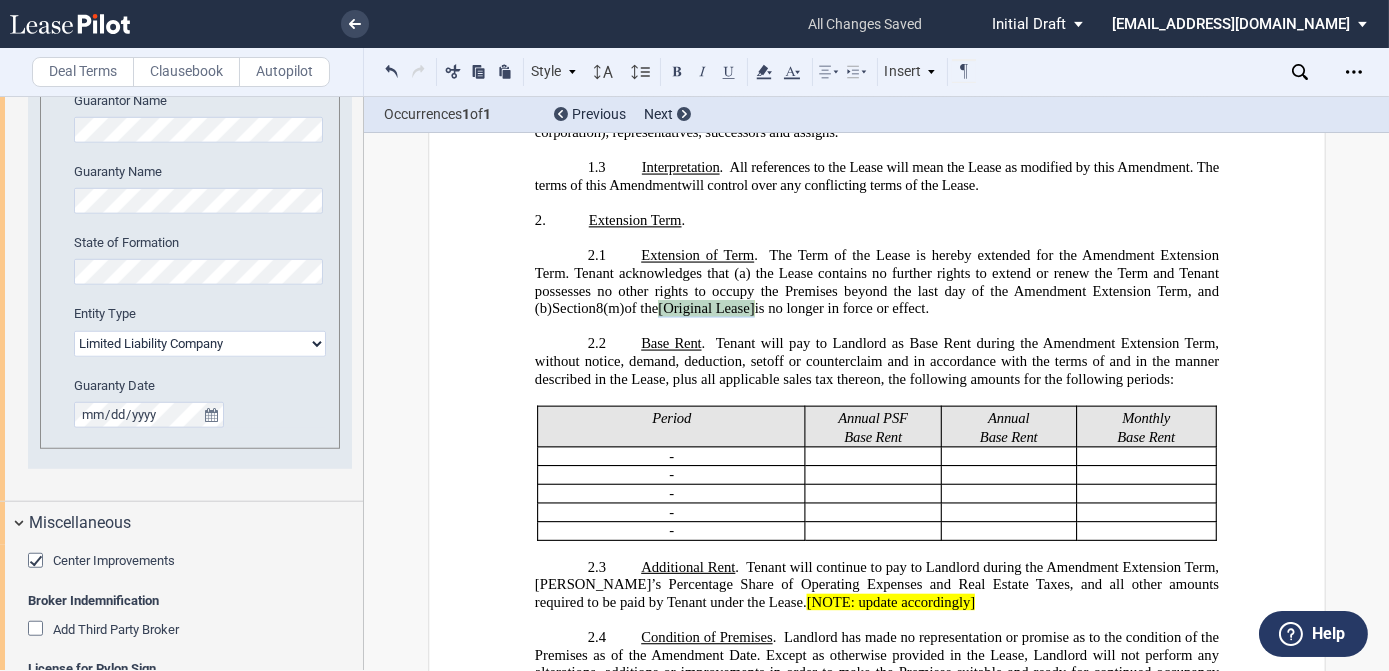 drag, startPoint x: 666, startPoint y: 334, endPoint x: 765, endPoint y: 332, distance: 99.0202 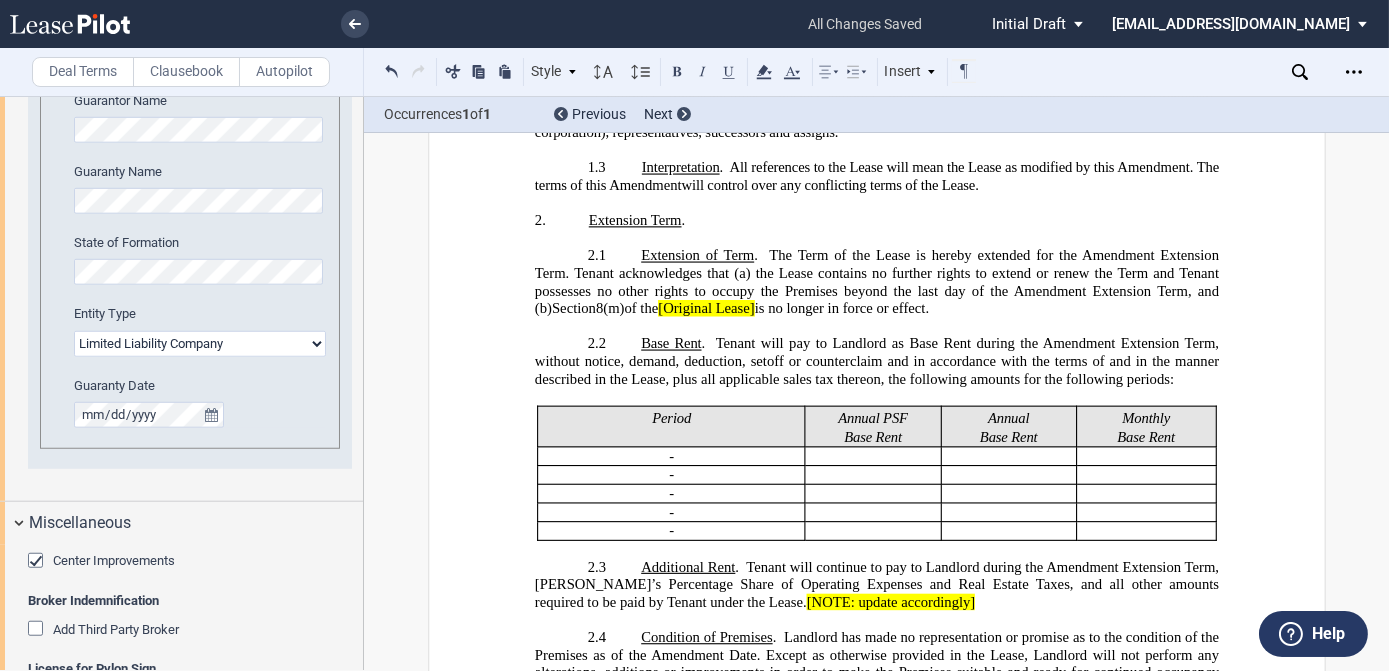 click on "is no longer in force or effect." 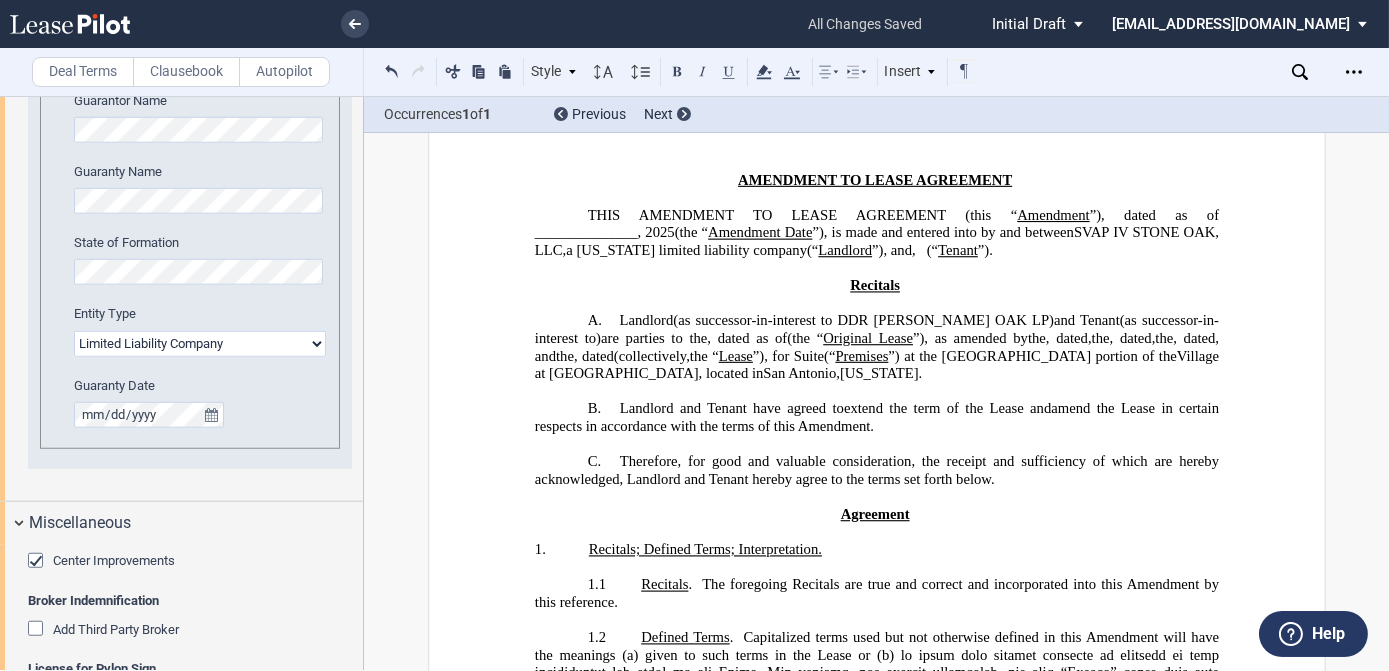 scroll, scrollTop: 90, scrollLeft: 0, axis: vertical 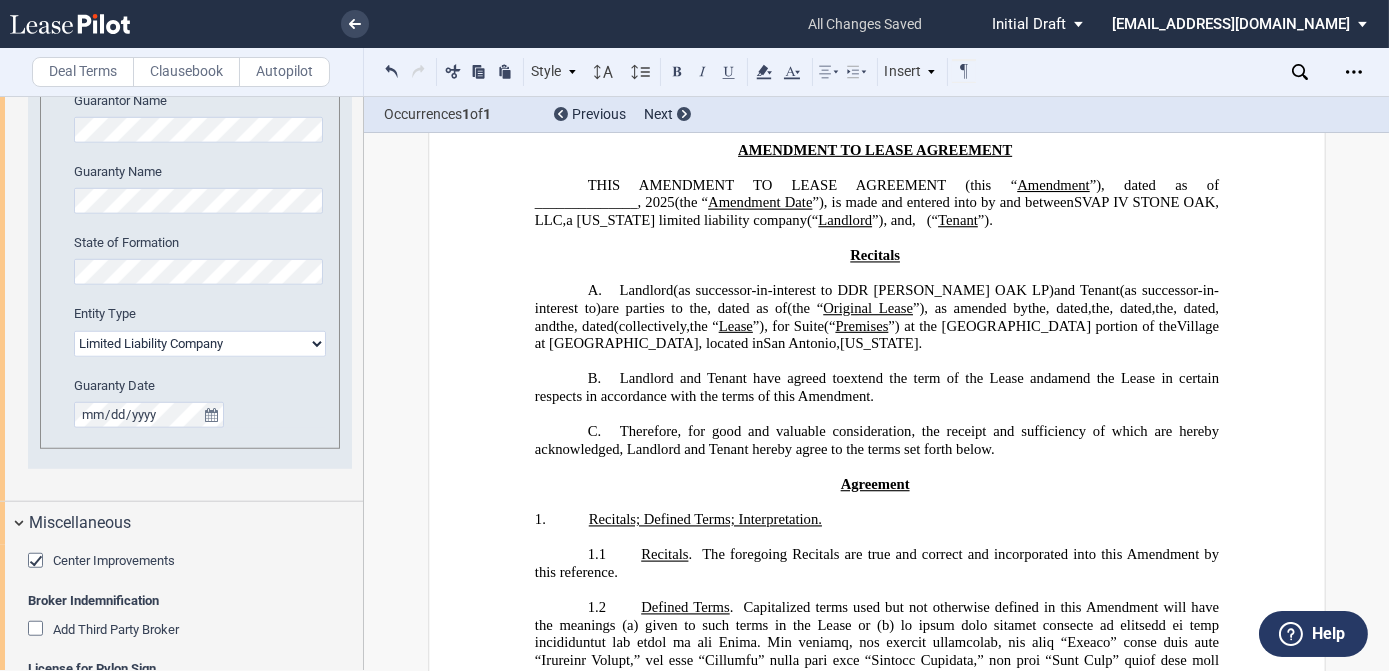 click on "(" 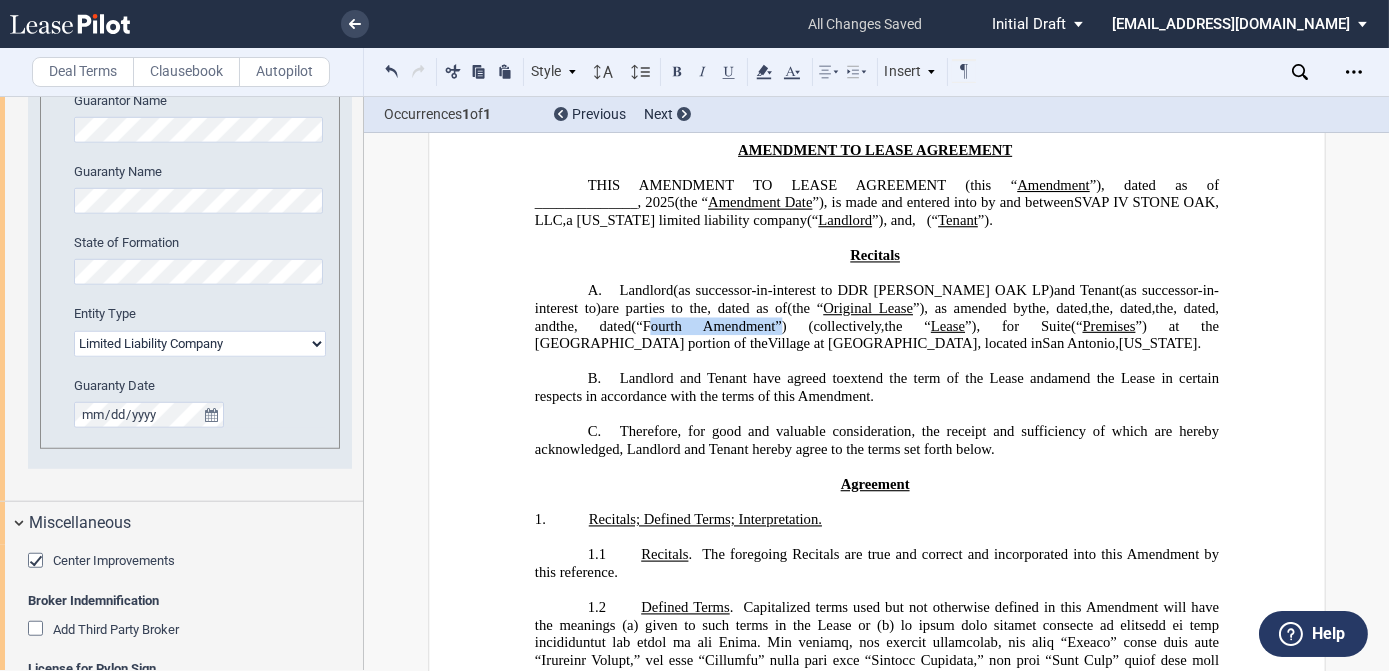 drag, startPoint x: 1083, startPoint y: 363, endPoint x: 1203, endPoint y: 368, distance: 120.10412 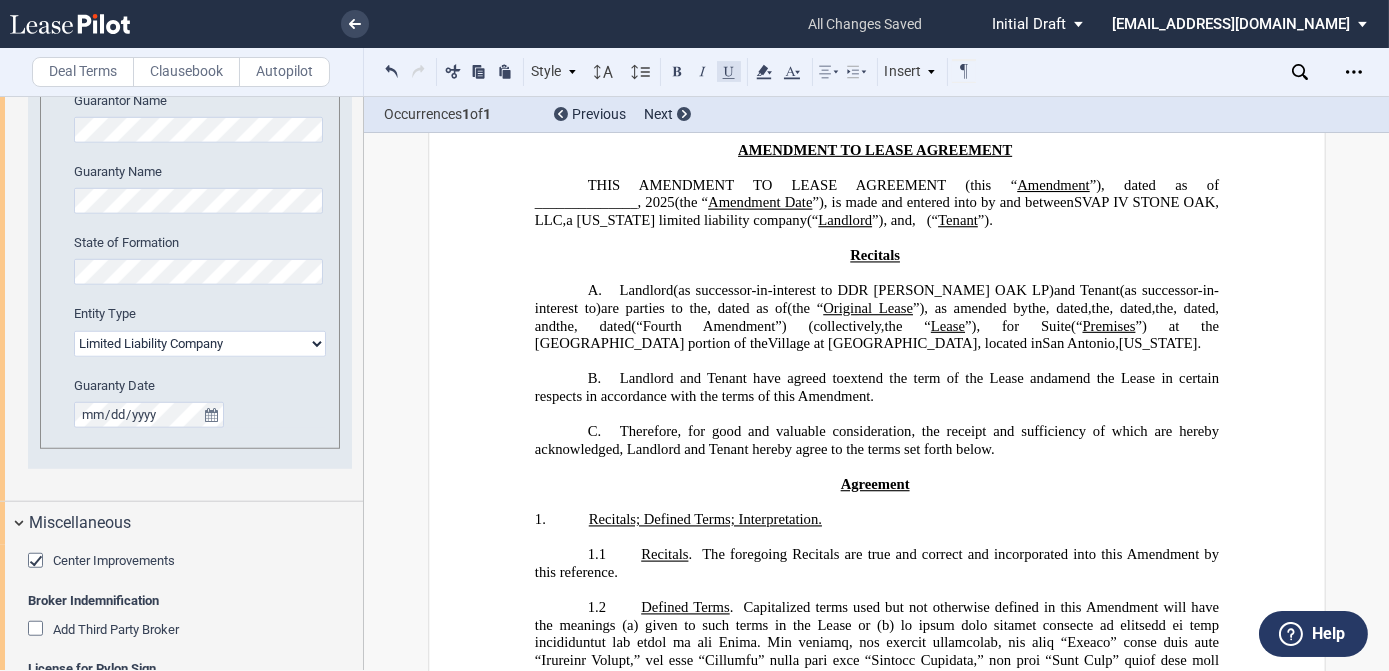 click at bounding box center (729, 71) 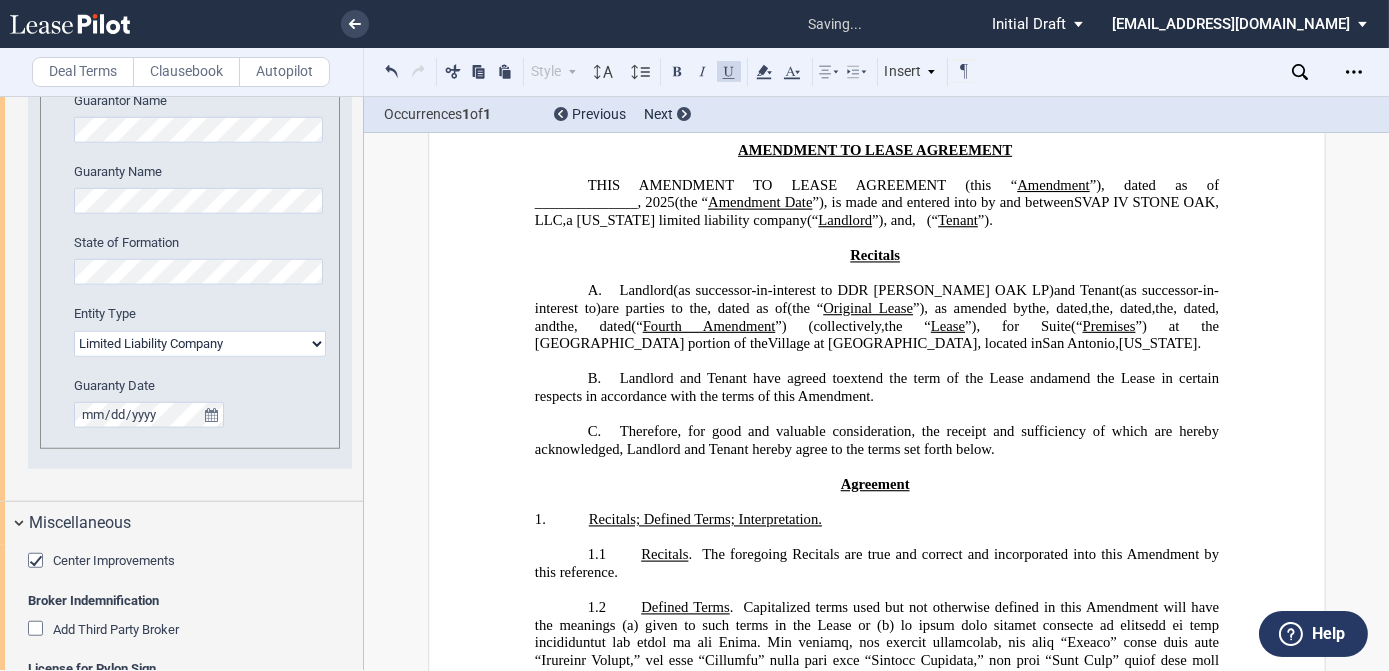 click on "(as successor-in-interest to DDR [PERSON_NAME] OAK LP)" 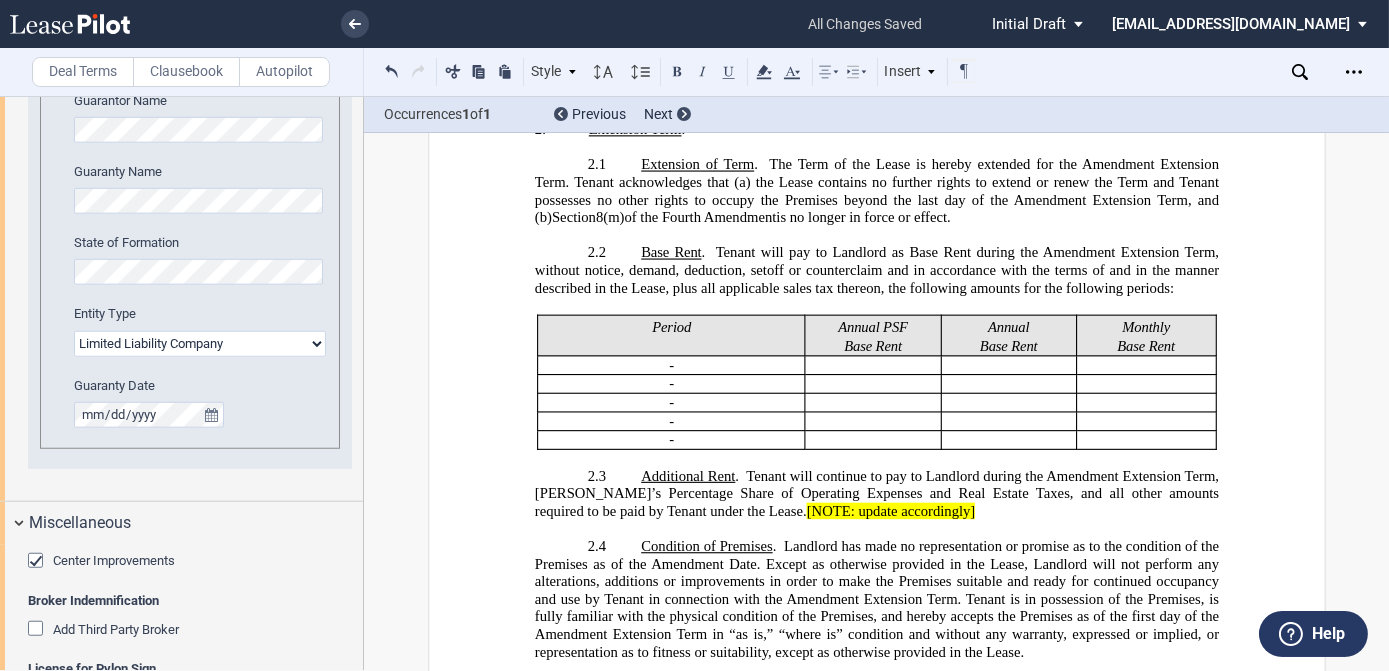 scroll, scrollTop: 1272, scrollLeft: 0, axis: vertical 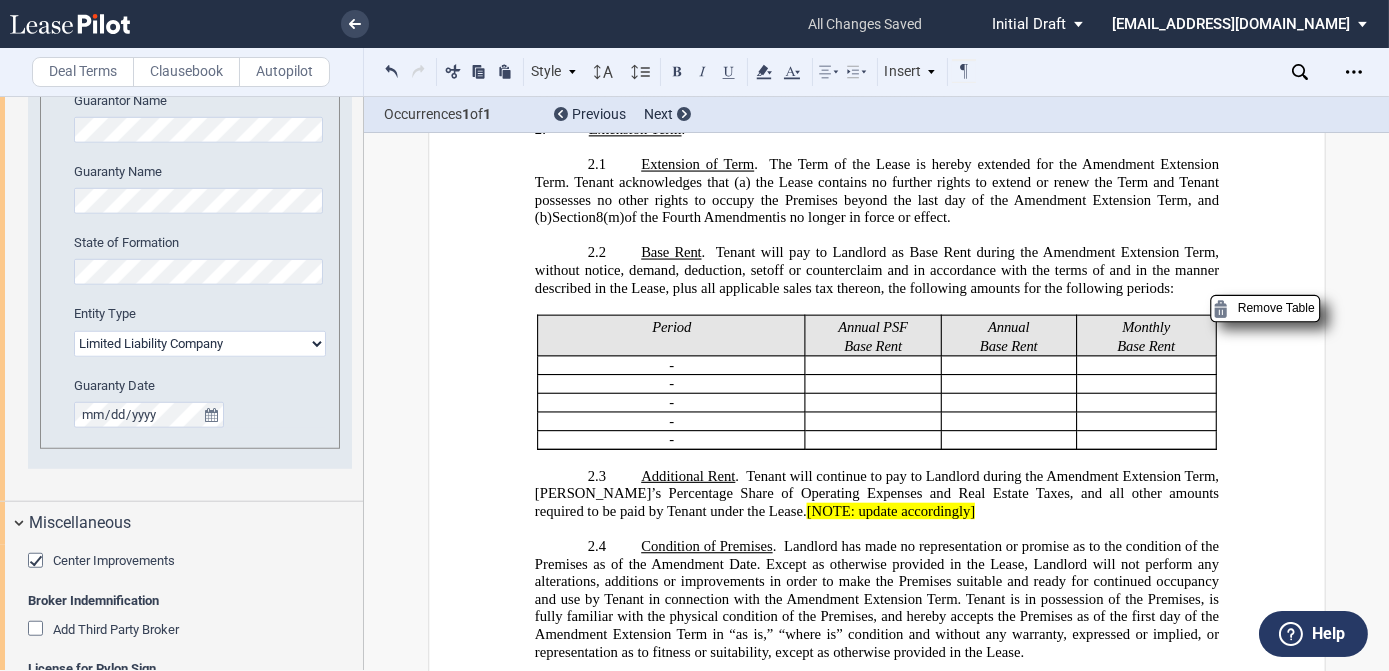 click on "﻿ ﻿" at bounding box center (1005, 385) 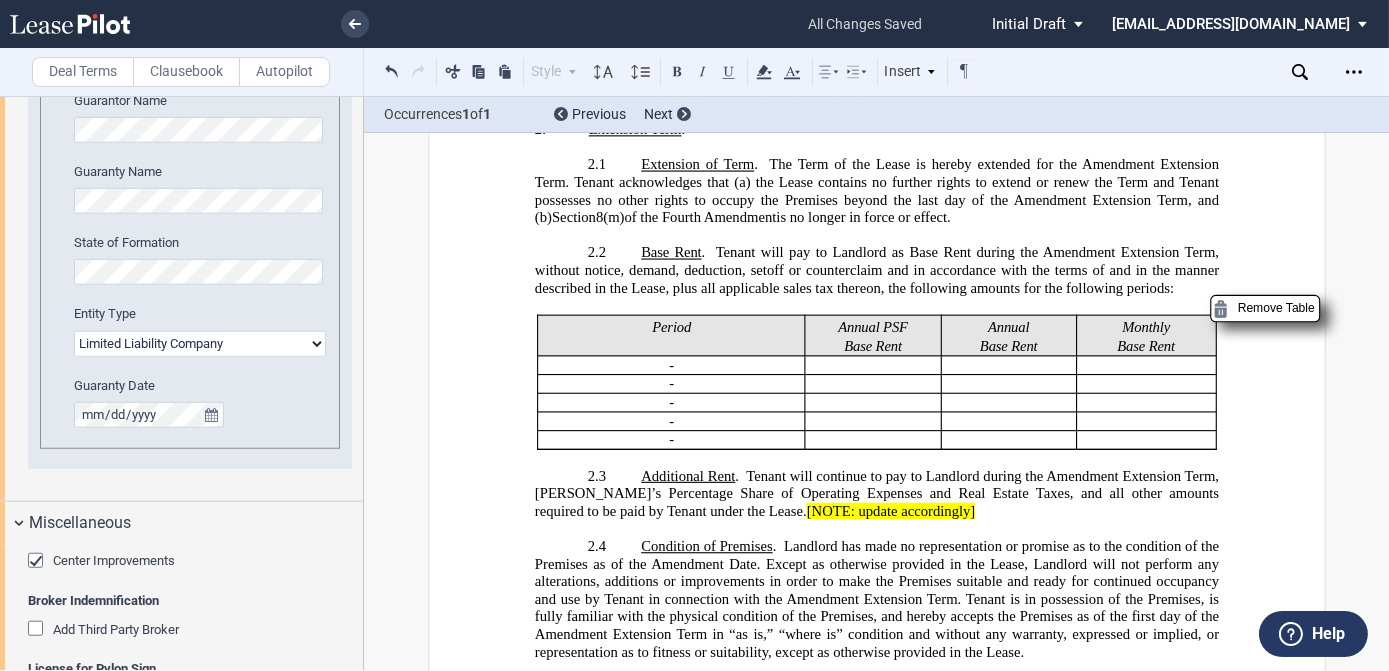 scroll, scrollTop: 1363, scrollLeft: 0, axis: vertical 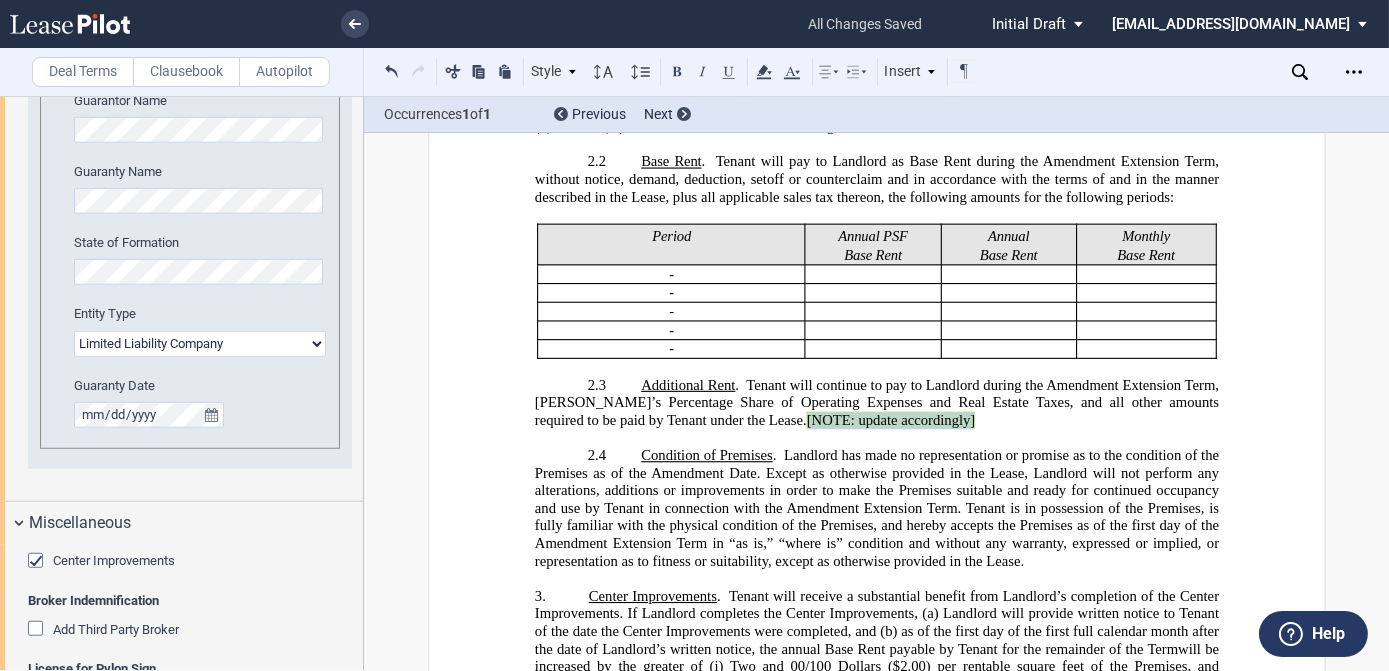 drag, startPoint x: 888, startPoint y: 446, endPoint x: 722, endPoint y: 449, distance: 166.0271 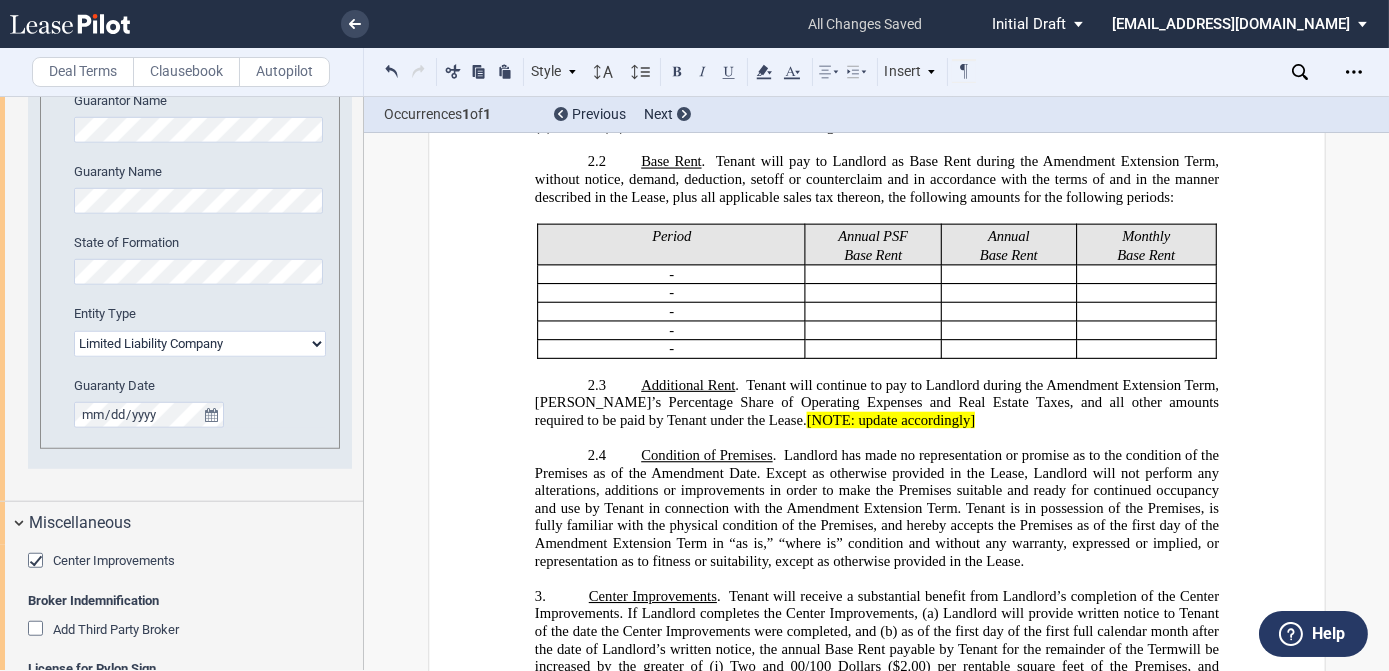 click on "[NOTE: update accordingly]" 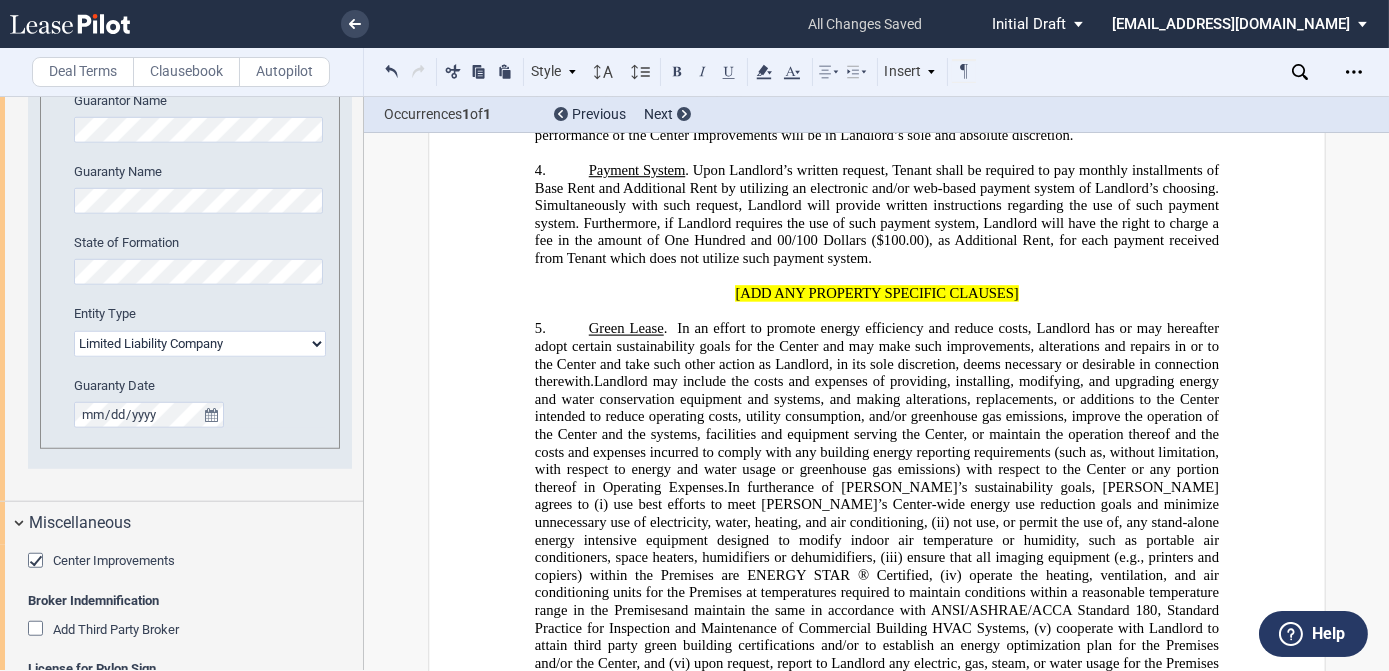 scroll, scrollTop: 1909, scrollLeft: 0, axis: vertical 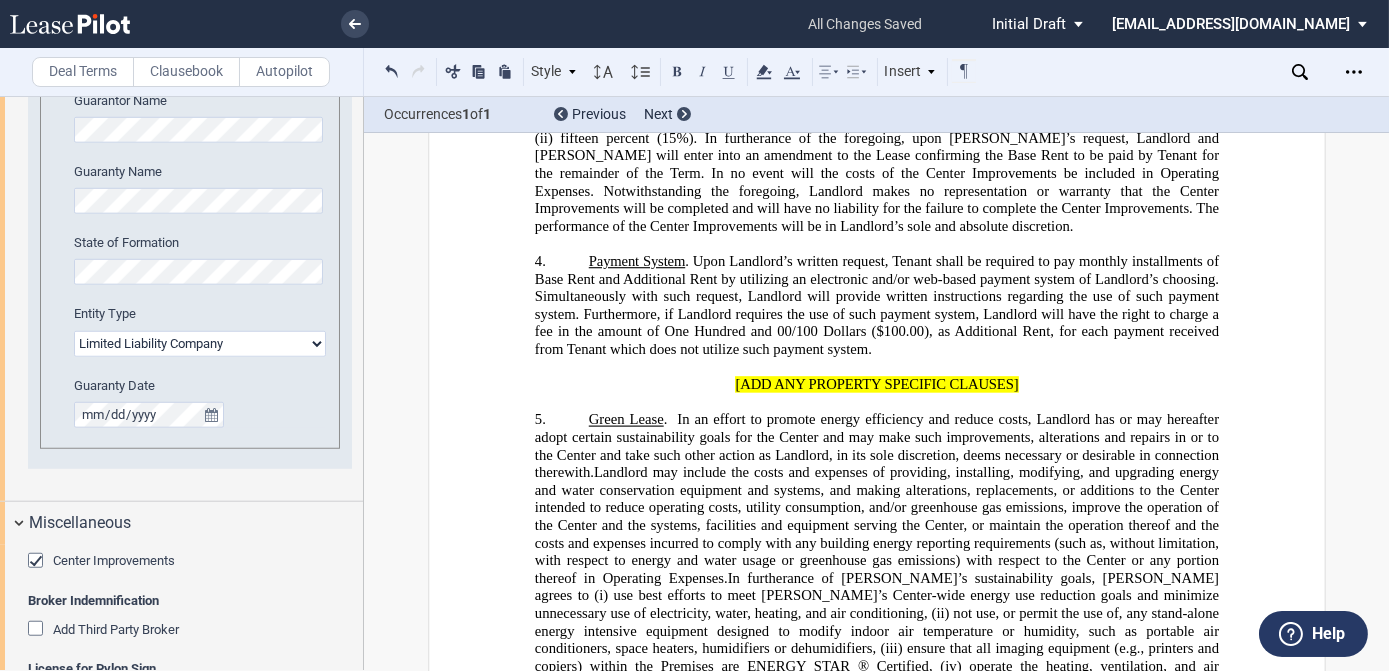 click on "4.                      Payment System .    Upon Landlord’s written request, Tenant shall be required to pay monthly installments of Base Rent and Additional Rent by utilizing an electronic and/or web-based payment system of Landlord’s choosing. Simultaneously with such request, Landlord will provide written instructions regarding the use of such payment system. Furthermore, if Landlord requires the use of such payment system, Landlord will have the right to charge a fee in the amount of One Hundred and 00/100 Dollars ($100.00), as Additional Rent, for each payment received from Tenant which does not utilize such payment system." at bounding box center [876, 306] 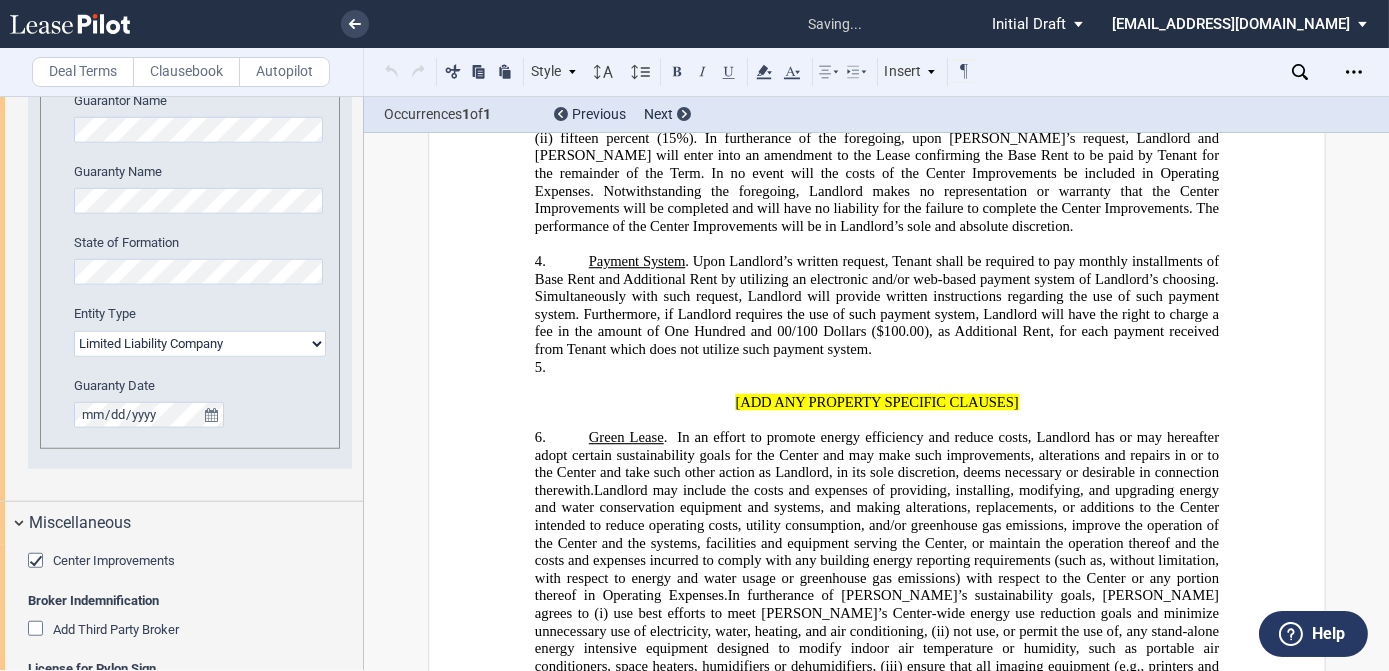 type 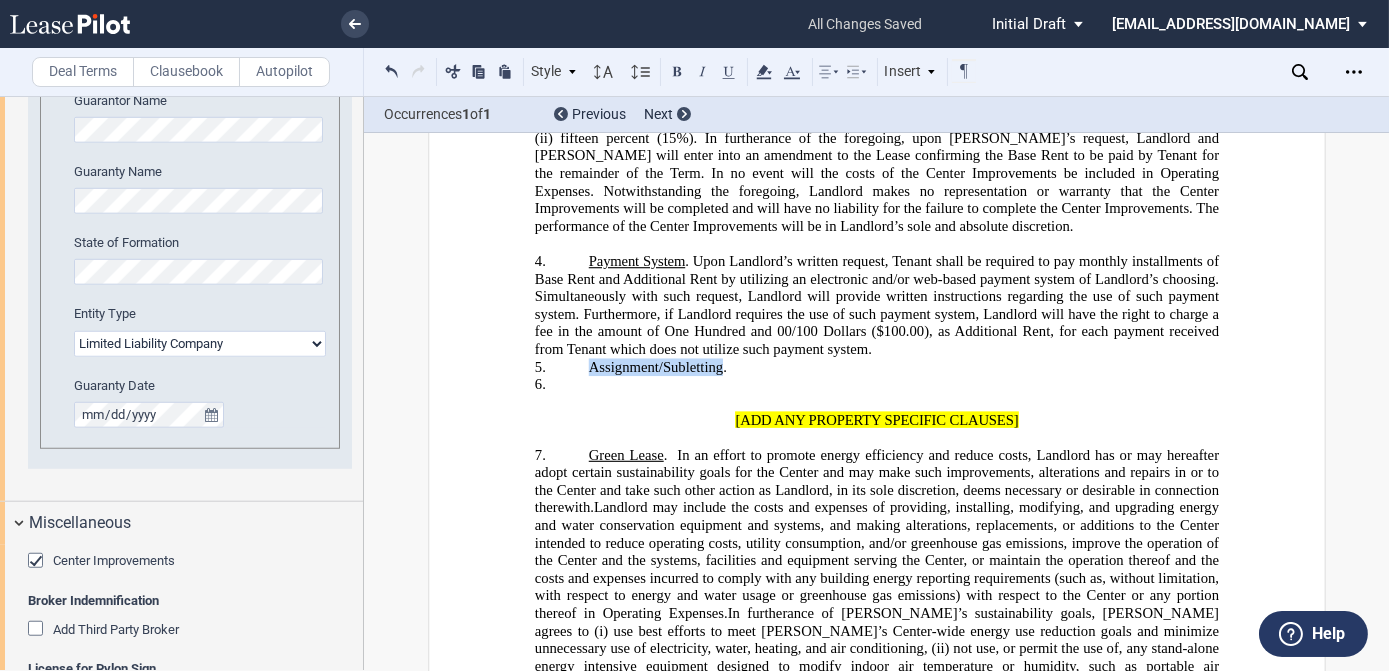 drag, startPoint x: 717, startPoint y: 374, endPoint x: 579, endPoint y: 374, distance: 138 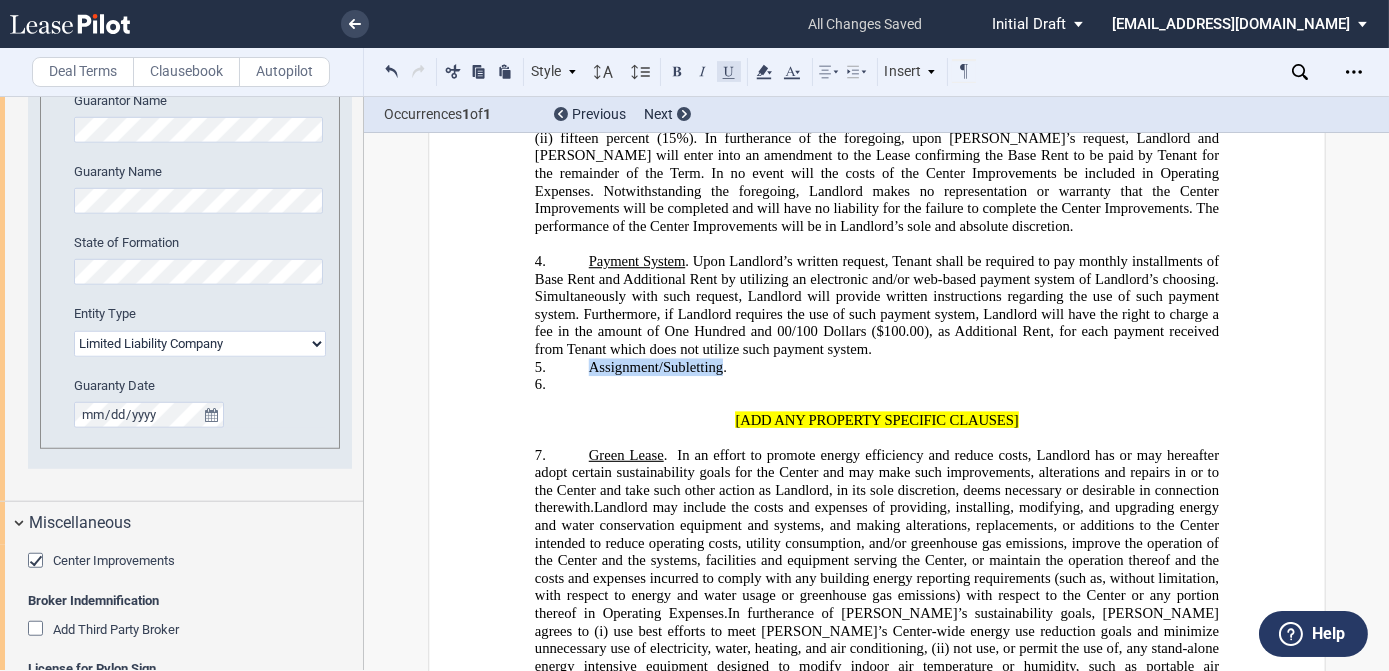 click at bounding box center (729, 71) 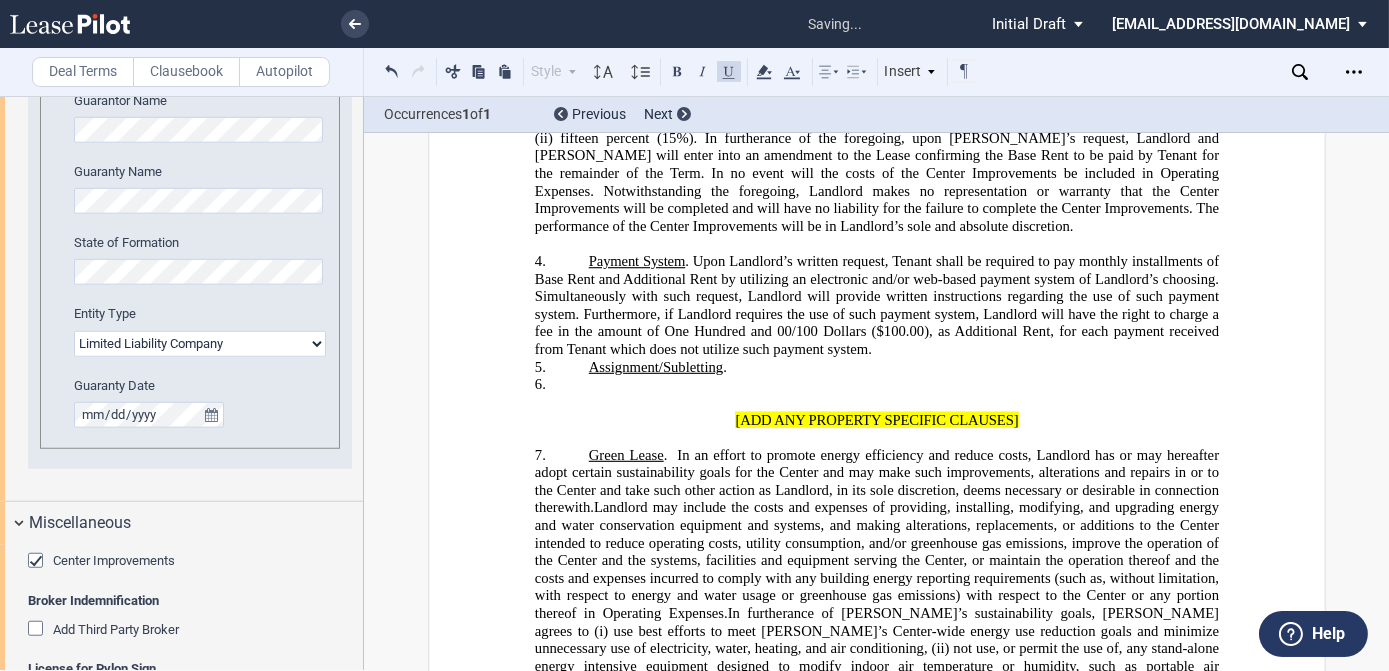 click on "4.                      Payment System .    Upon Landlord’s written request, Tenant shall be required to pay monthly installments of Base Rent and Additional Rent by utilizing an electronic and/or web-based payment system of Landlord’s choosing. Simultaneously with such request, Landlord will provide written instructions regarding the use of such payment system. Furthermore, if Landlord requires the use of such payment system, Landlord will have the right to charge a fee in the amount of One Hundred and 00/100 Dollars ($100.00), as Additional Rent, for each payment received from Tenant which does not utilize such payment system." at bounding box center [876, 306] 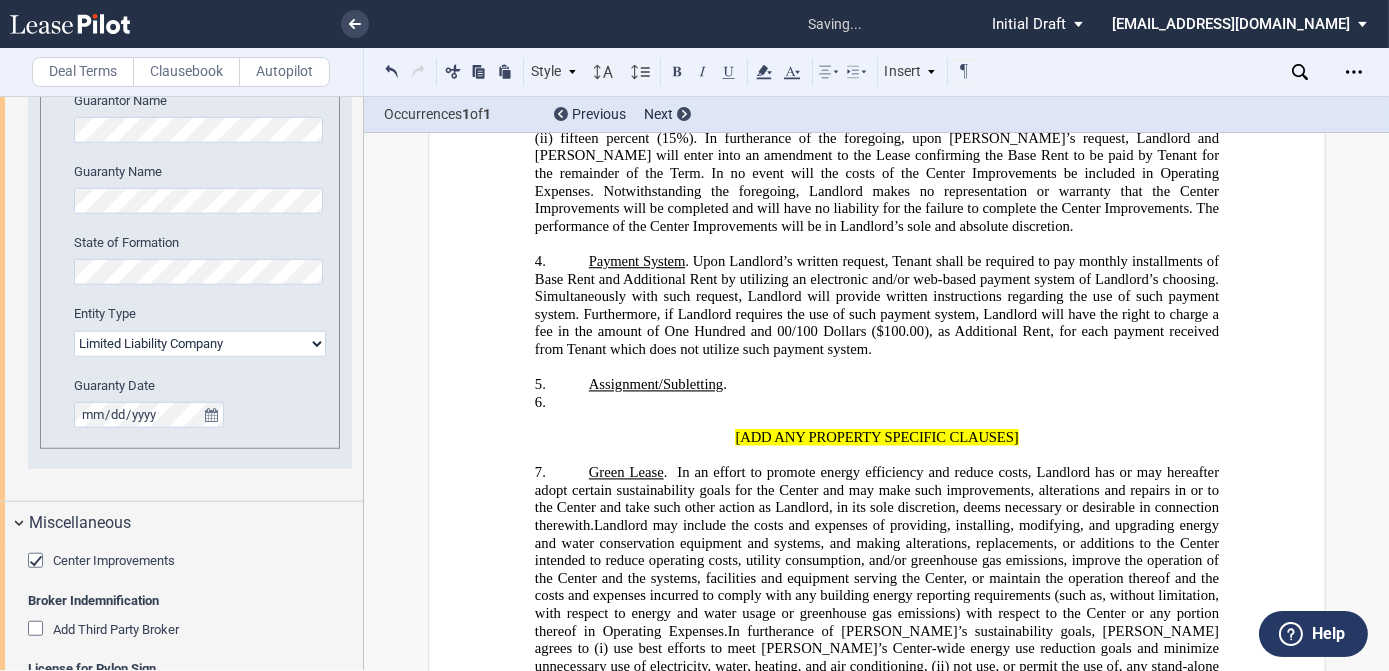 click on "6.                      ​" at bounding box center [876, 403] 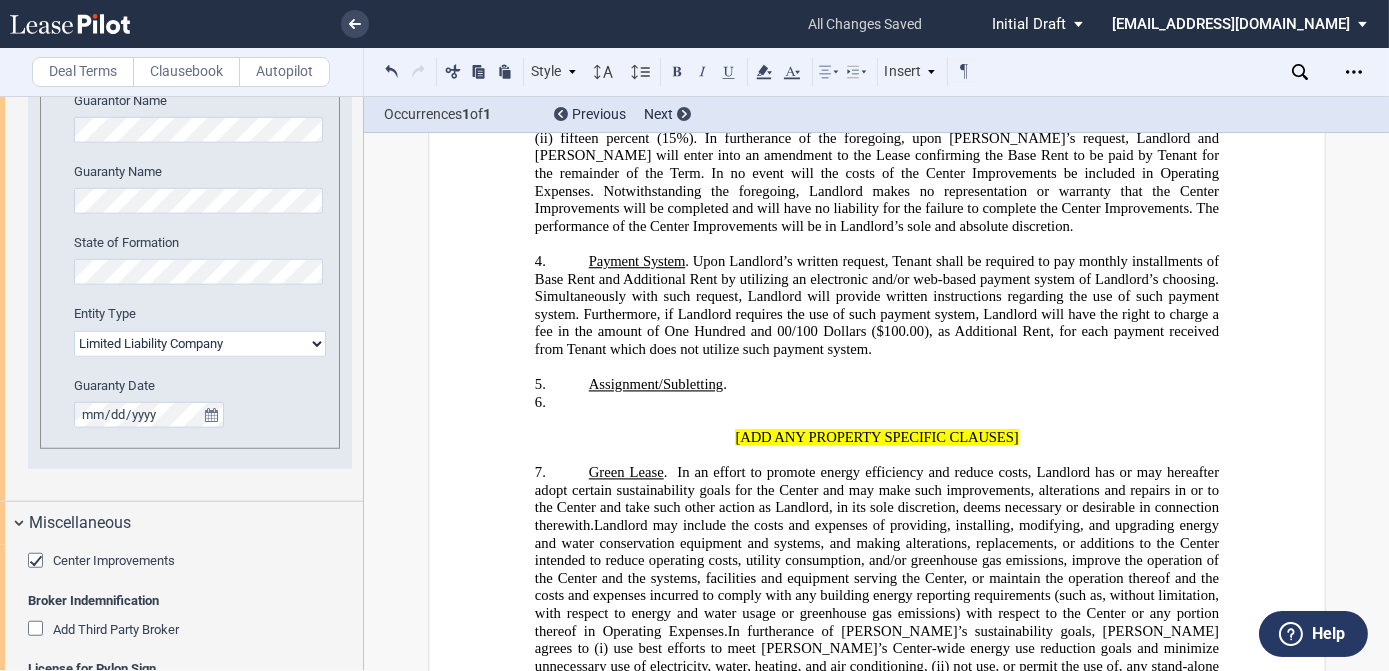 click on "Clausebook" at bounding box center [186, 72] 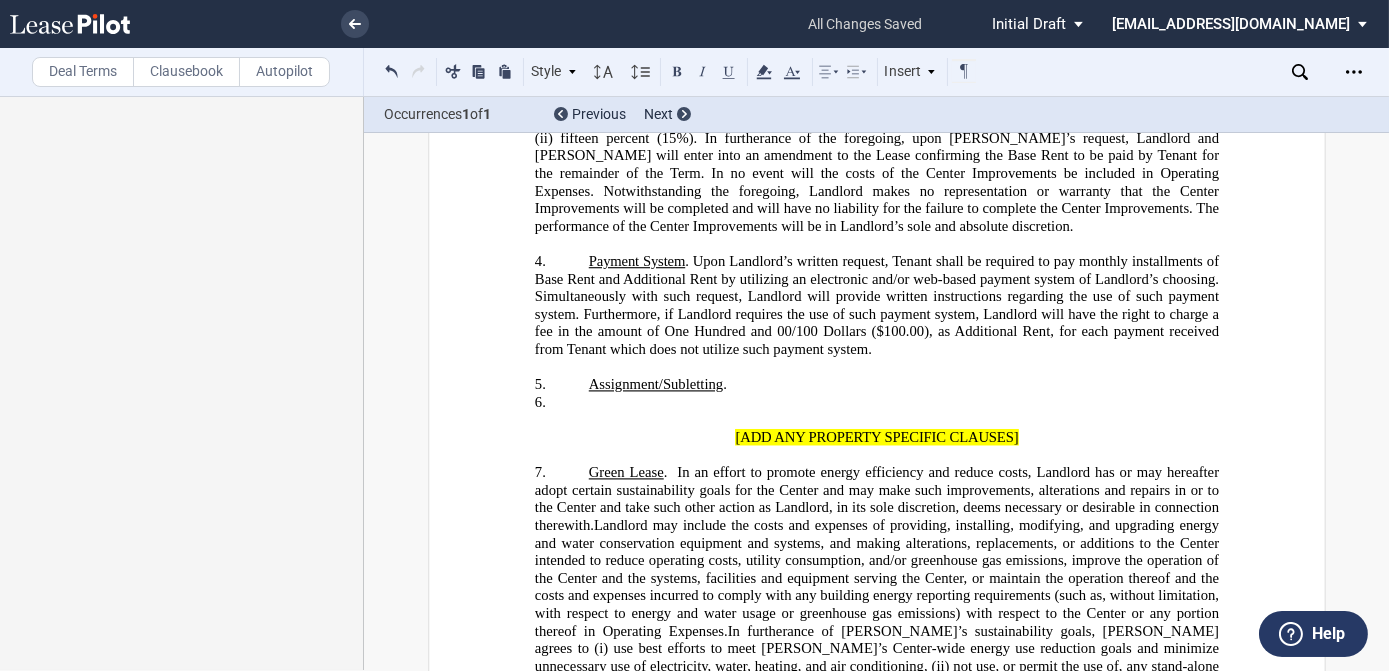 scroll, scrollTop: 0, scrollLeft: 0, axis: both 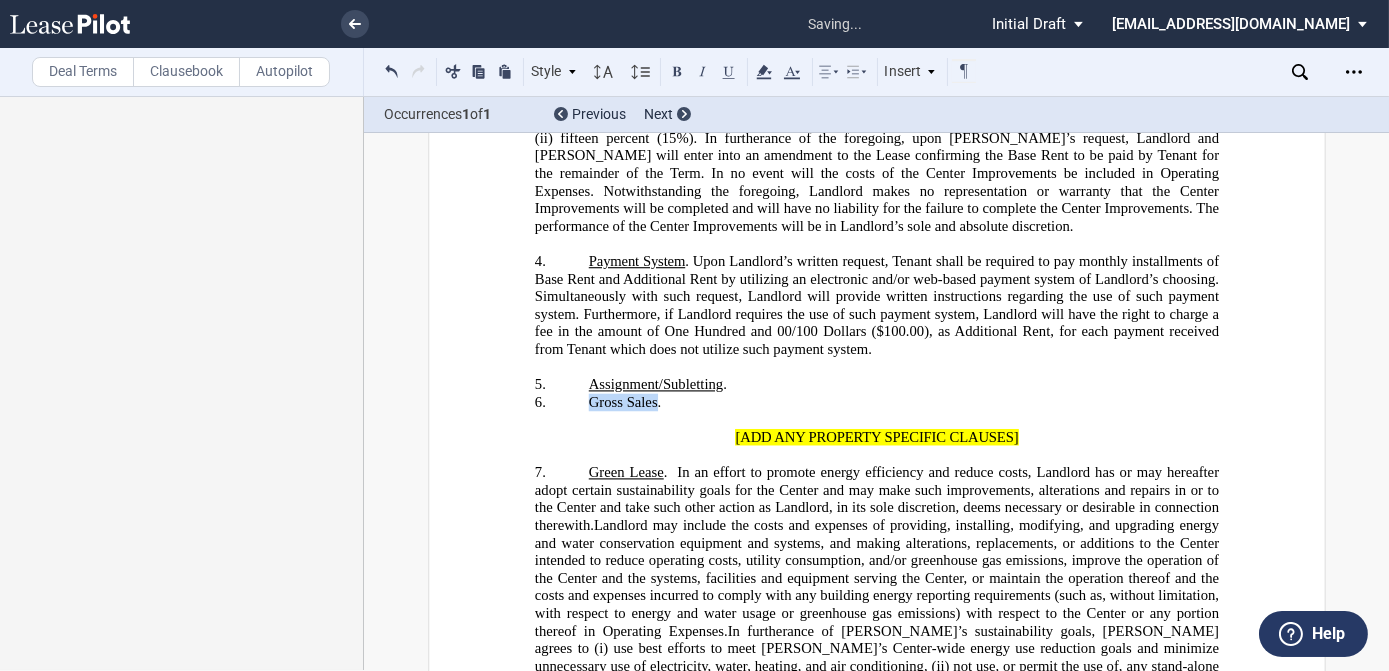 drag, startPoint x: 650, startPoint y: 409, endPoint x: 576, endPoint y: 407, distance: 74.02702 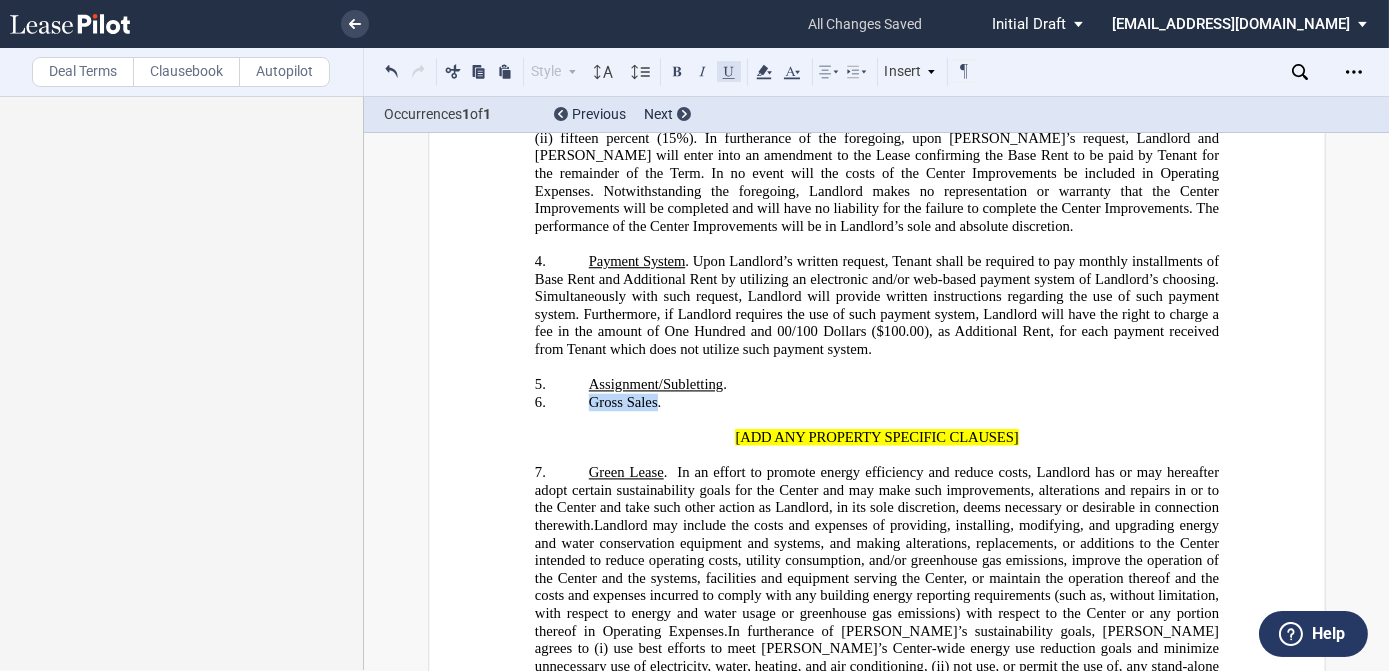 click at bounding box center [729, 71] 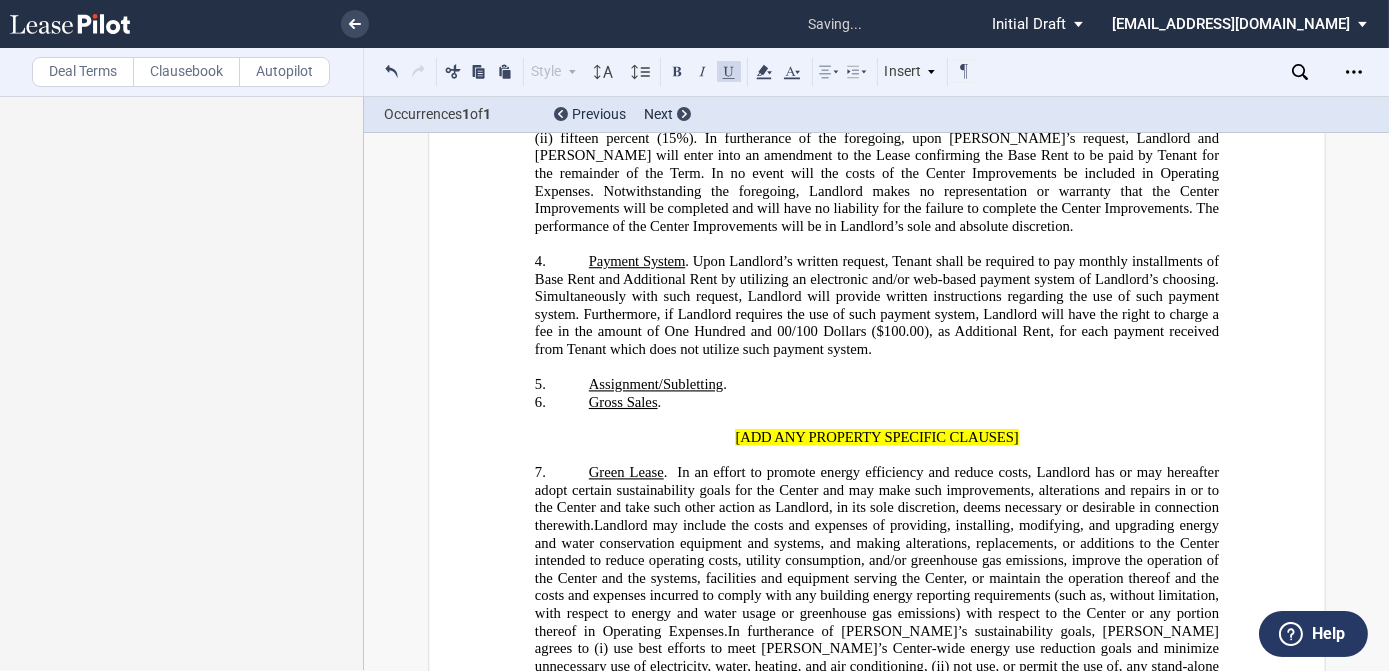 click on "6.                      ​Gross Sales ." at bounding box center [876, 403] 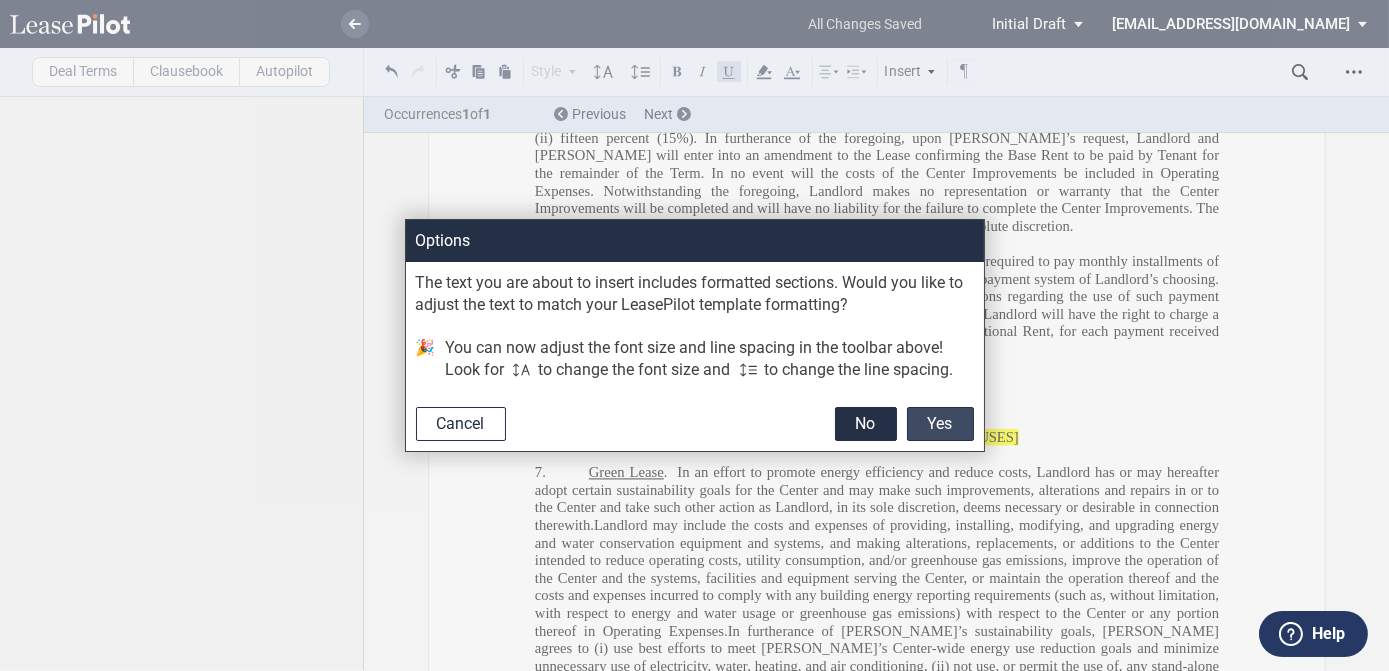 click on "Yes" at bounding box center [940, 424] 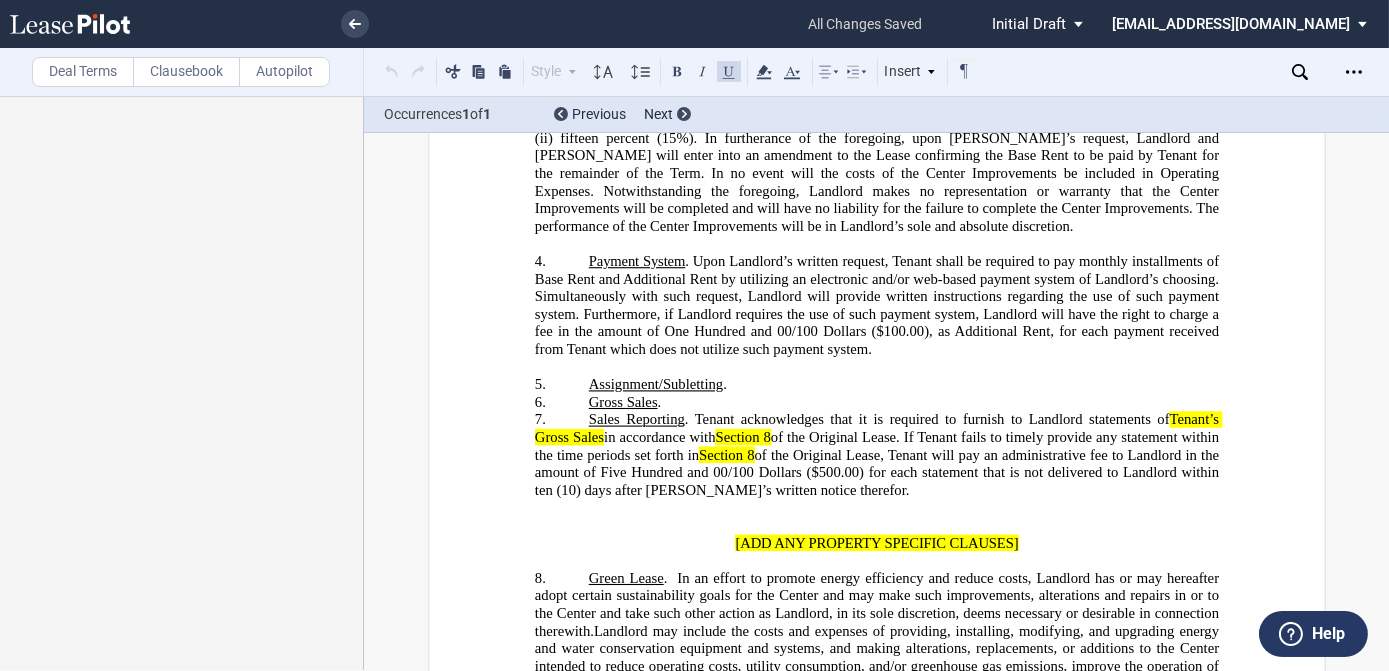 click on "Sales Reporting" 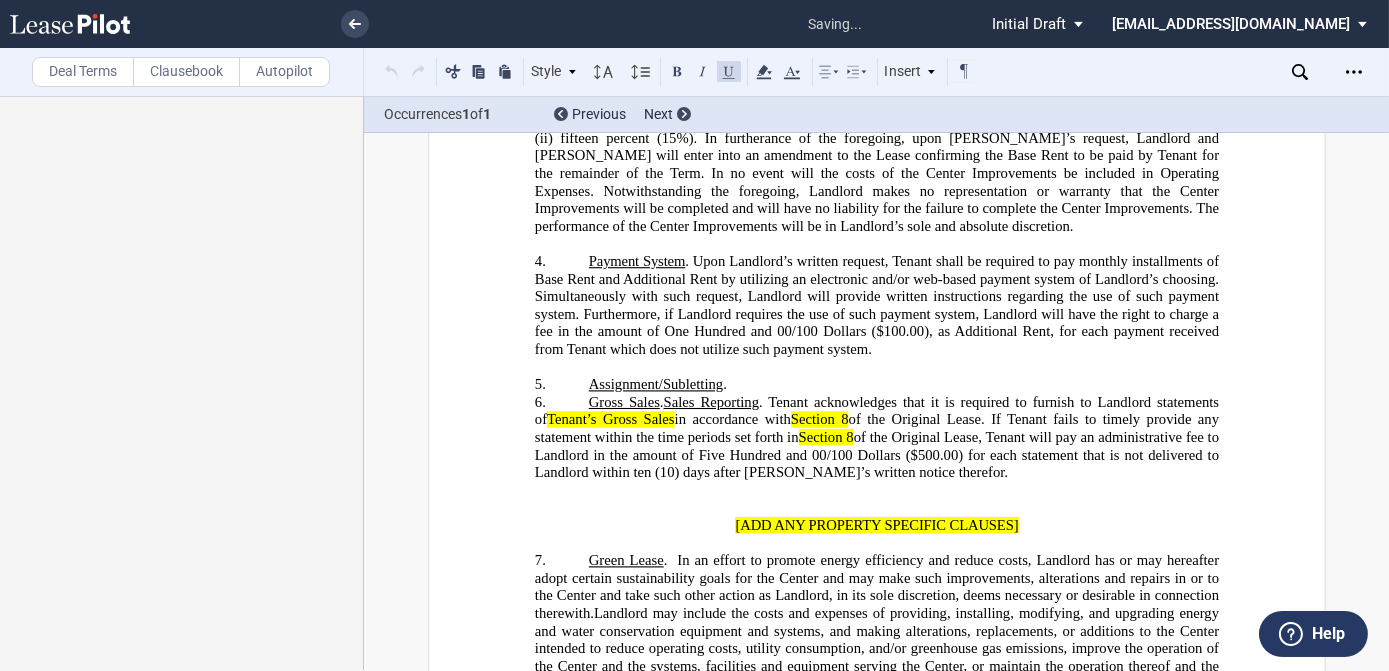 type 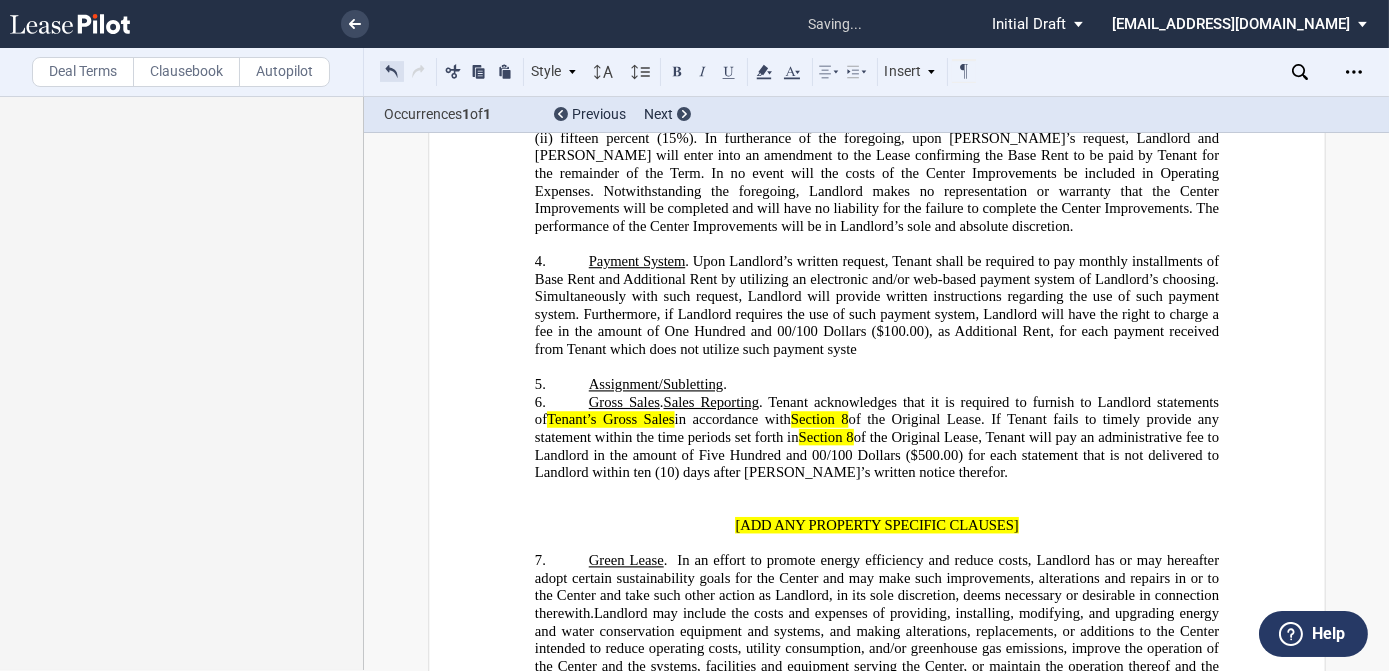 click at bounding box center [392, 71] 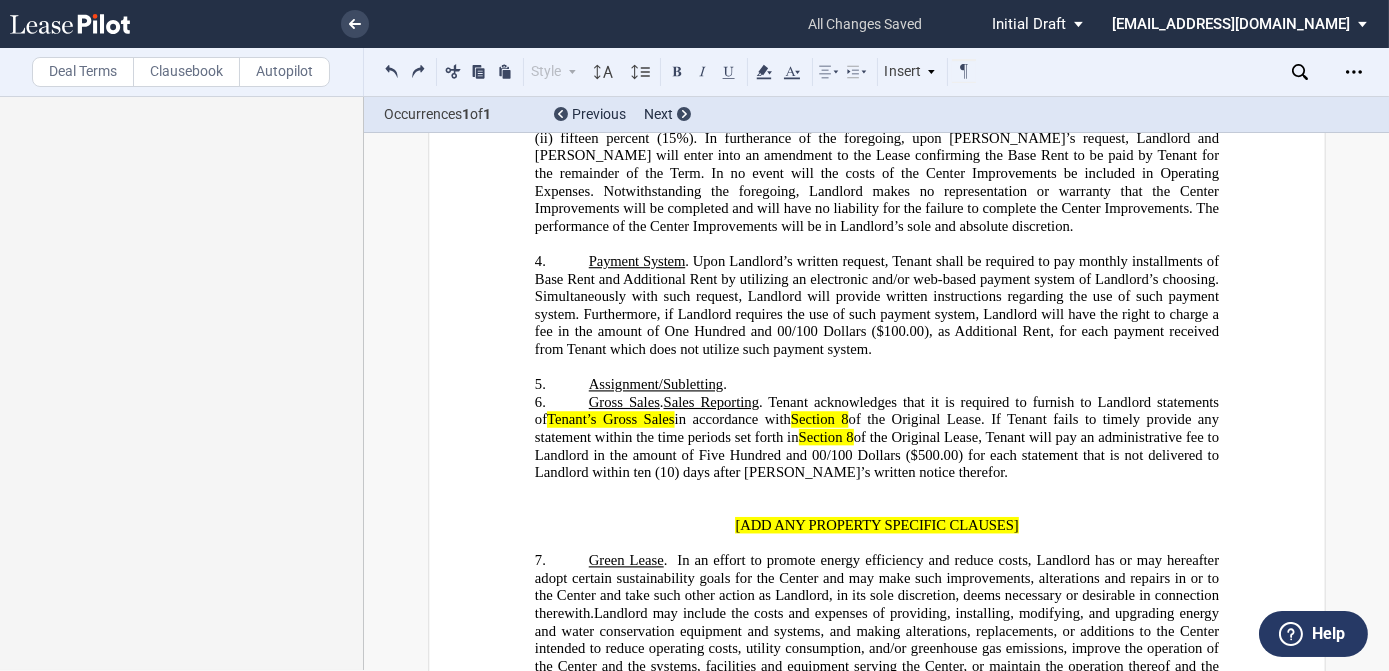 drag, startPoint x: 664, startPoint y: 407, endPoint x: 598, endPoint y: 402, distance: 66.189125 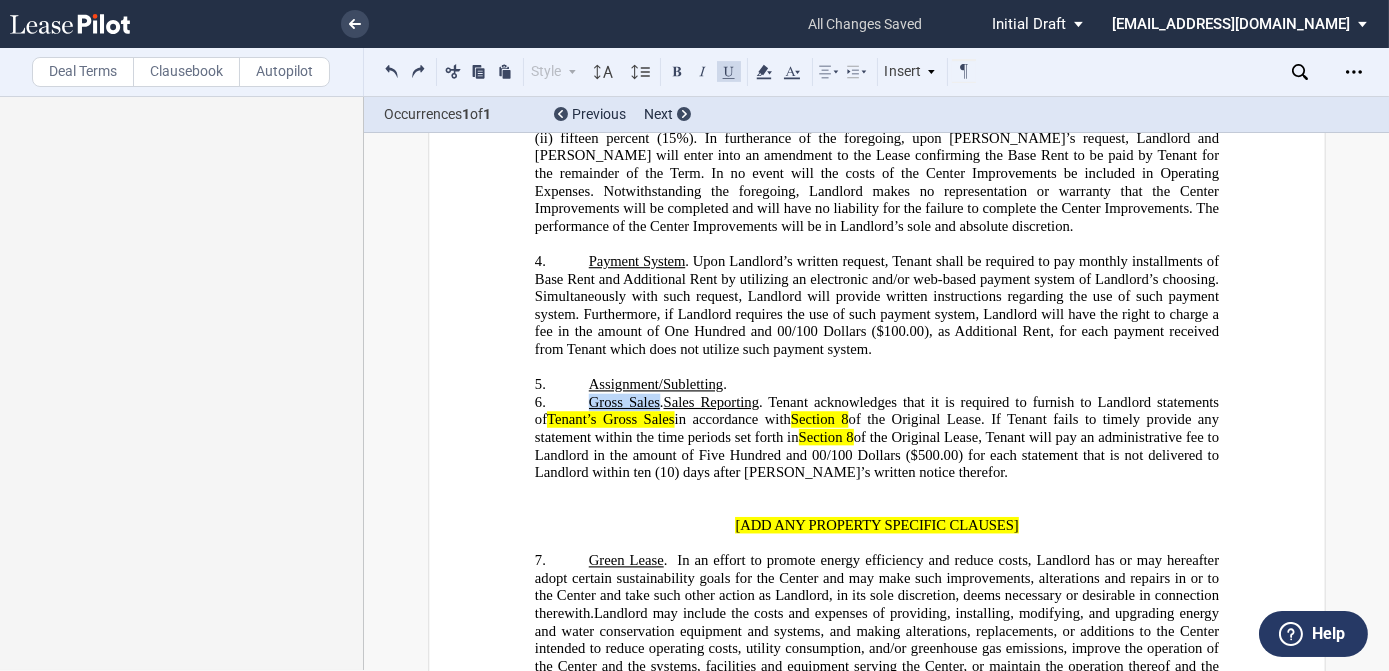 drag, startPoint x: 598, startPoint y: 402, endPoint x: 618, endPoint y: 409, distance: 21.189621 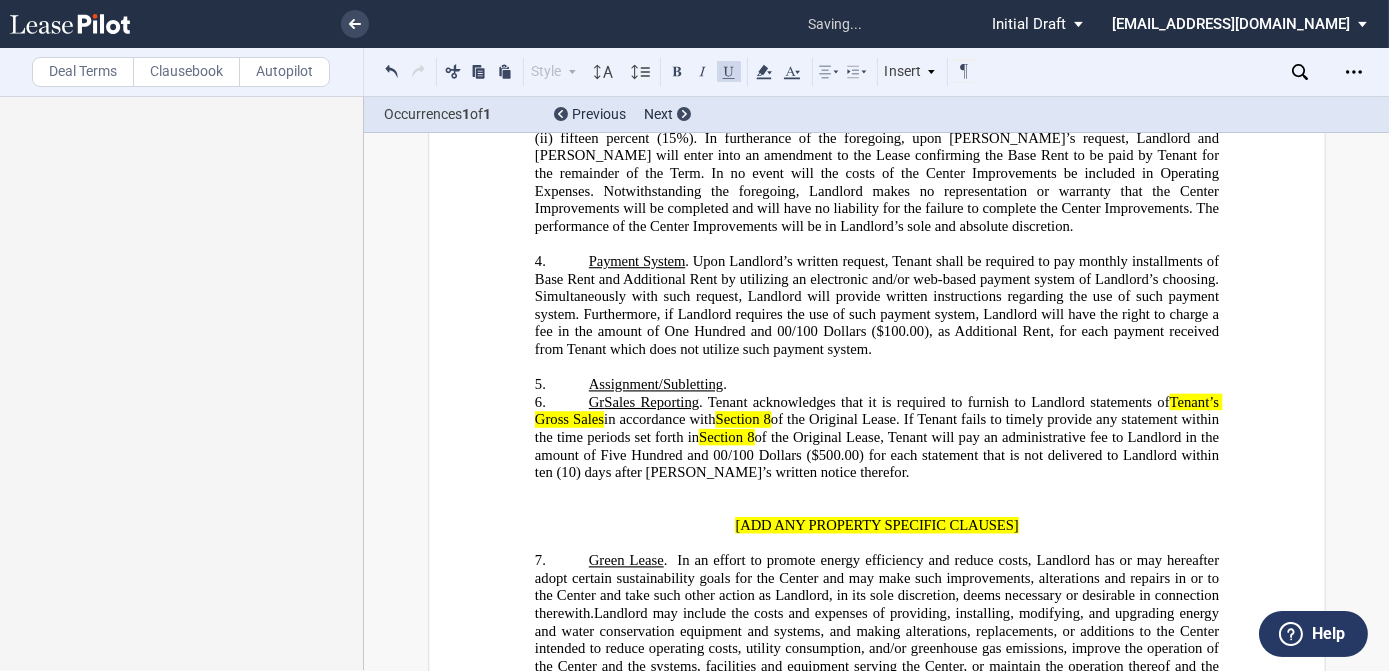 type 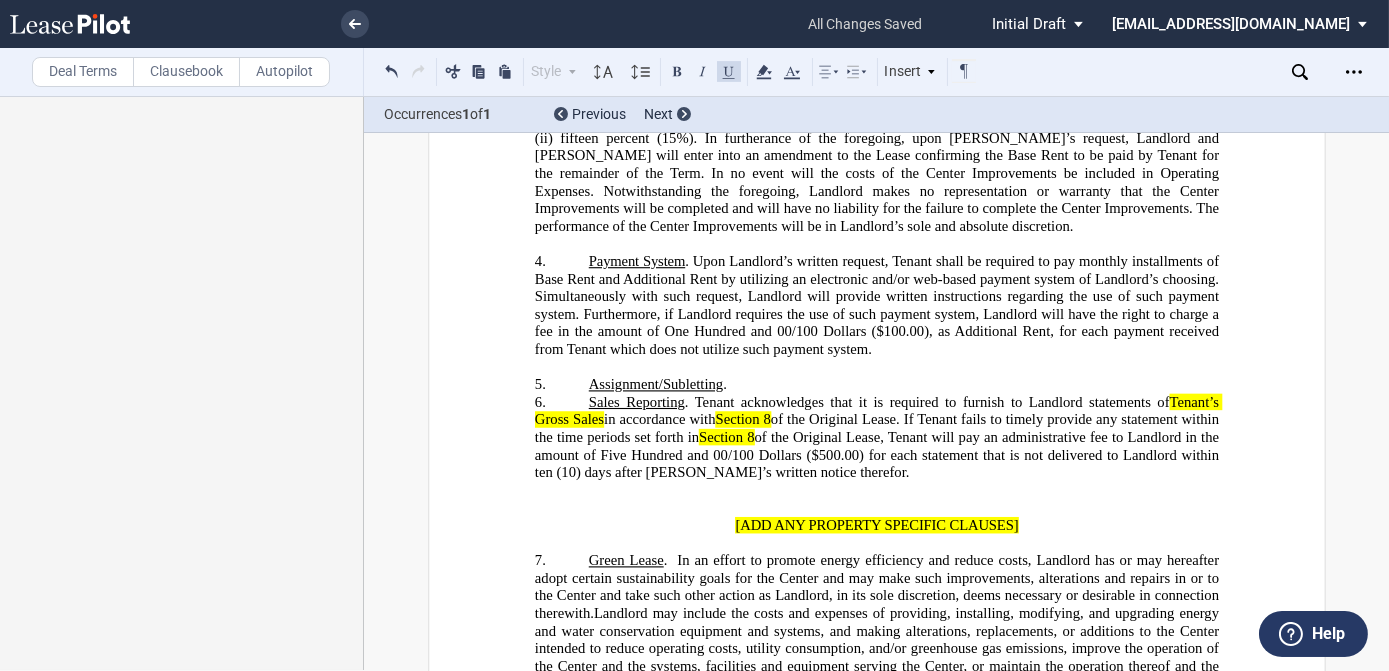 click on "Section 8" 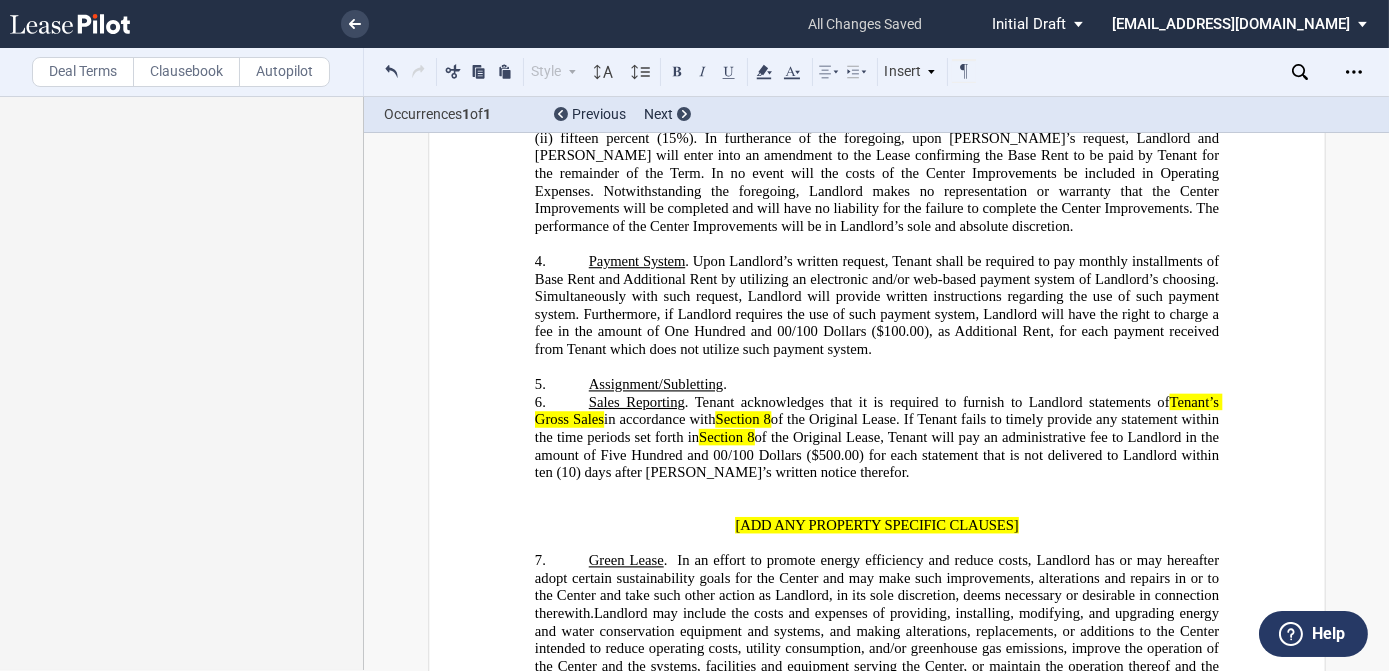 type 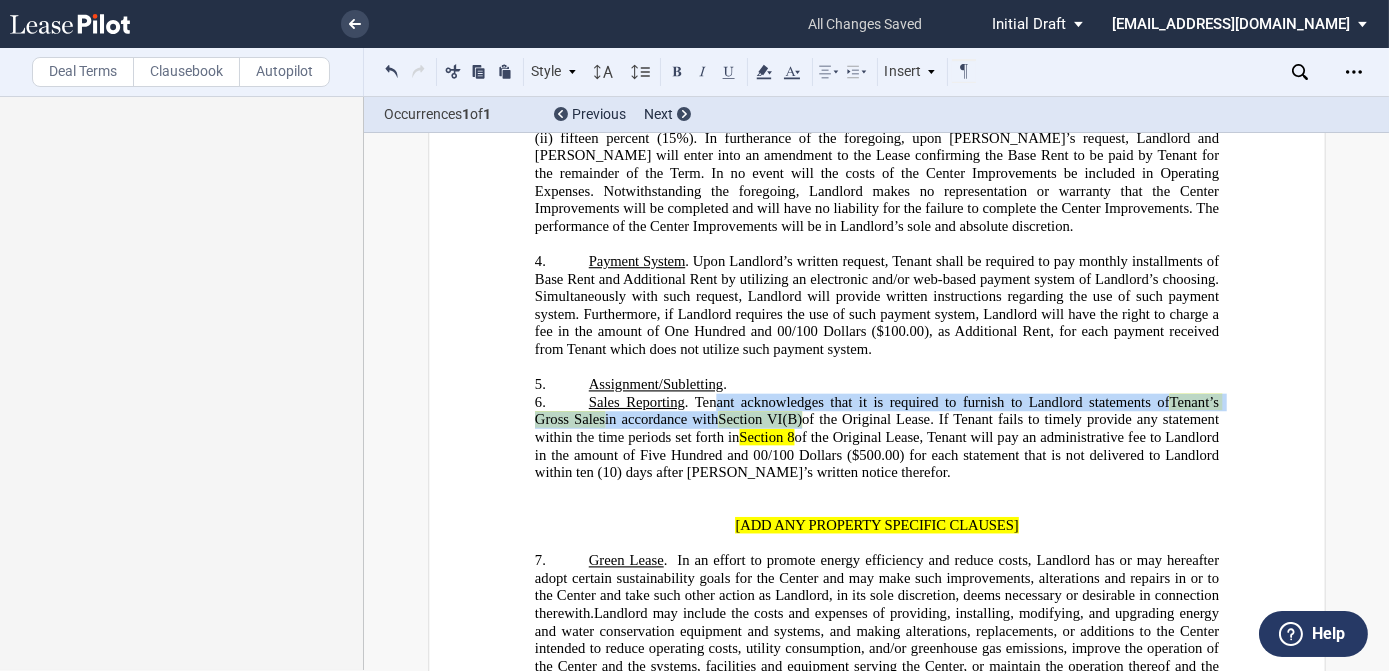 drag, startPoint x: 802, startPoint y: 422, endPoint x: 713, endPoint y: 414, distance: 89.358826 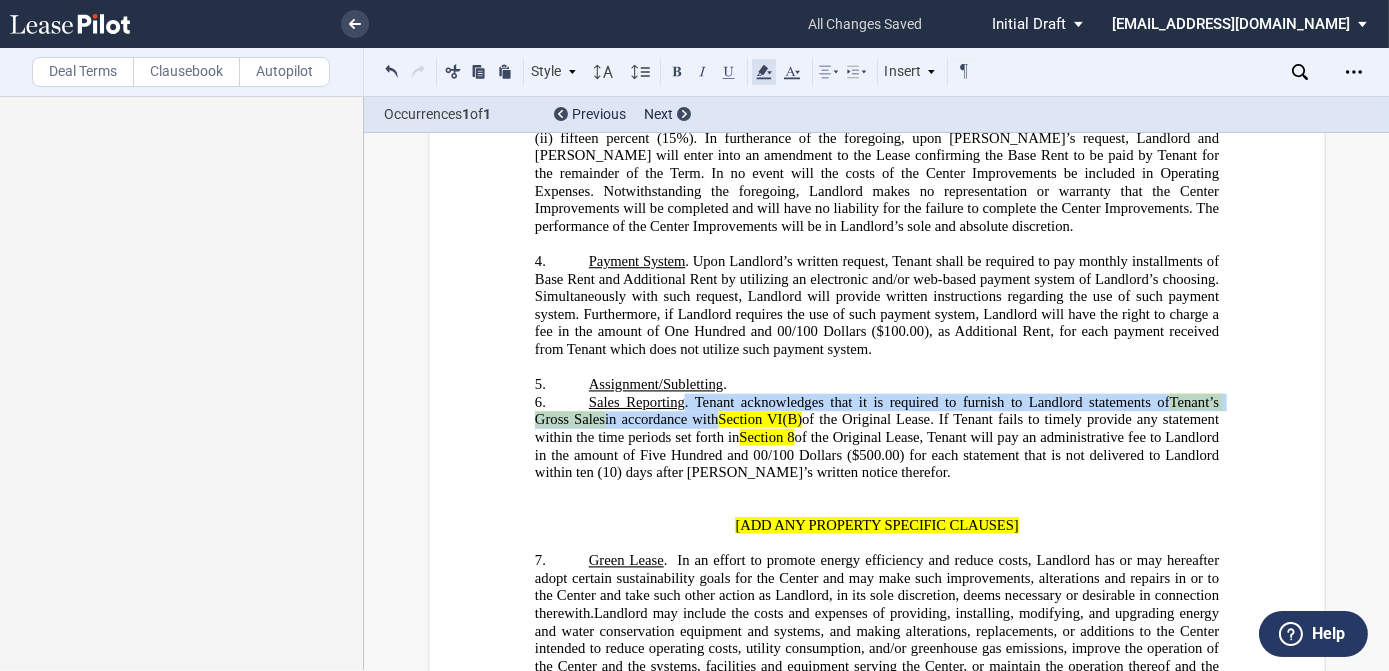 click 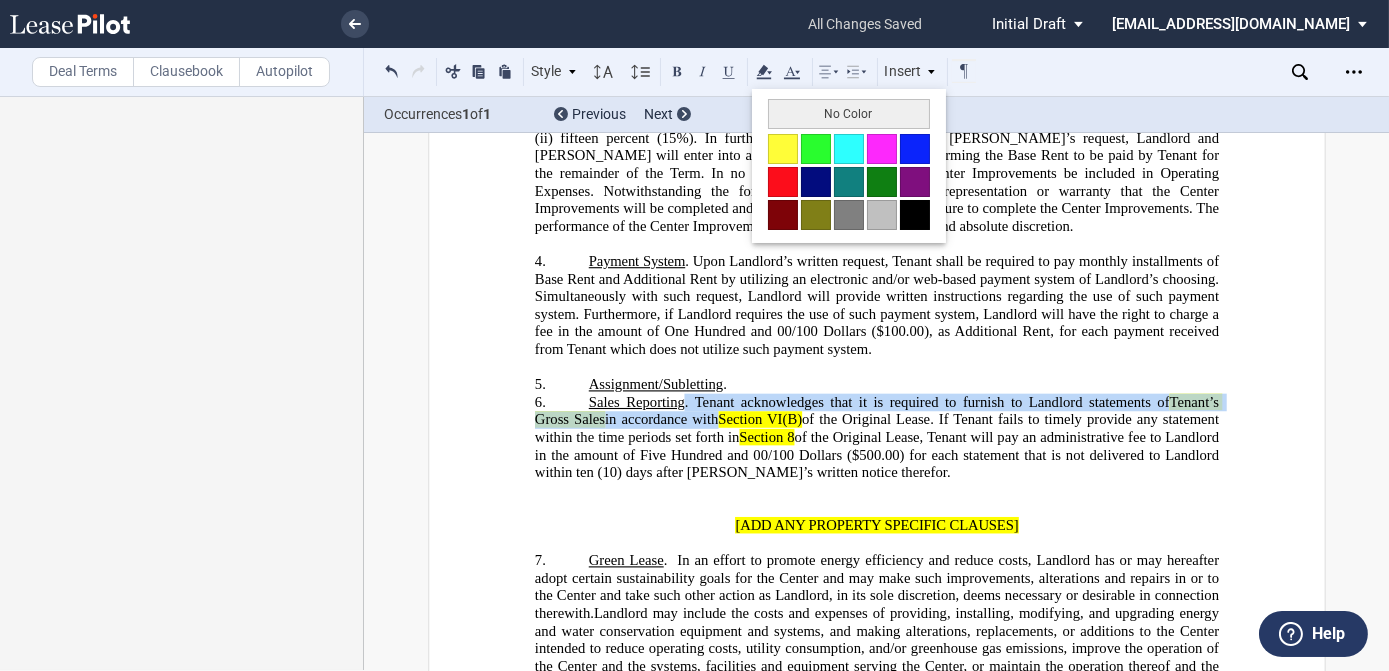 click on "No Color" at bounding box center (849, 166) 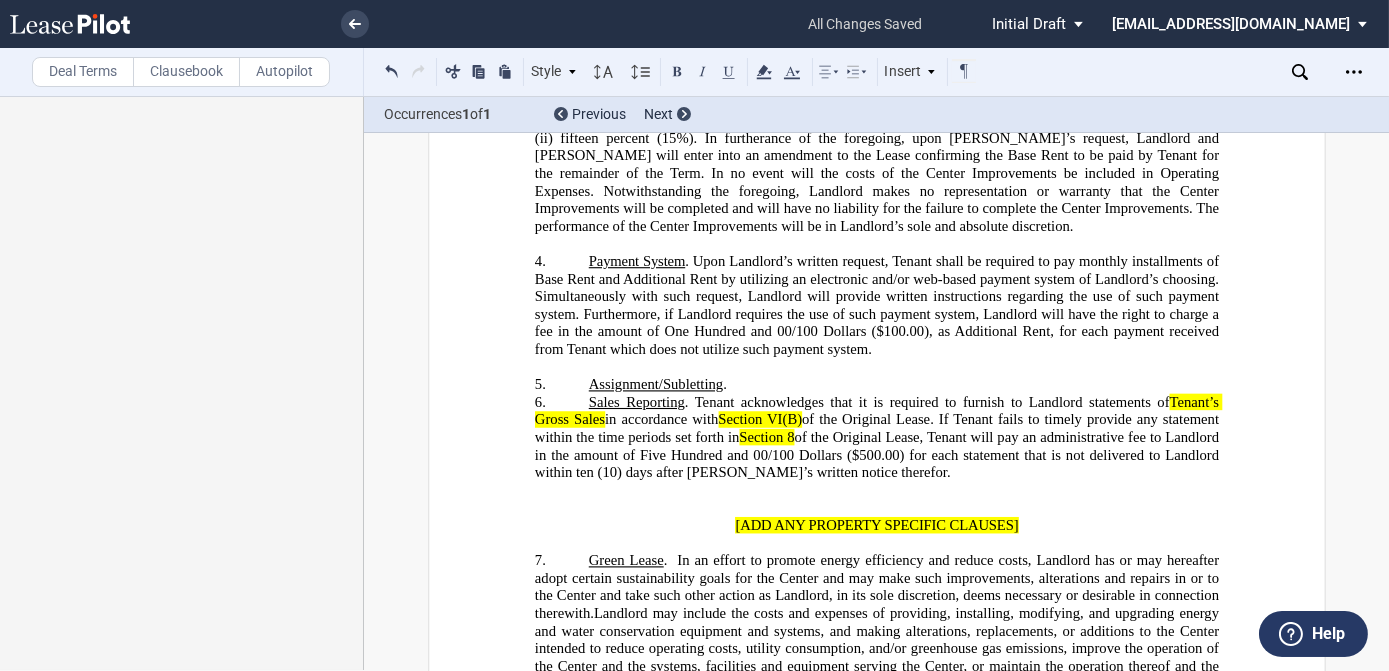 click on "5.                      ​Assignment/Subletting ." at bounding box center (876, 386) 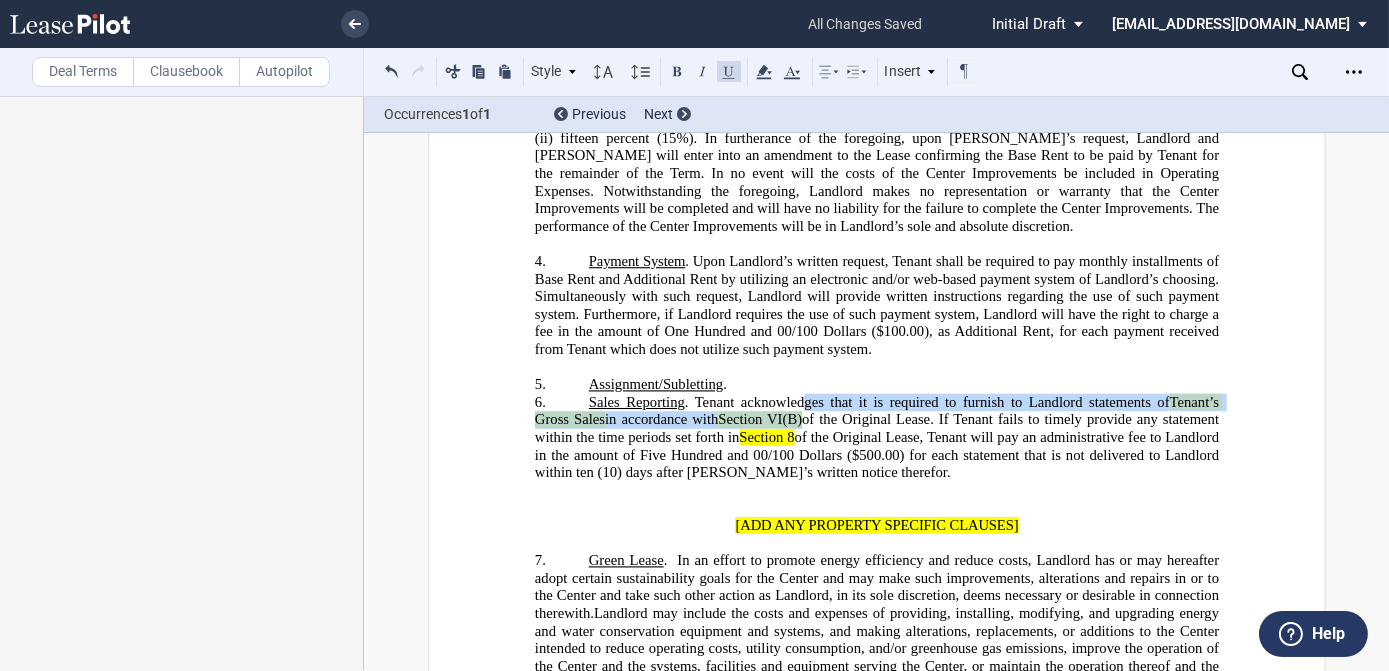 drag, startPoint x: 801, startPoint y: 424, endPoint x: 801, endPoint y: 408, distance: 16 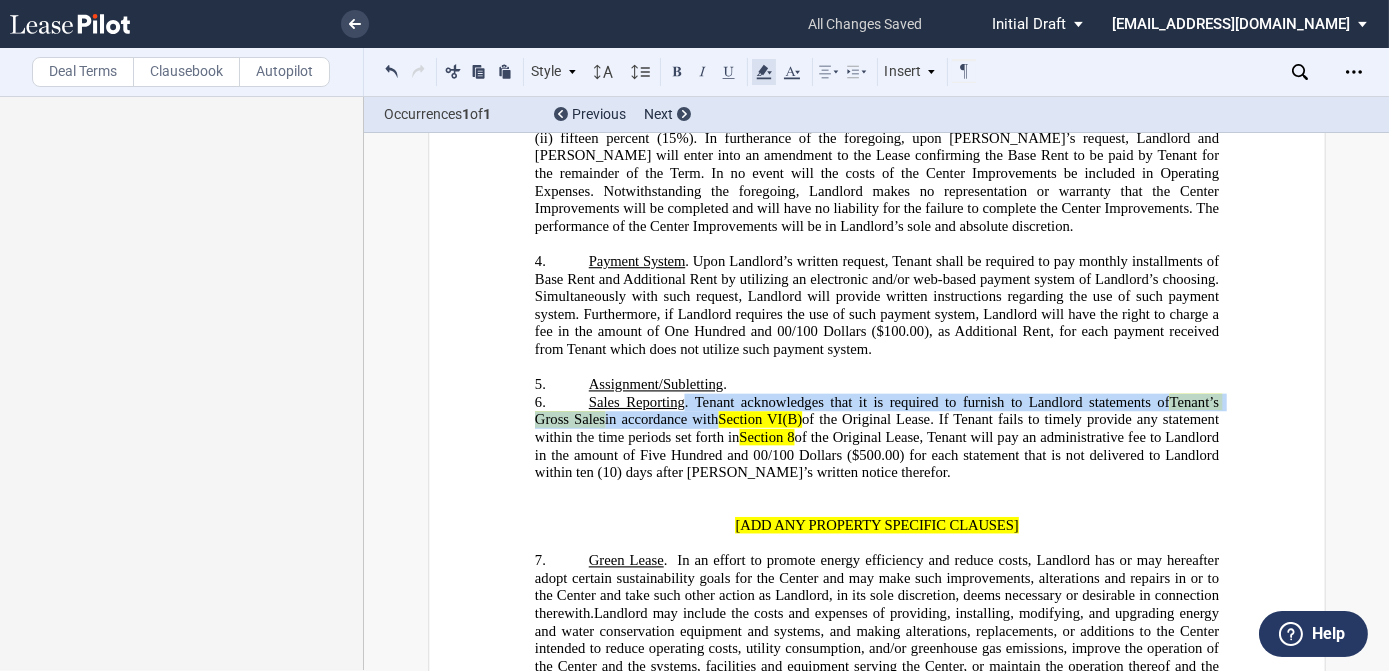 click 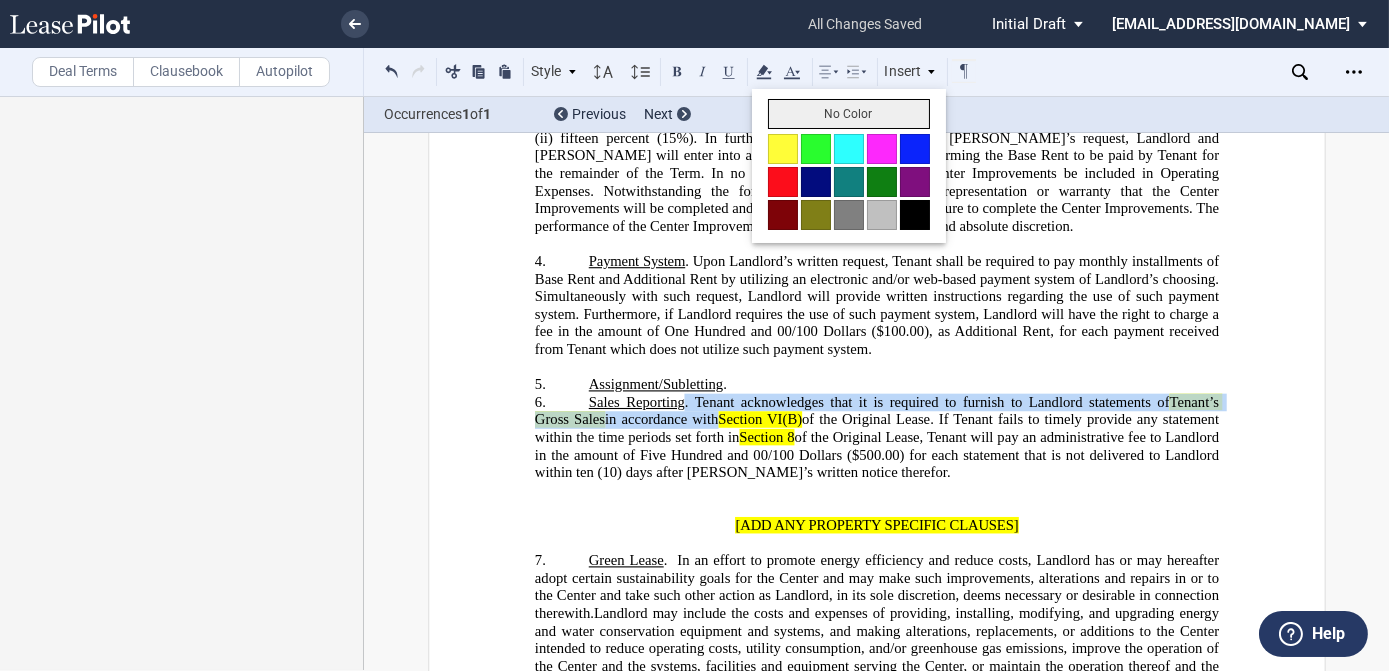 click on "No Color" at bounding box center (849, 114) 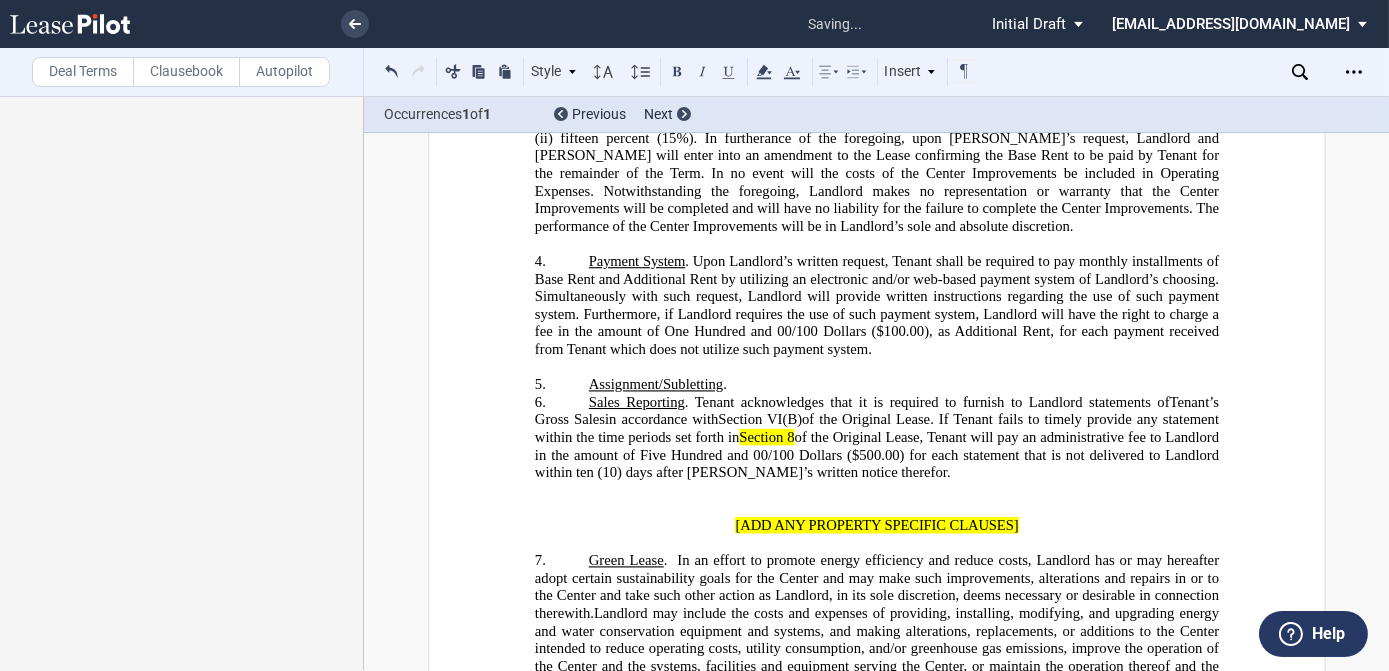 click on "4.                      Payment System .    Upon Landlord’s written request, Tenant shall be required to pay monthly installments of Base Rent and Additional Rent by utilizing an electronic and/or web-based payment system of Landlord’s choosing. Simultaneously with such request, Landlord will provide written instructions regarding the use of such payment system. Furthermore, if Landlord requires the use of such payment system, Landlord will have the right to charge a fee in the amount of One Hundred and 00/100 Dollars ($100.00), as Additional Rent, for each payment received from Tenant which does not utilize such payment system." at bounding box center (876, 306) 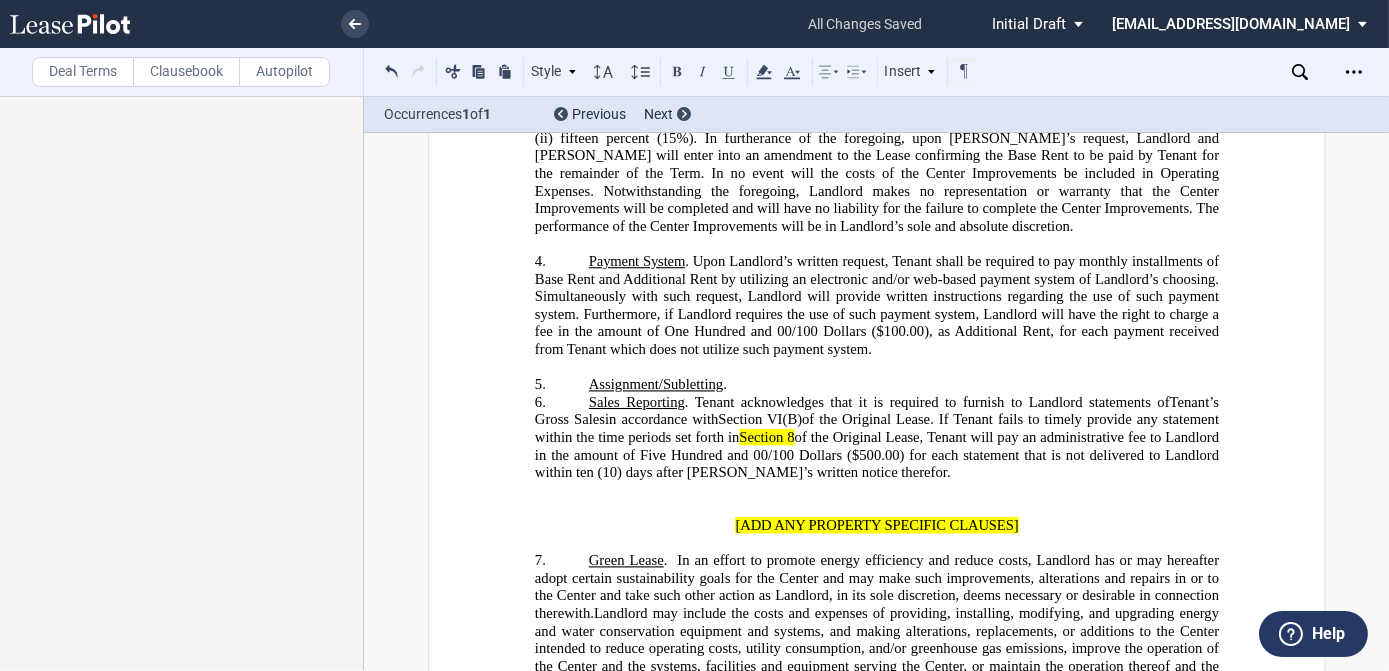 click on "of the Original Lease, Tenant will pay an administrative fee to Landlord in the amount of Five Hundred and 00/100 Dollars ($500.00) for each statement that is not delivered to Landlord within ten (10) days after [PERSON_NAME]’s written notice therefor." 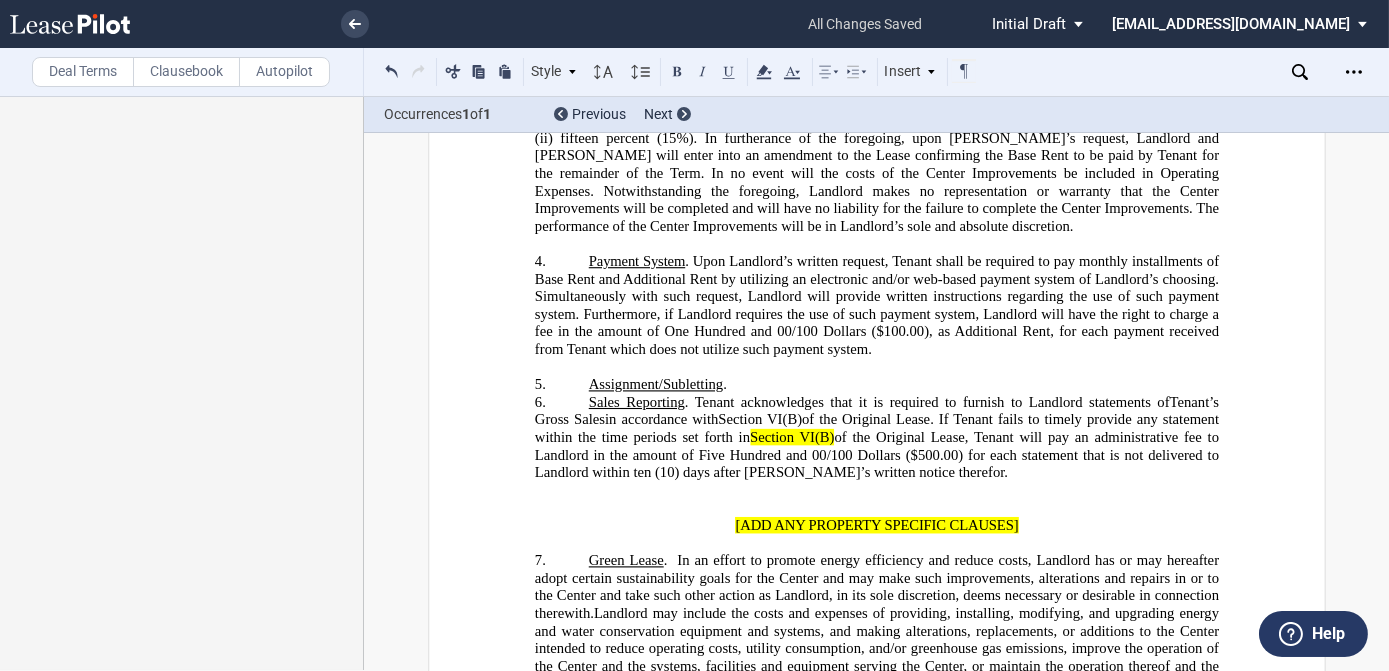 drag, startPoint x: 845, startPoint y: 438, endPoint x: 711, endPoint y: 432, distance: 134.13426 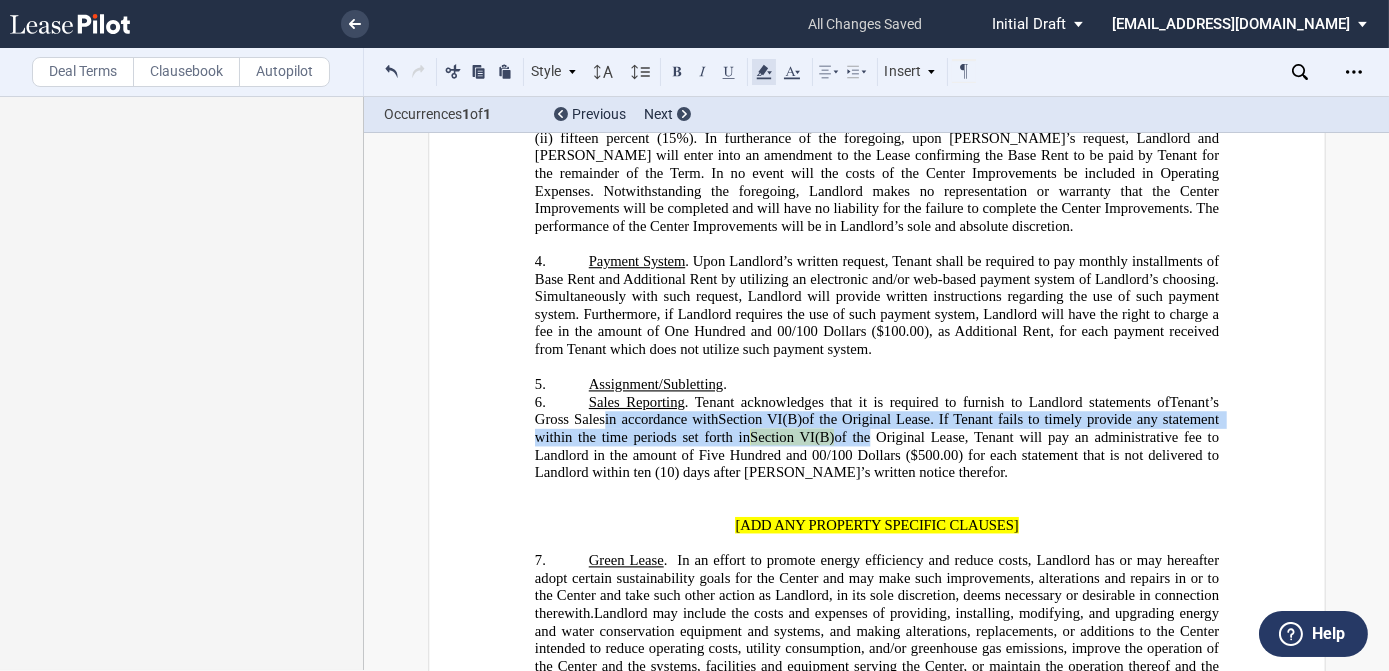 click 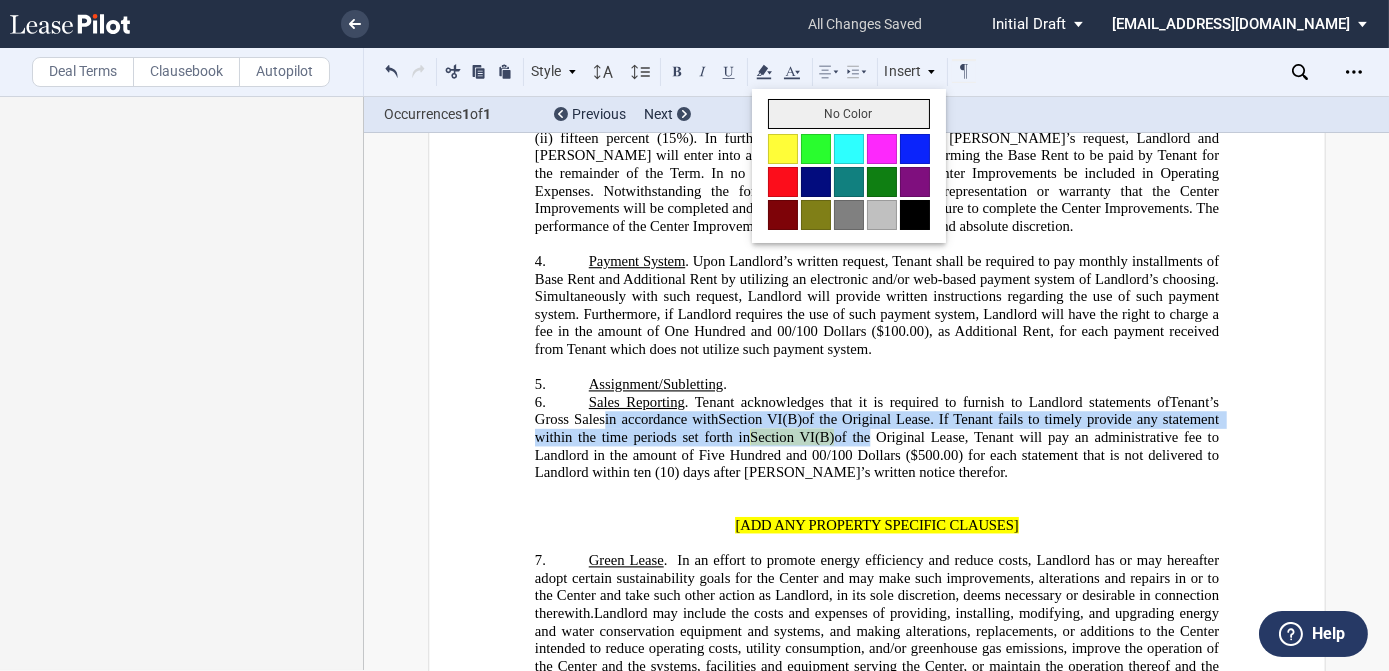 click on "No Color" at bounding box center [849, 114] 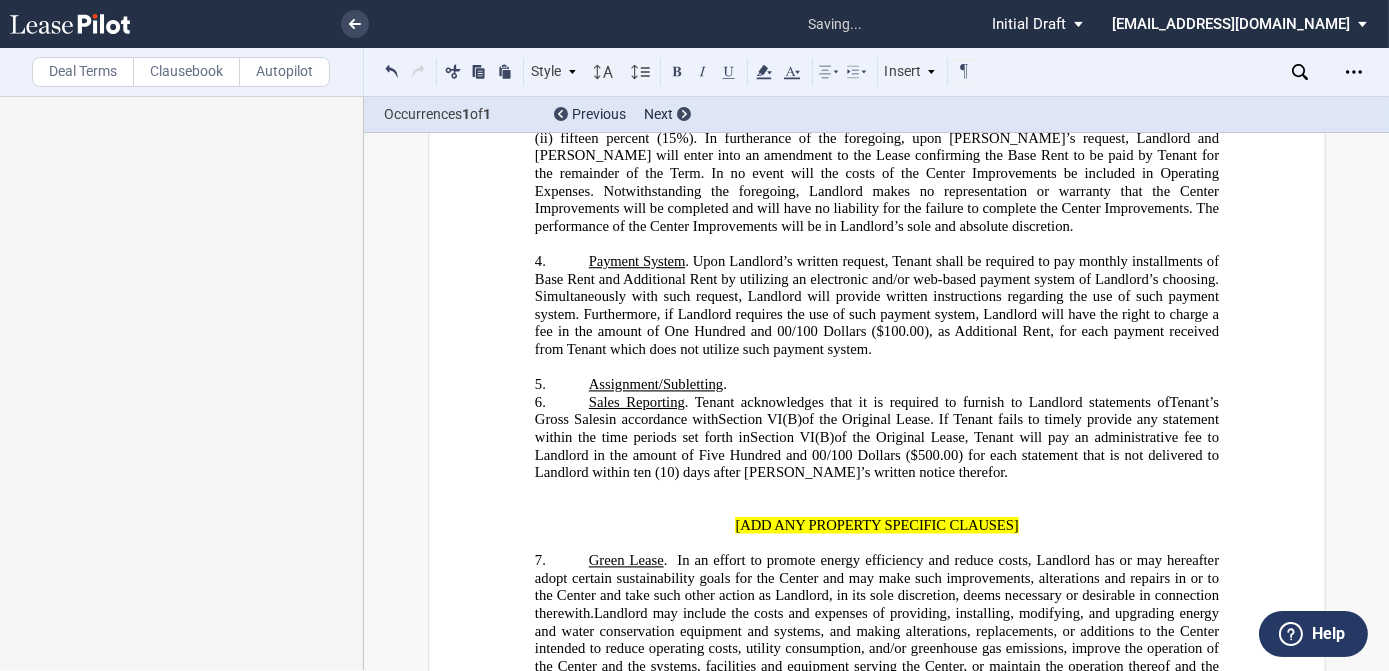 click on "​" at bounding box center [876, 368] 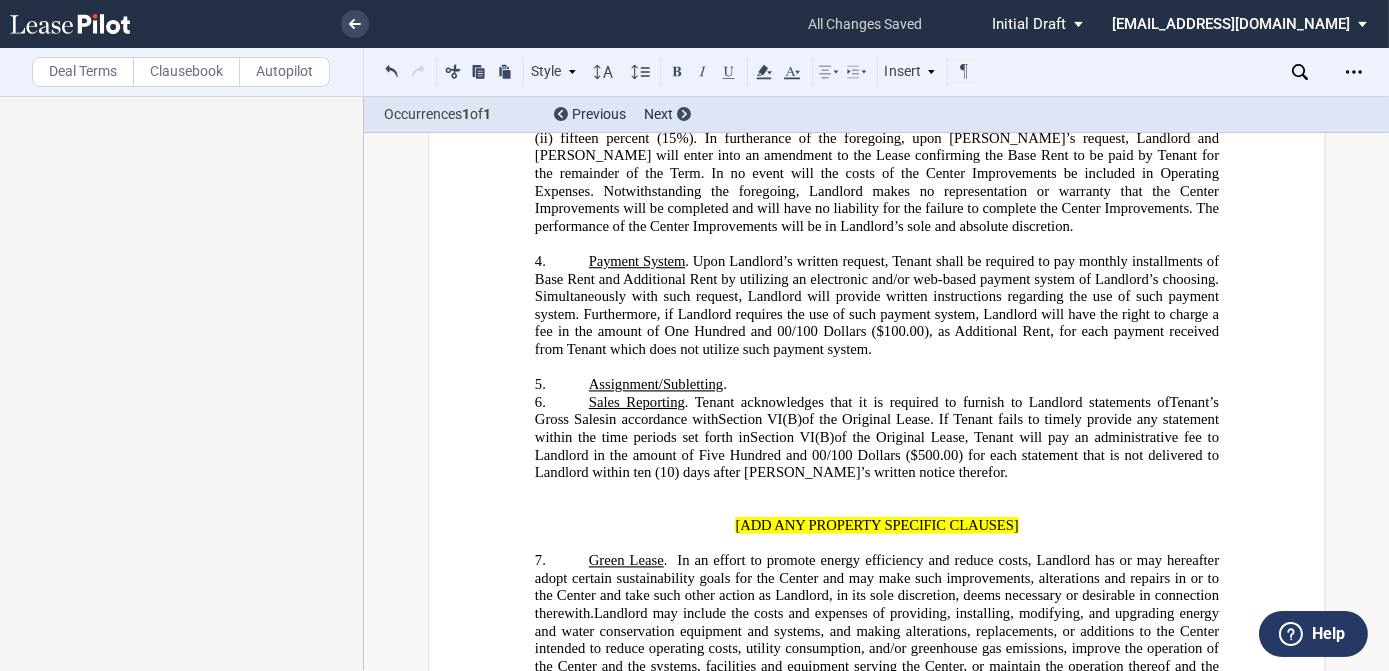 click on "5.                      ​Assignment/Subletting ." at bounding box center [876, 386] 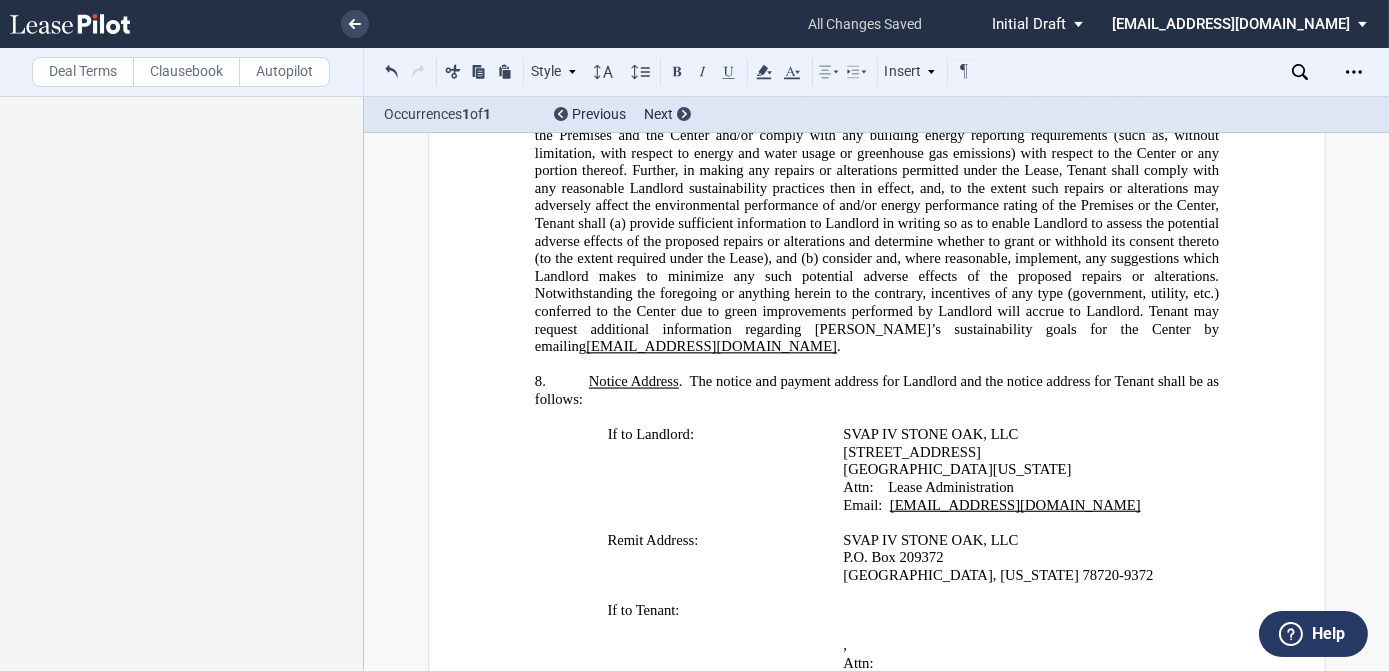 scroll, scrollTop: 2818, scrollLeft: 0, axis: vertical 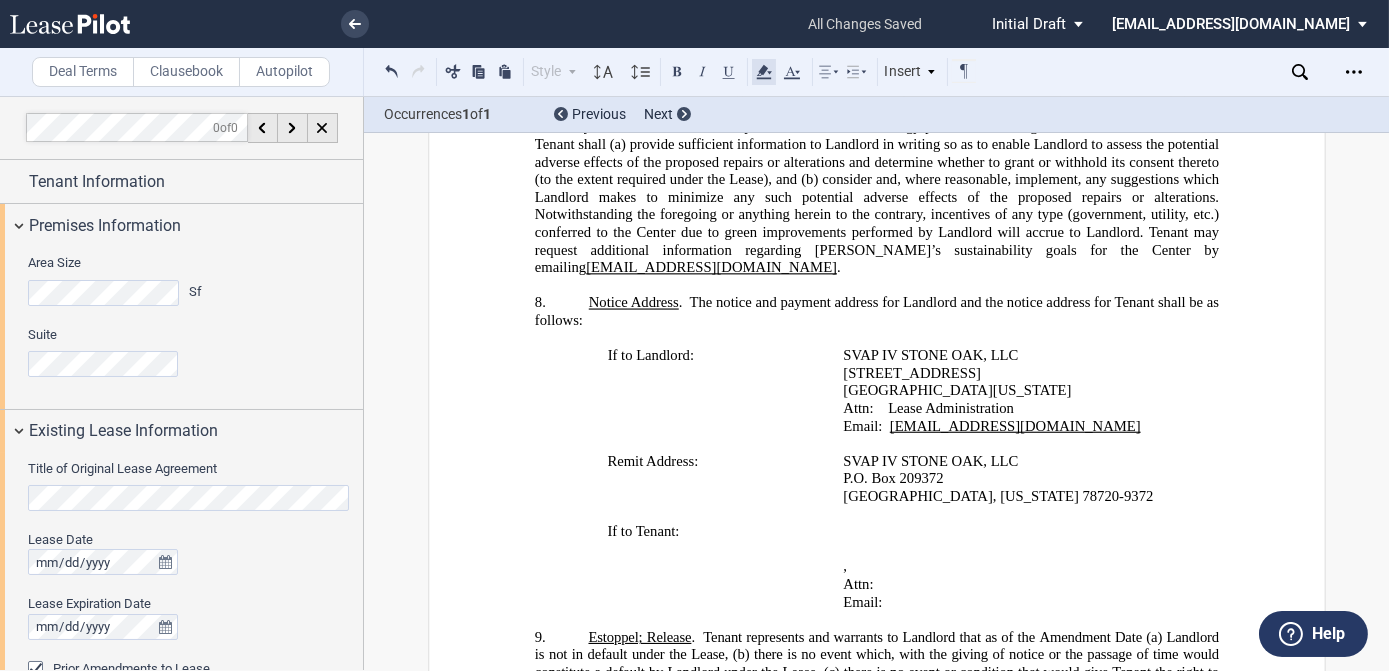 click 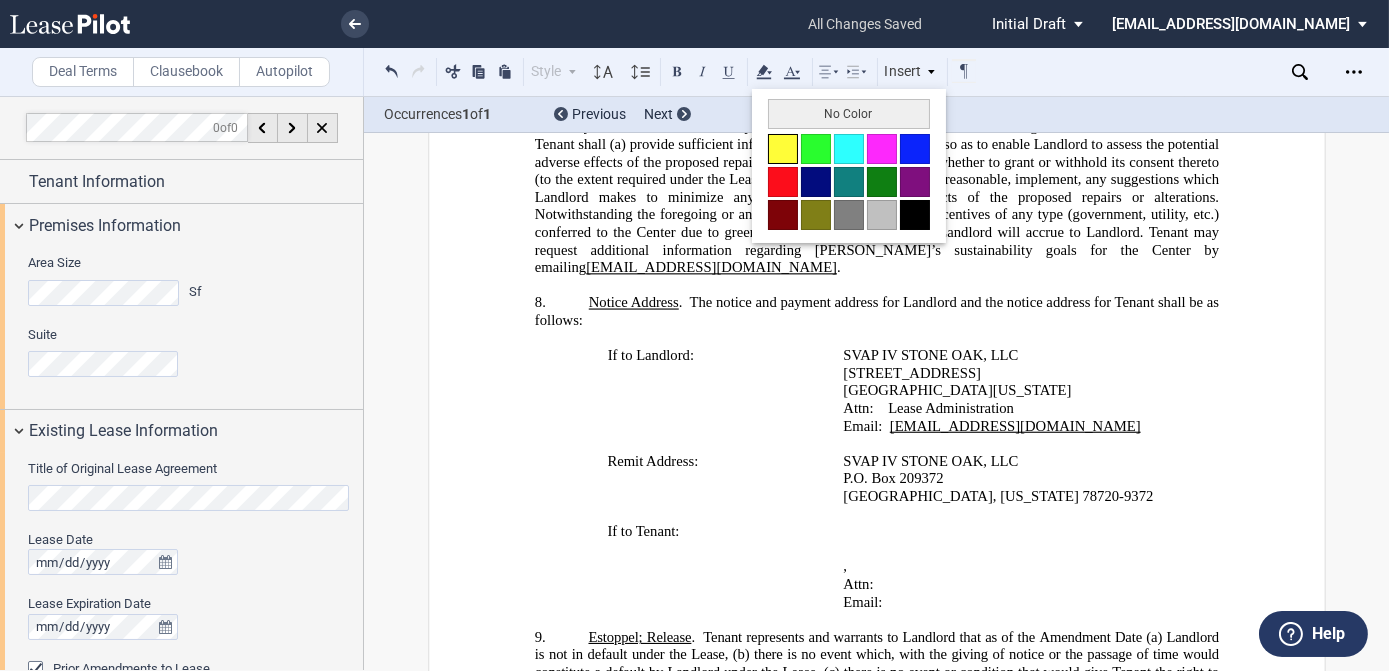 click at bounding box center (783, 149) 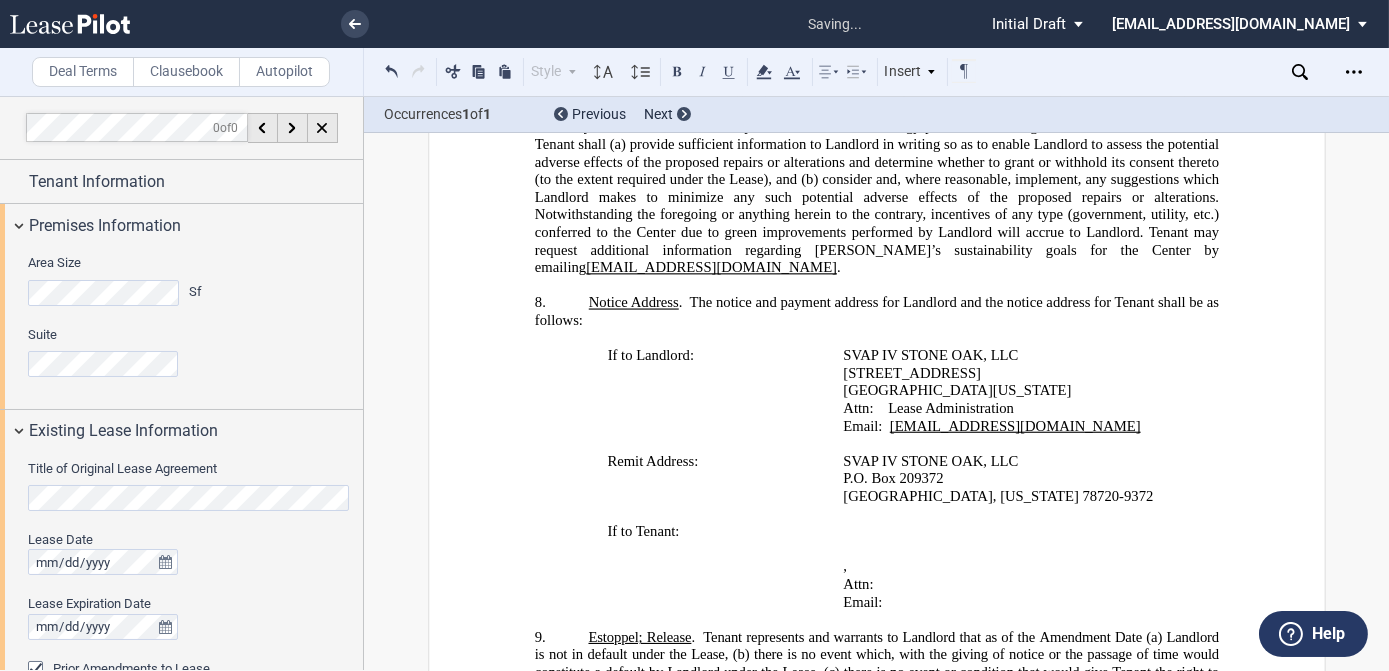 click on "[GEOGRAPHIC_DATA], [US_STATE] 78720-9372" 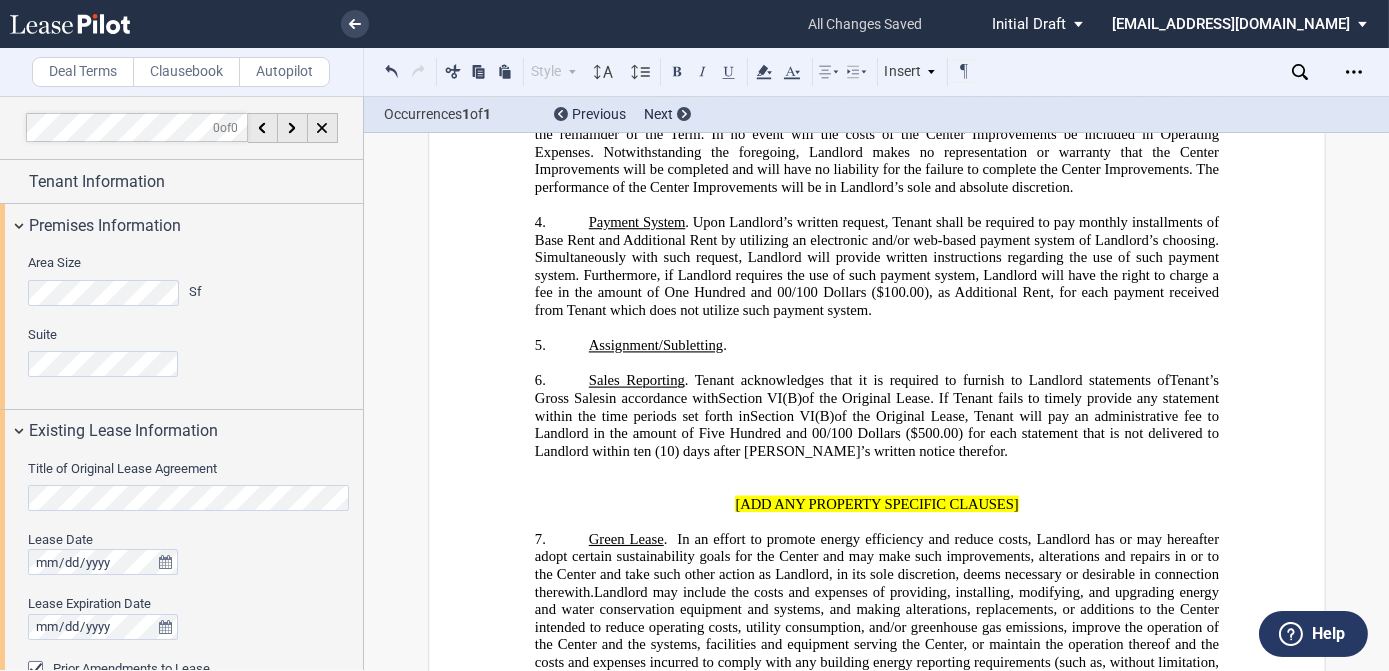 scroll, scrollTop: 1909, scrollLeft: 0, axis: vertical 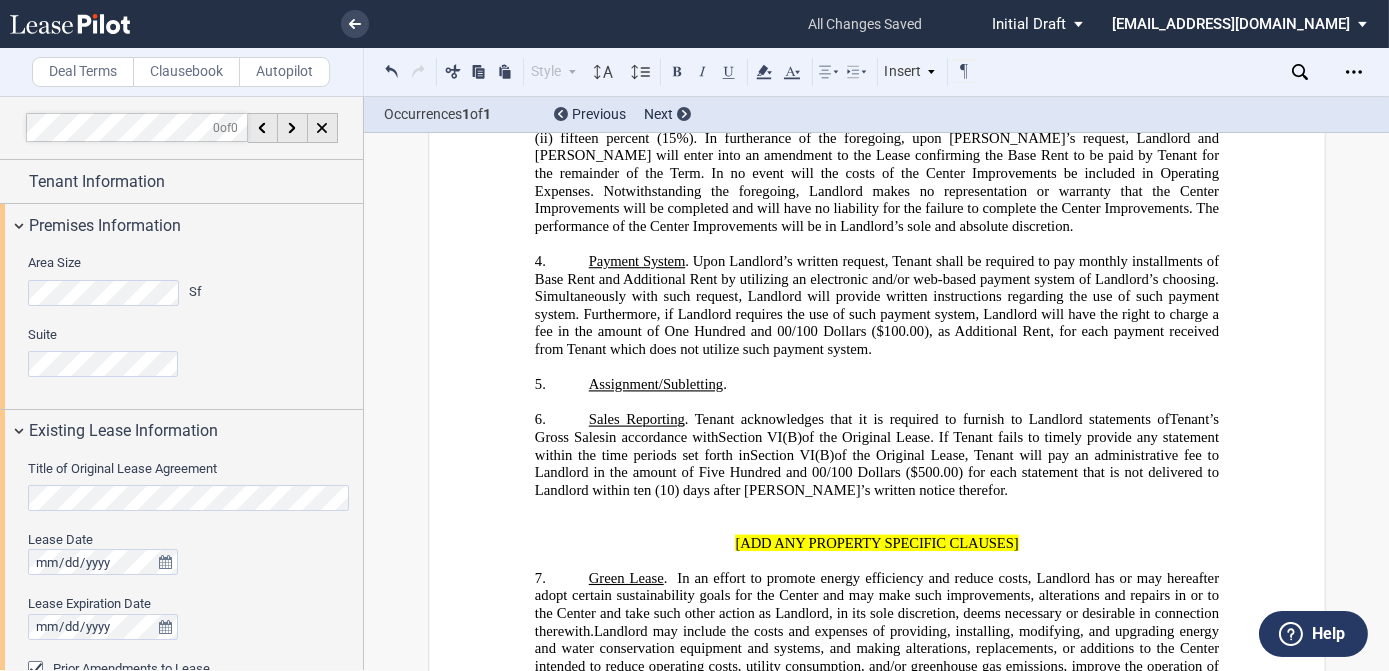 click on "6.                      ​ Sales Reporting . Tenant acknowledges that it is required to furnish to Landlord statements of  [PERSON_NAME]’s Gross Sales  in accordance with  Section VI(B)  of the Original Lease. If Tenant fails to timely provide any statement within the time periods set forth in  Section VI(B)  of the Original Lease, Tenant will pay an administrative fee to Landlord in the amount of Five Hundred and 00/100 Dollars ($500.00) for each statement that is not delivered to Landlord within ten (10) days after [PERSON_NAME]’s written notice therefor." at bounding box center [876, 456] 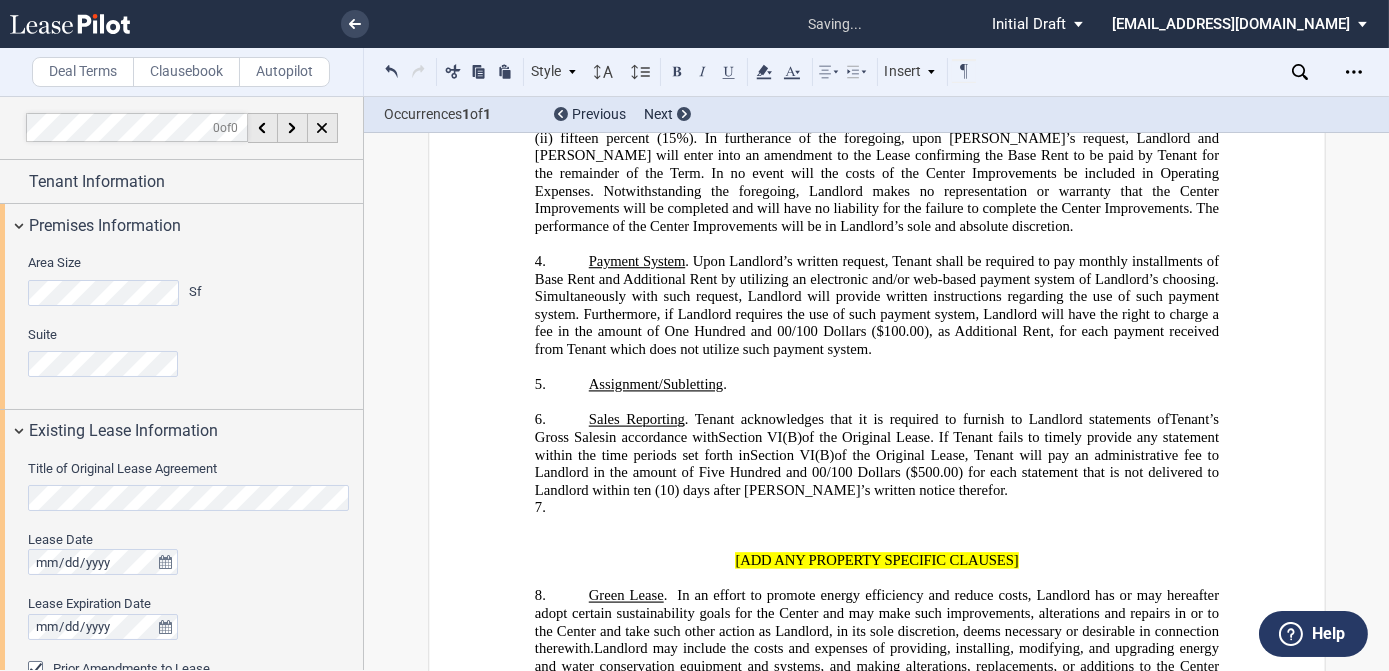 click on "Clausebook" at bounding box center [186, 72] 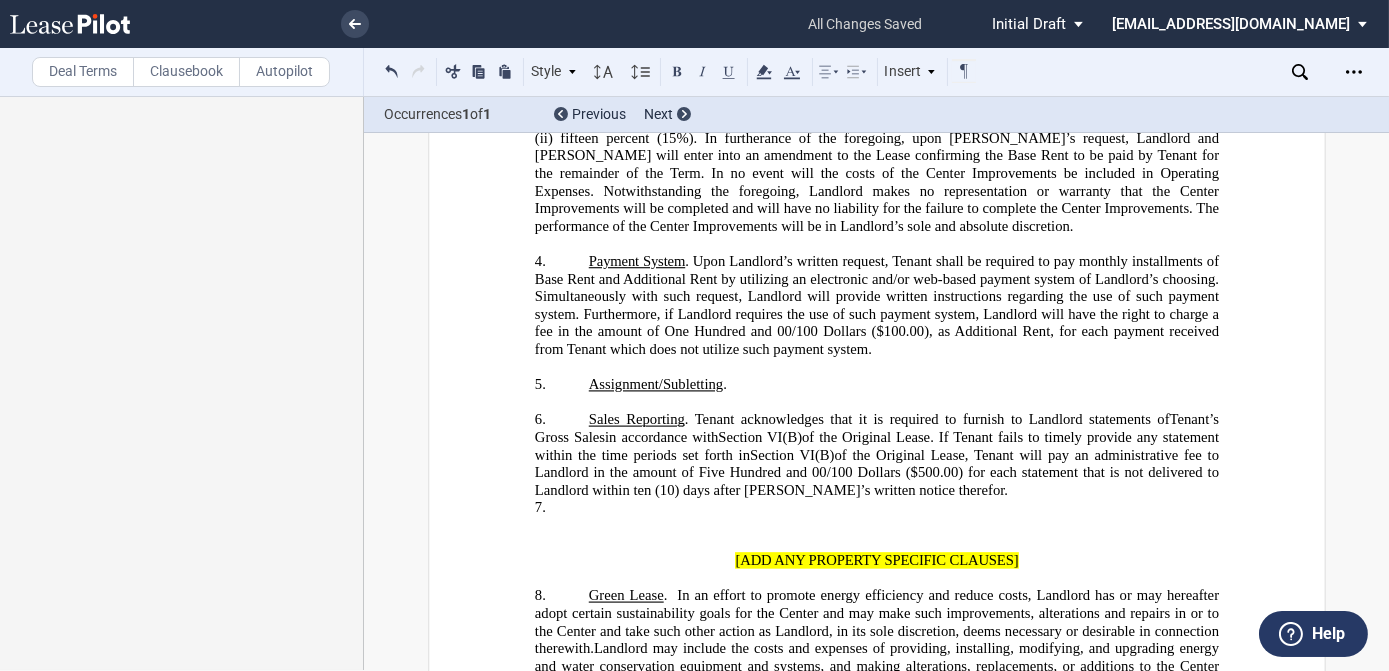 click on "7.                      ​" at bounding box center (876, 509) 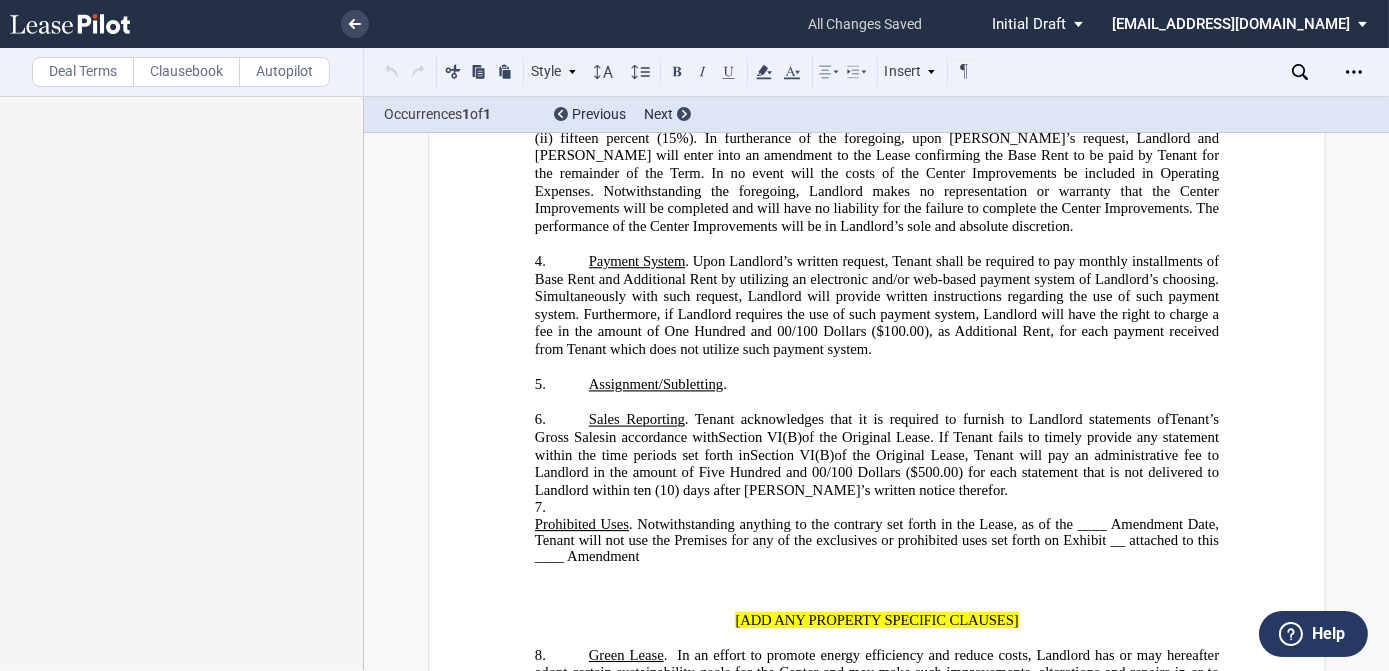 click on "Prohibited Uses" 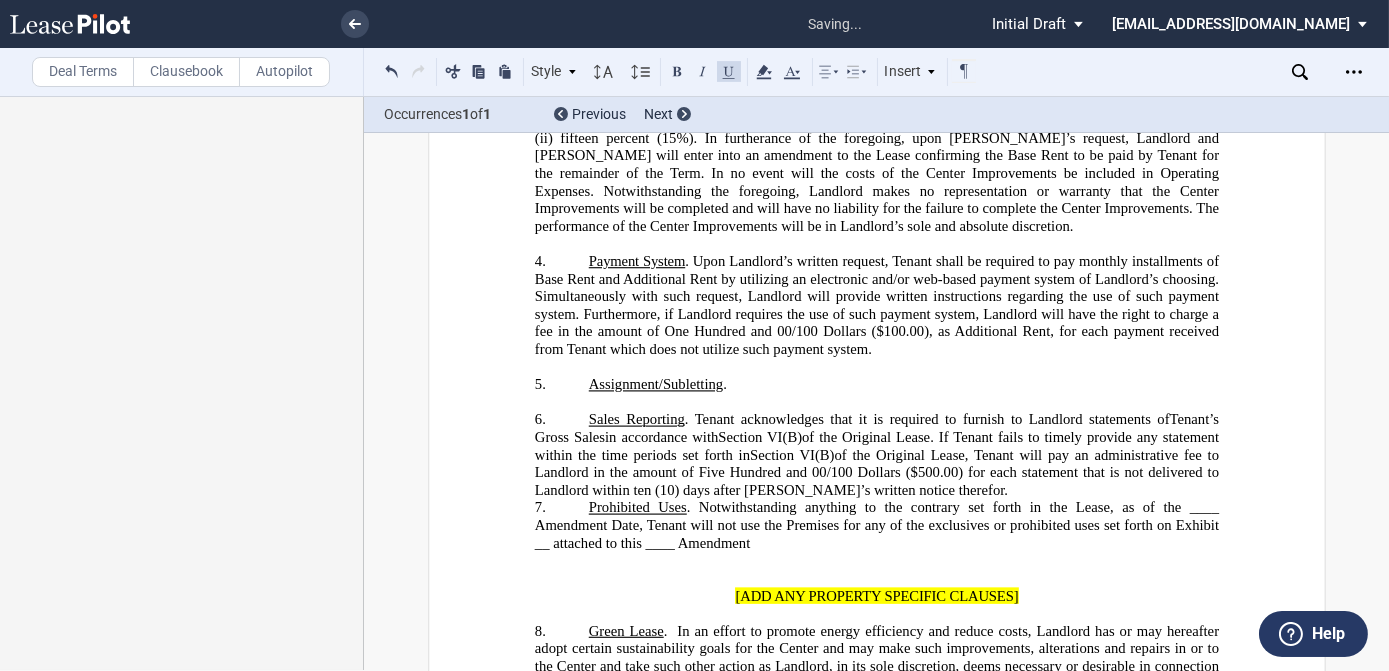 click on "6.                      ​ Sales Reporting . Tenant acknowledges that it is required to furnish to Landlord statements of  [PERSON_NAME]’s Gross Sales  in accordance with  Section VI(B)  of the Original Lease. If Tenant fails to timely provide any statement within the time periods set forth in  Section VI(B)  of the Original Lease, Tenant will pay an administrative fee to Landlord in the amount of Five Hundred and 00/100 Dollars ($500.00) for each statement that is not delivered to Landlord within ten (10) days after [PERSON_NAME]’s written notice therefor." at bounding box center [876, 456] 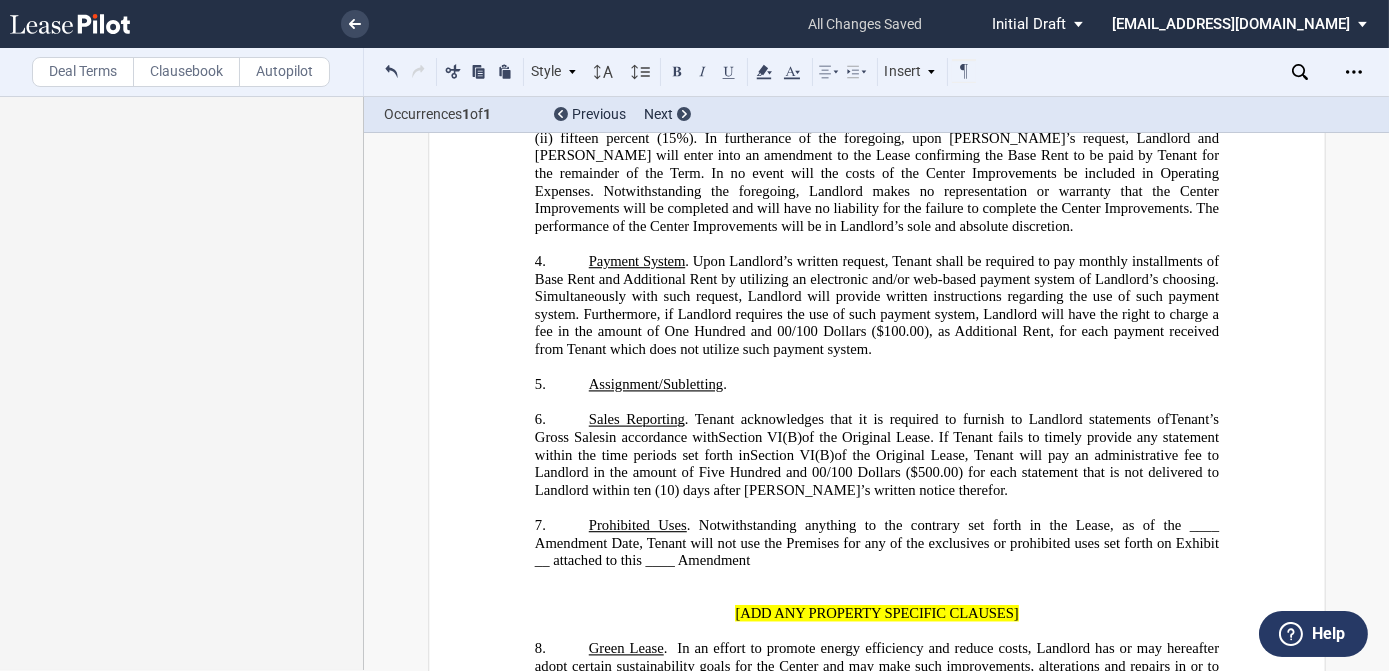click on "Notwithstanding anything to the contrary set forth in the Lease, as of the ____ Amendment Date, Tenant will not use the Premises for any of the exclusives or prohibited uses set forth on Exhibit __ attached to this ____ Amendment" 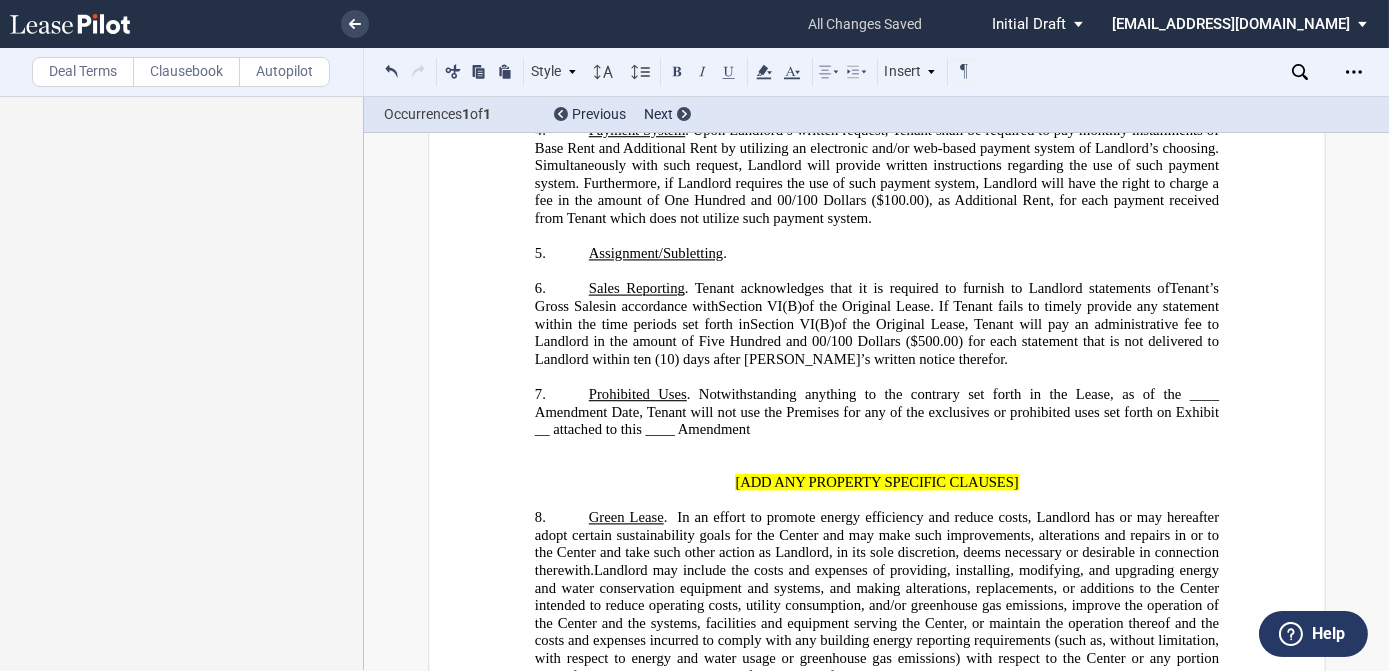 scroll, scrollTop: 2090, scrollLeft: 0, axis: vertical 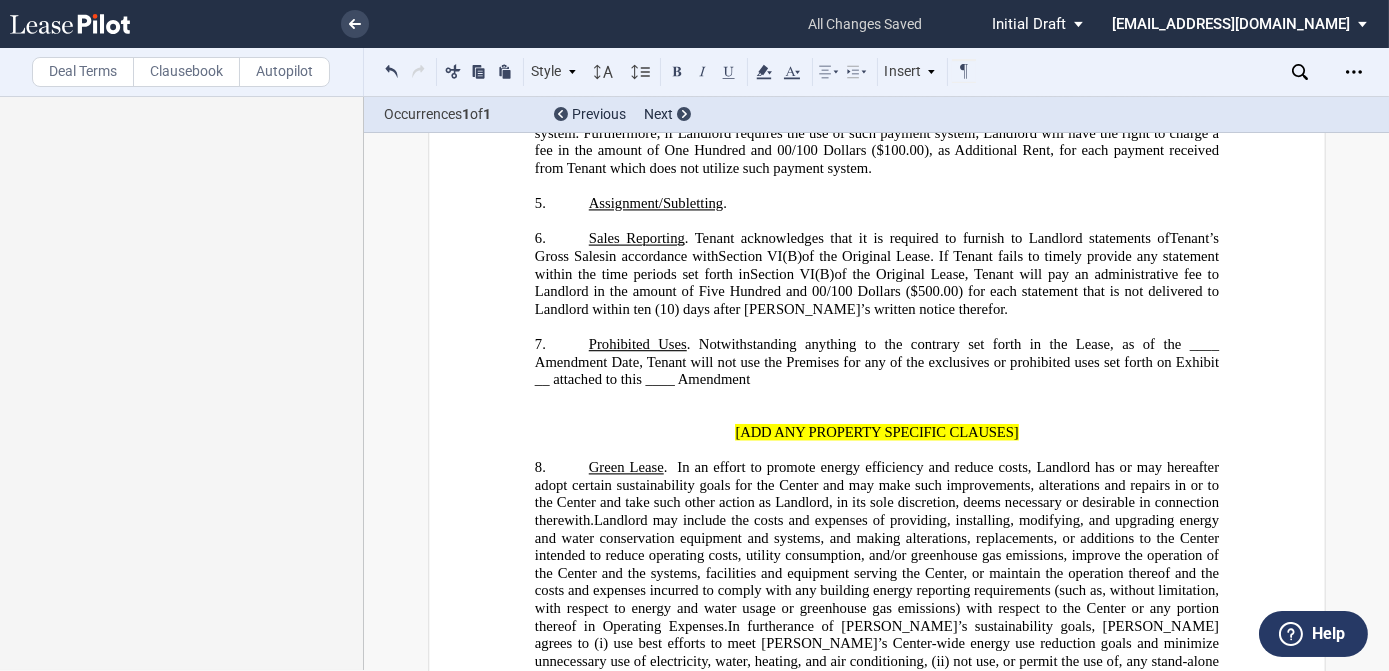 type 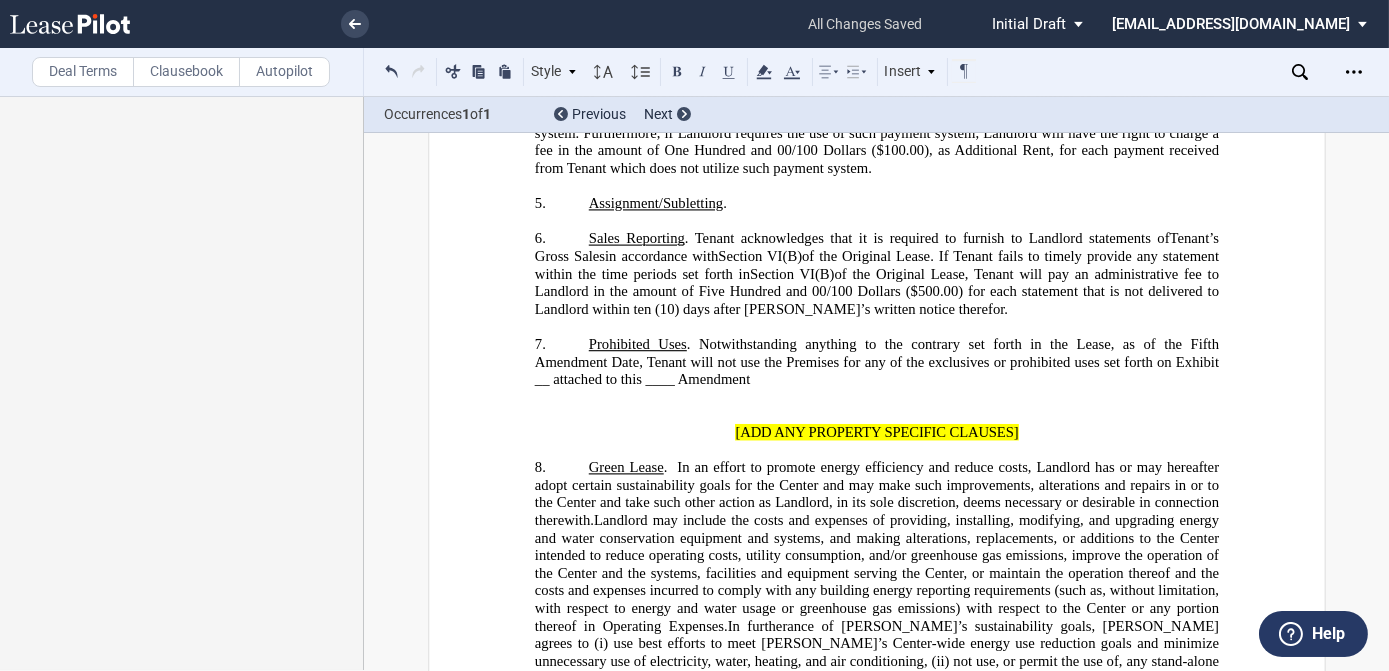 click on "Notwithstanding anything to the contrary set forth in the Lease, as of the Fifth Amendment Date, Tenant will not use the Premises for any of the exclusives or prohibited uses set forth on Exhibit __ attached to this ____ Amendment" 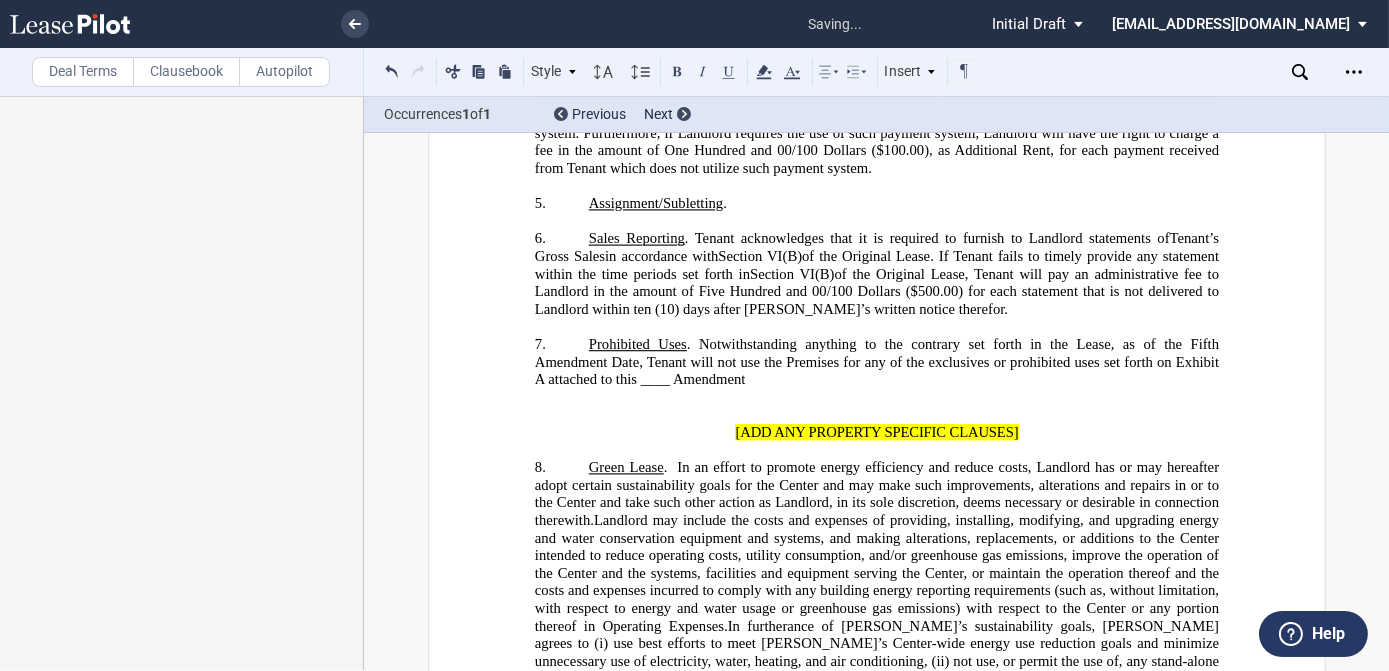 click on "Notwithstanding anything to the contrary set forth in the Lease, as of the Fifth Amendment Date, Tenant will not use the Premises for any of the exclusives or prohibited uses set forth on Exhibit A attached to this ____ Amendment" 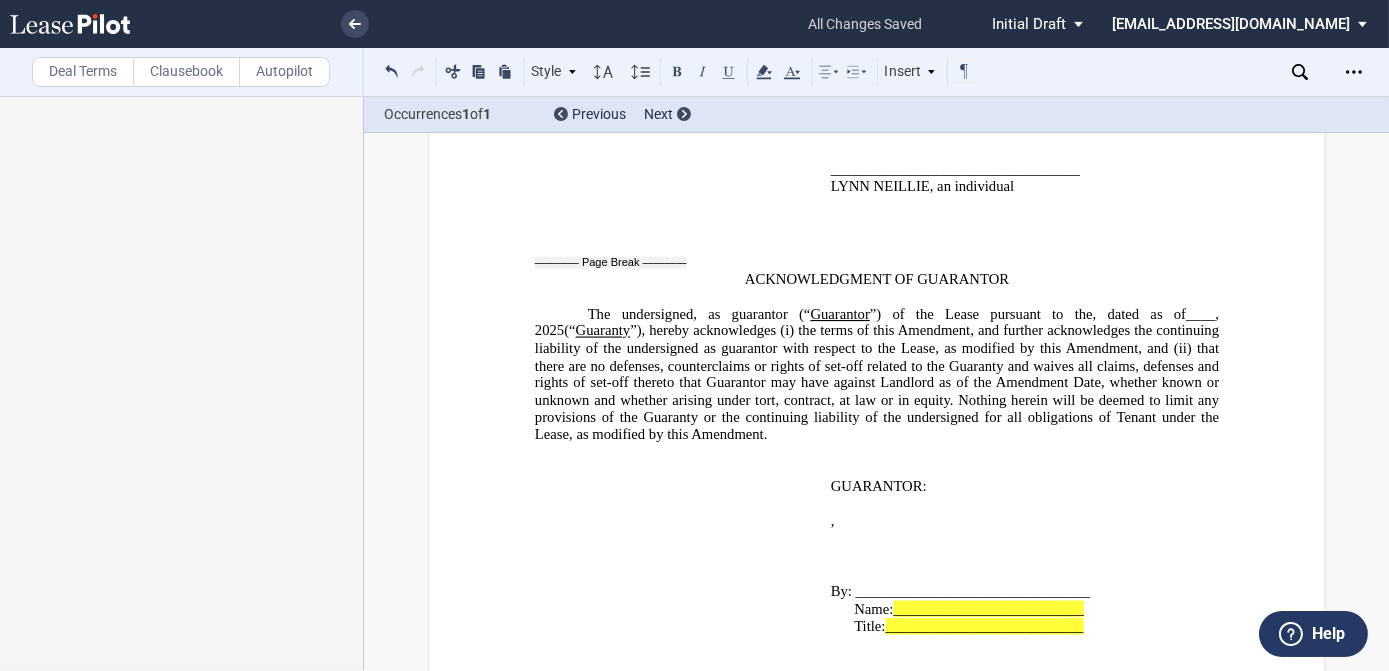 scroll, scrollTop: 5564, scrollLeft: 0, axis: vertical 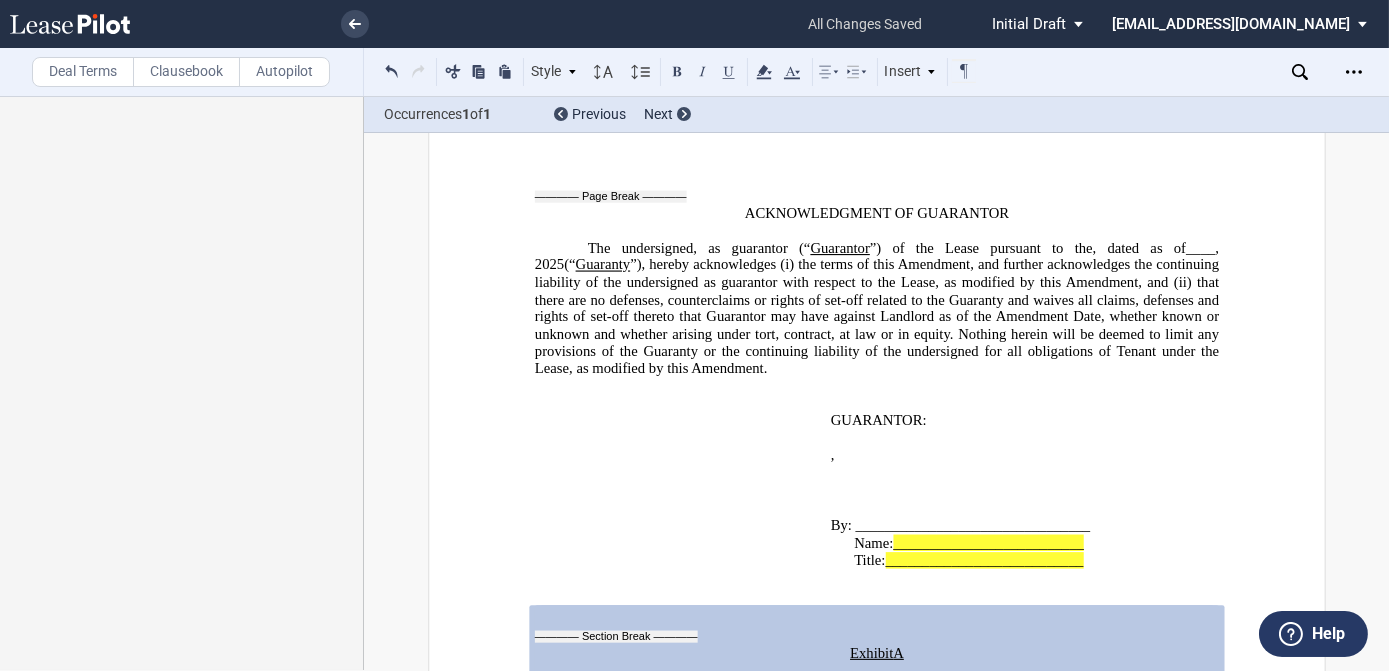 click at bounding box center [876, 707] 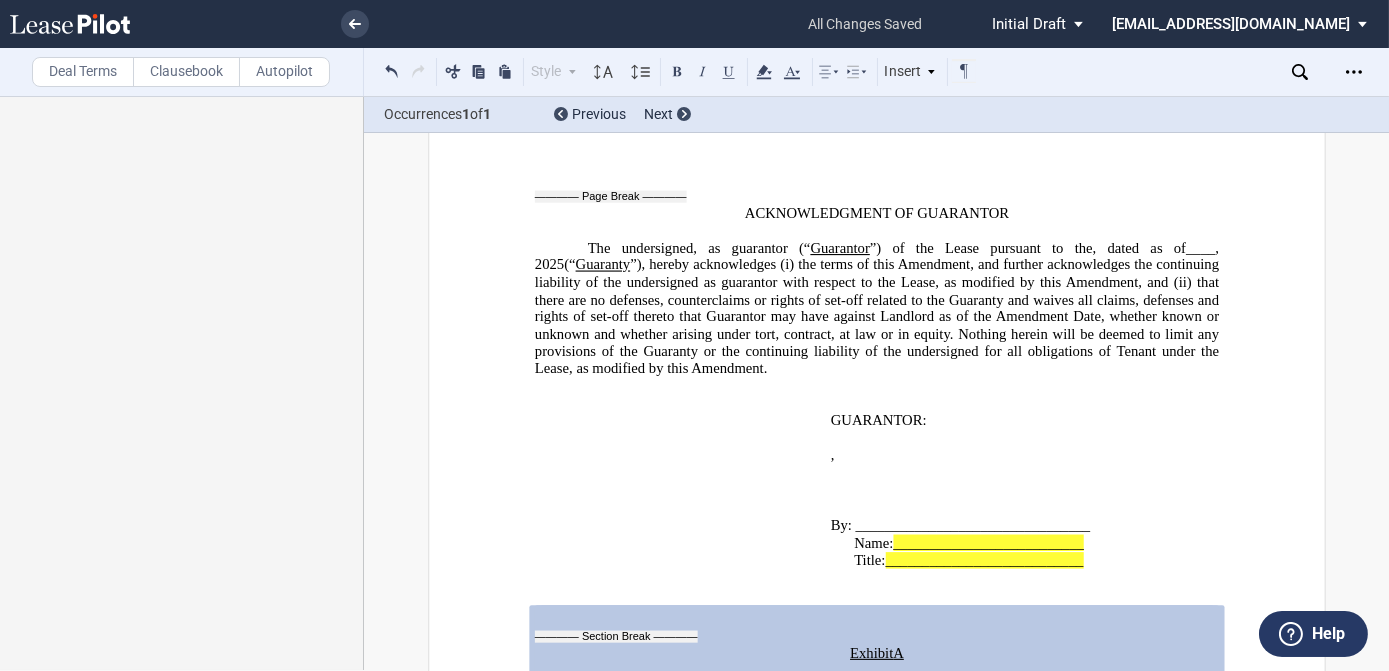 click on "[TO BE INSERTED]" 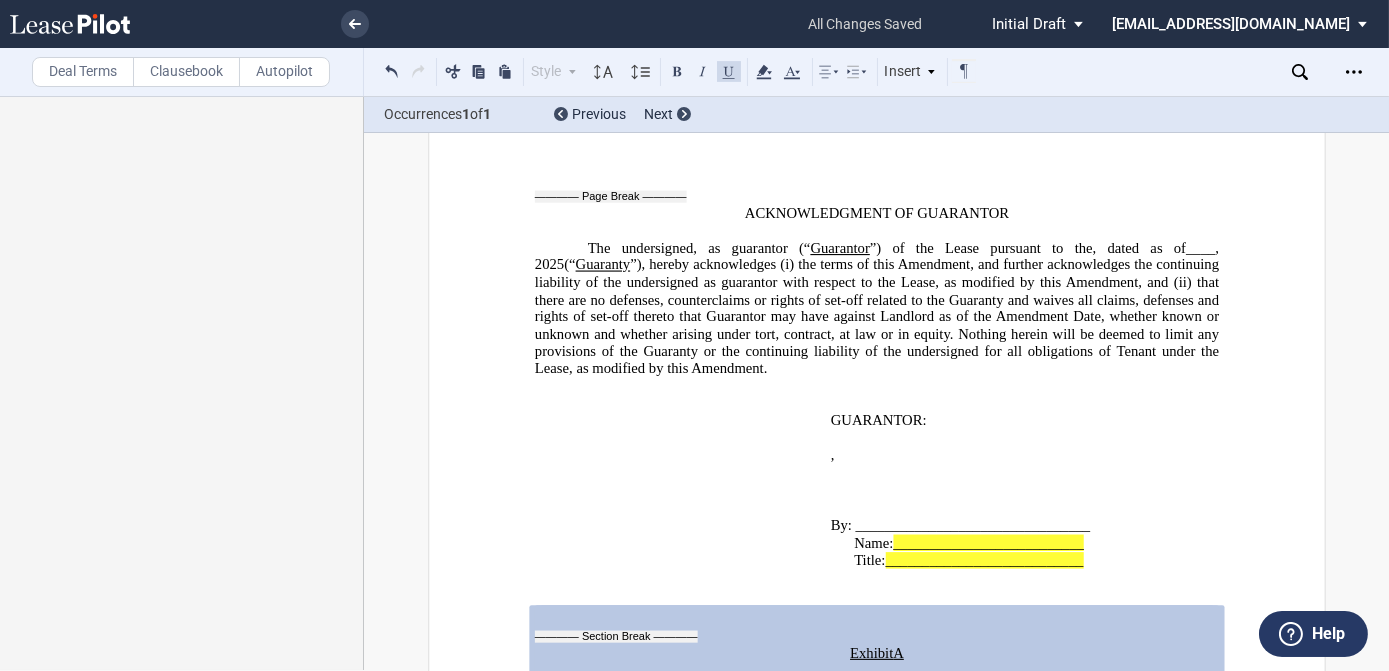 click at bounding box center (876, 707) 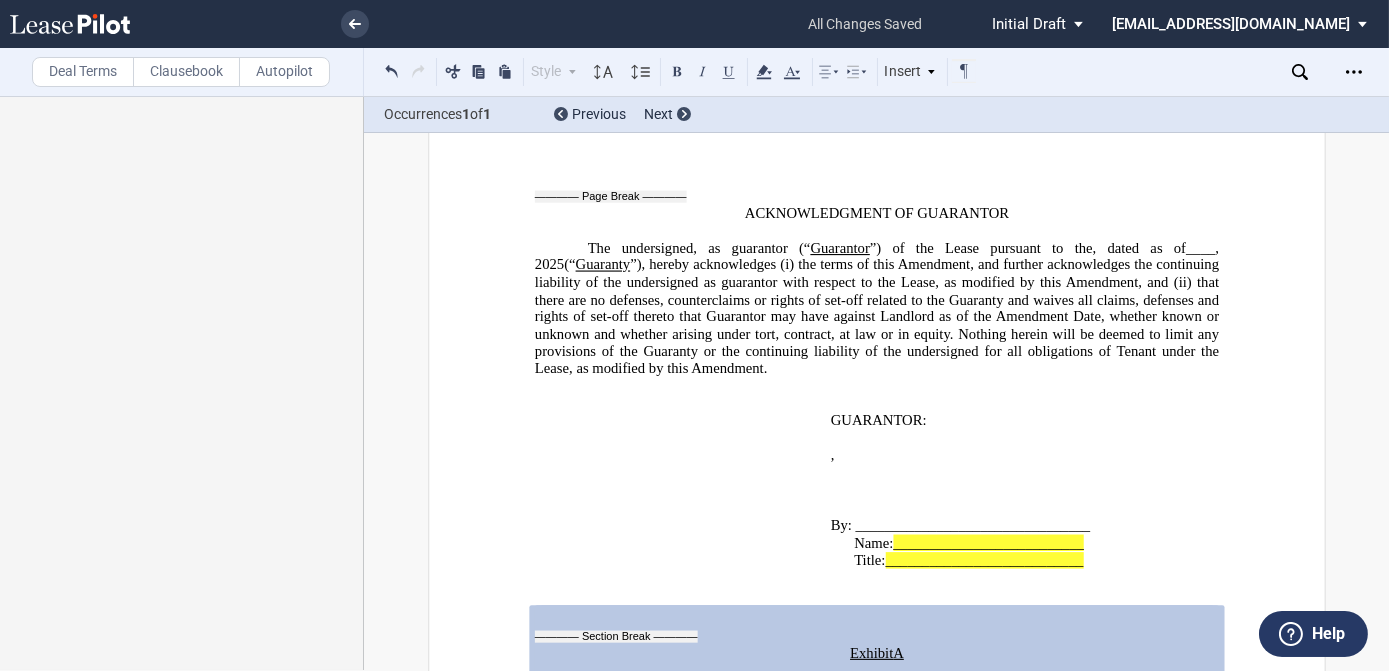 click at bounding box center [876, 707] 